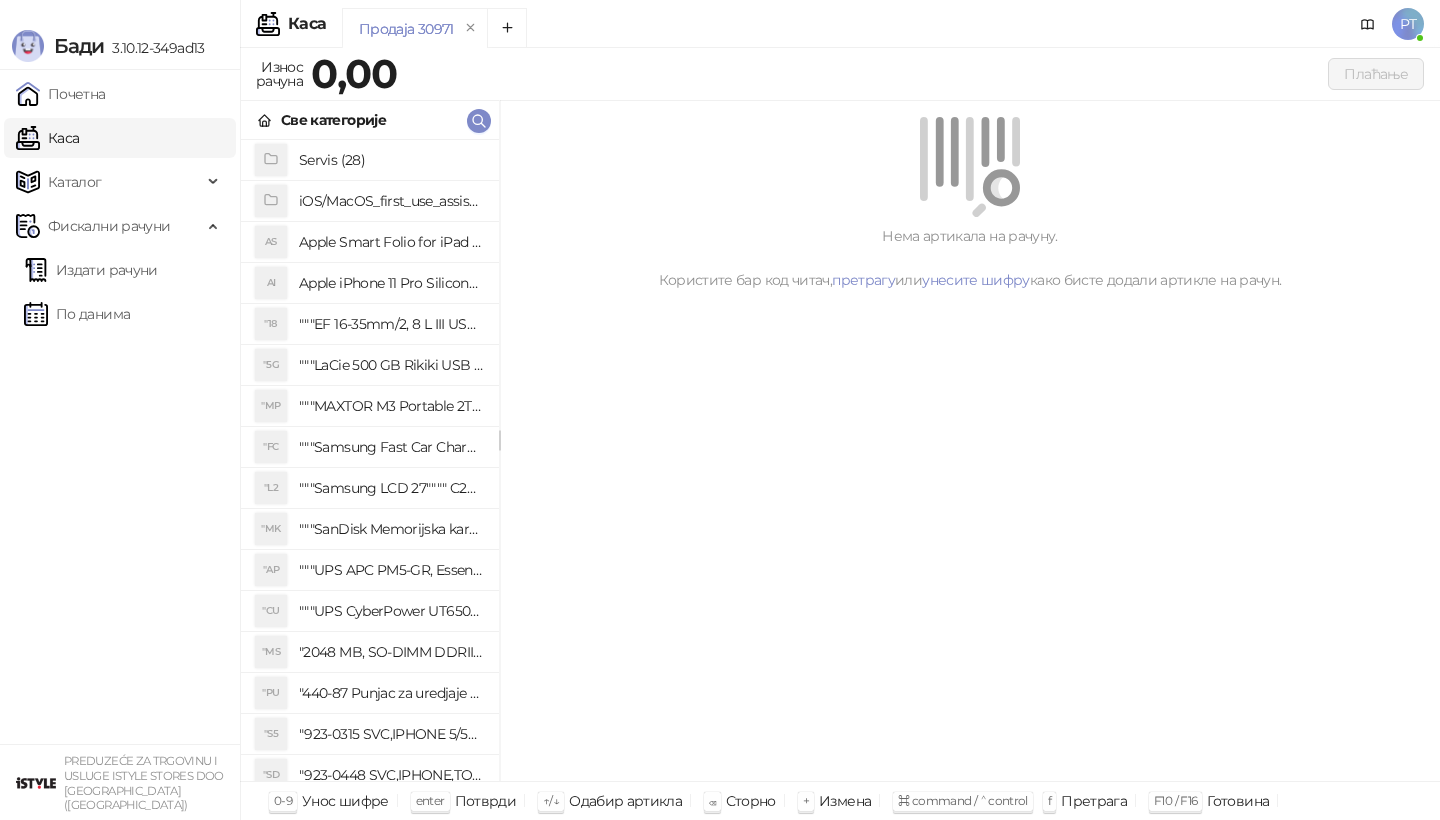 scroll, scrollTop: 0, scrollLeft: 0, axis: both 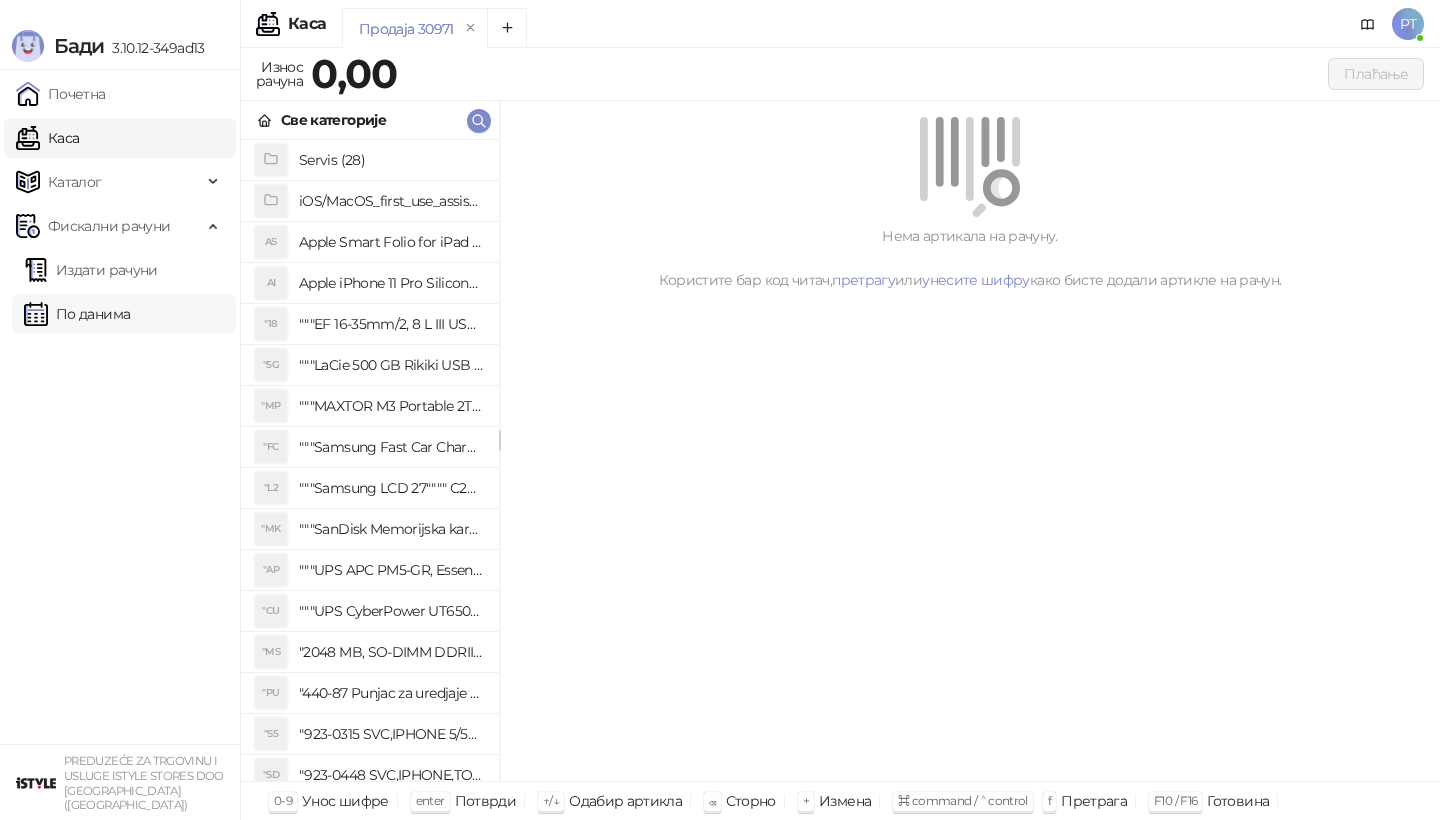 click on "По данима" at bounding box center (77, 314) 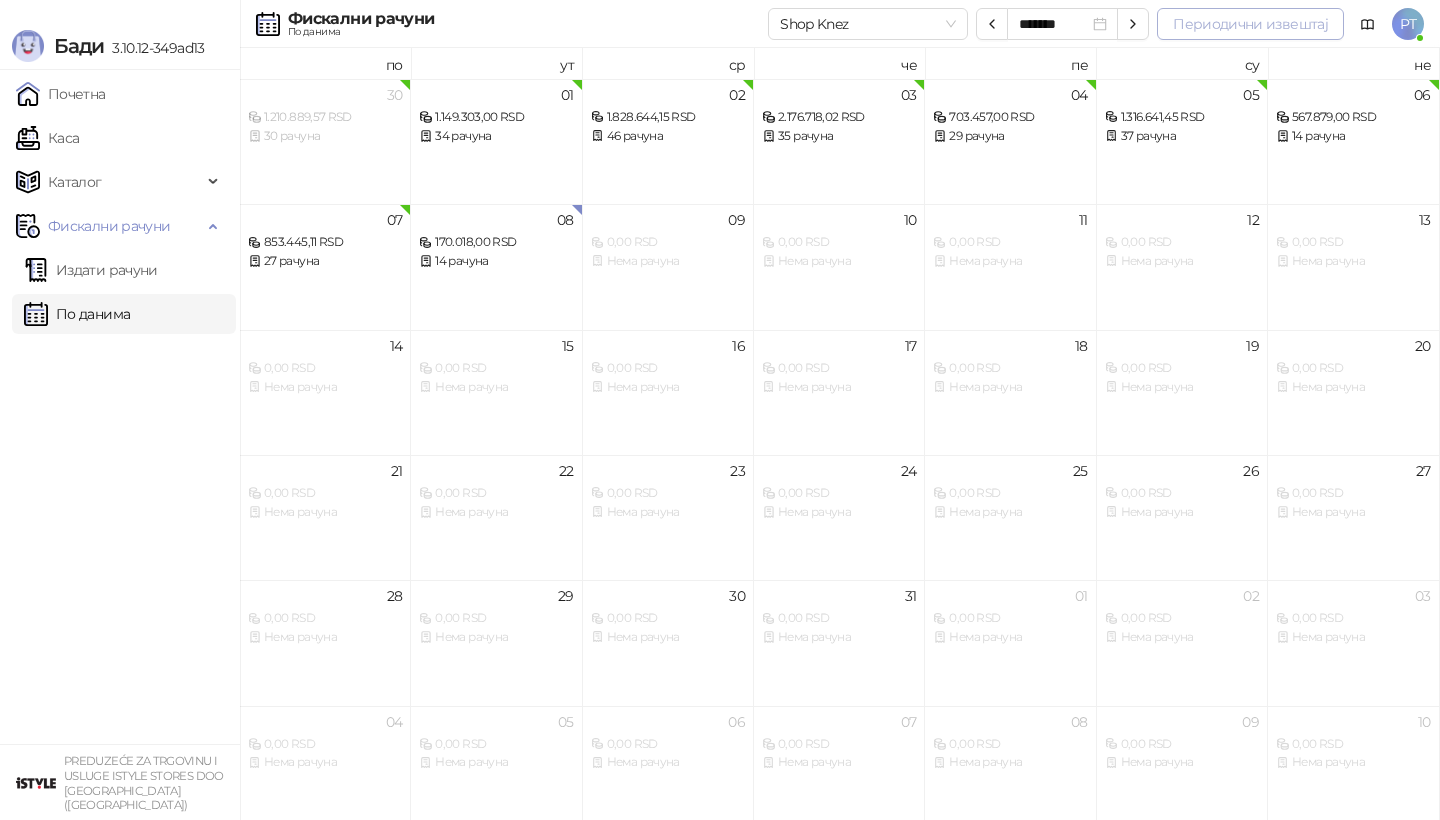 click on "Периодични извештај" at bounding box center (1250, 24) 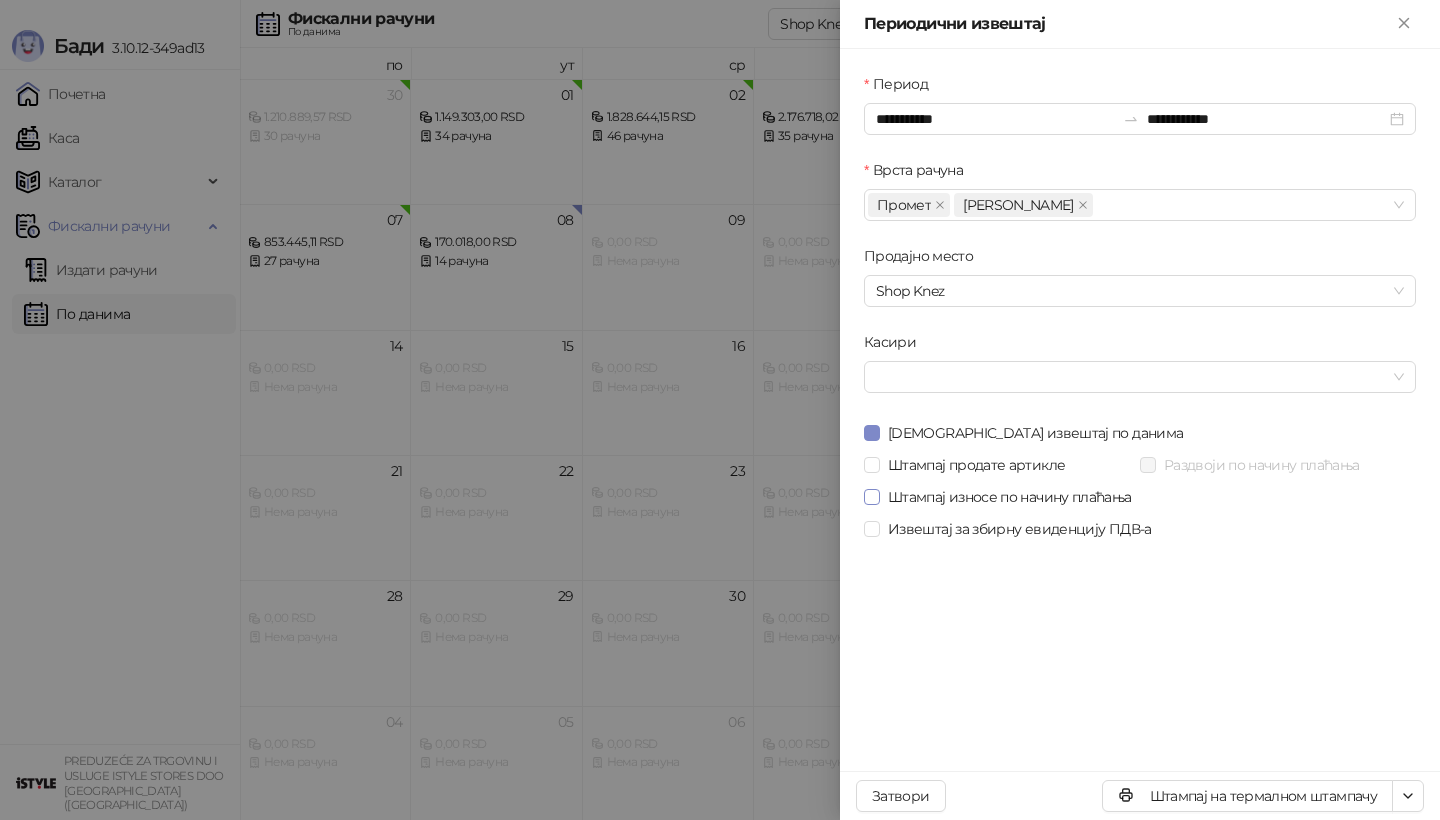 click on "Штампај износе по начину плаћања" at bounding box center (1010, 497) 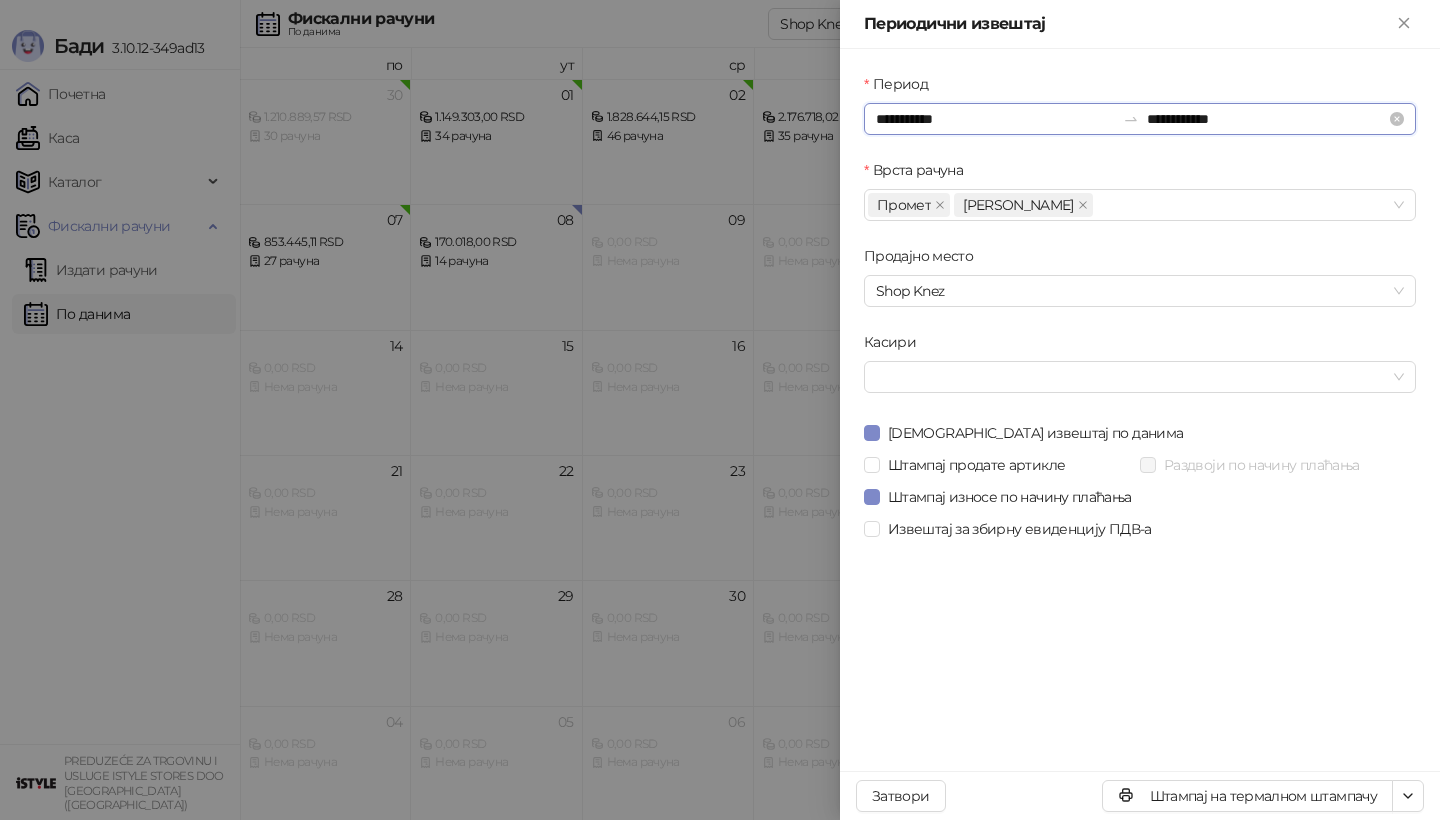 click on "**********" at bounding box center (1140, 119) 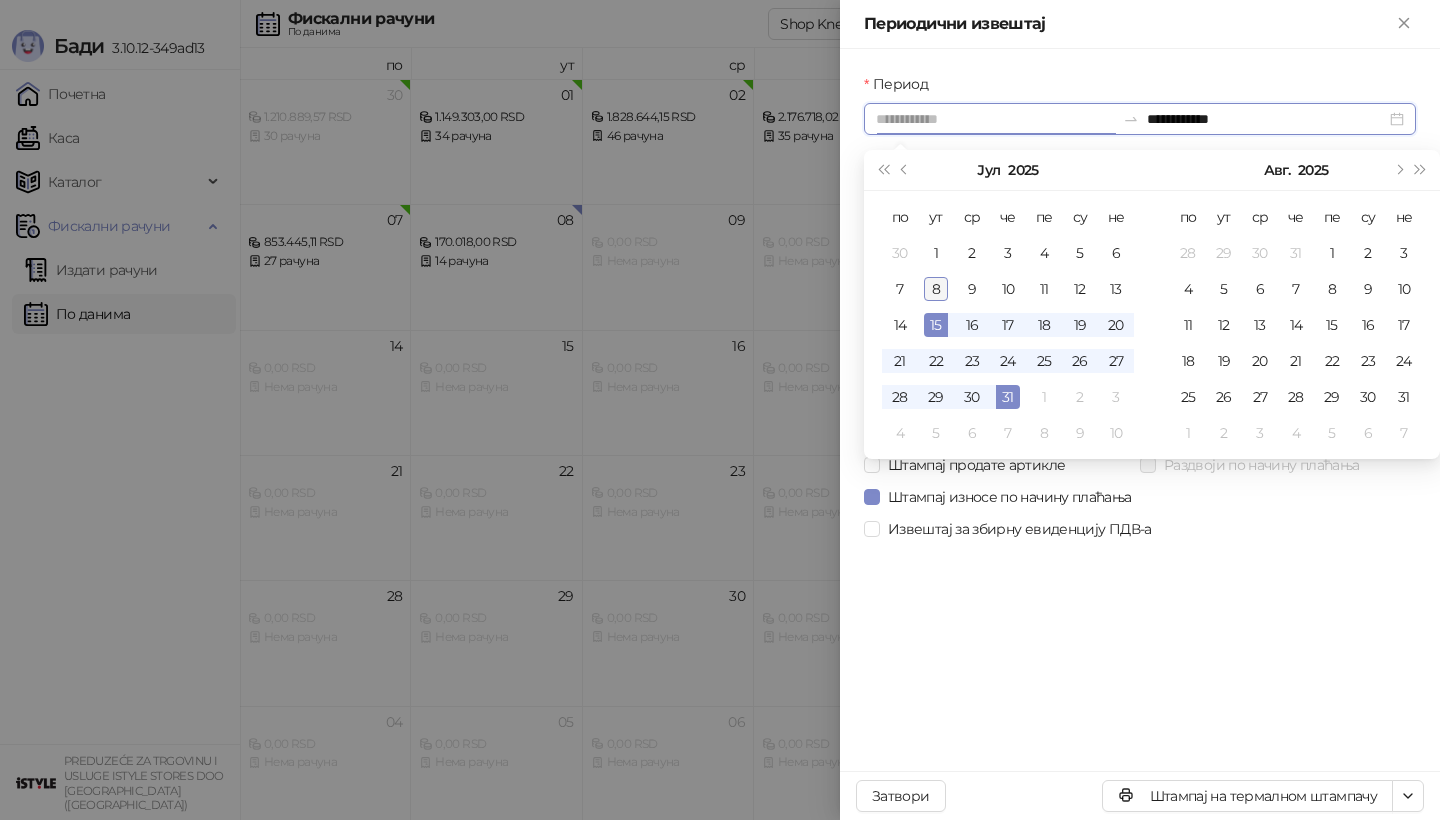 type on "**********" 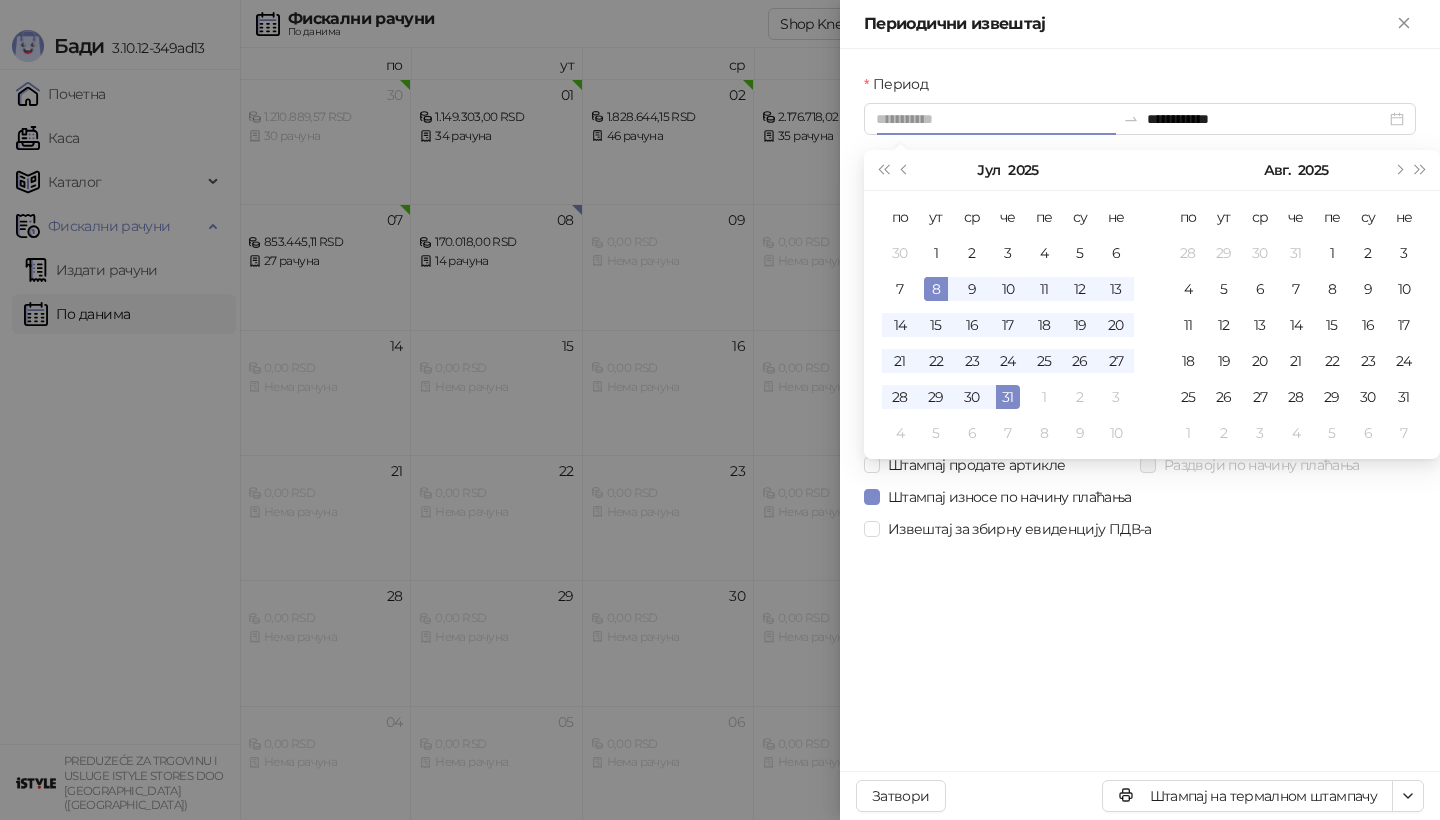 click on "8" at bounding box center [936, 289] 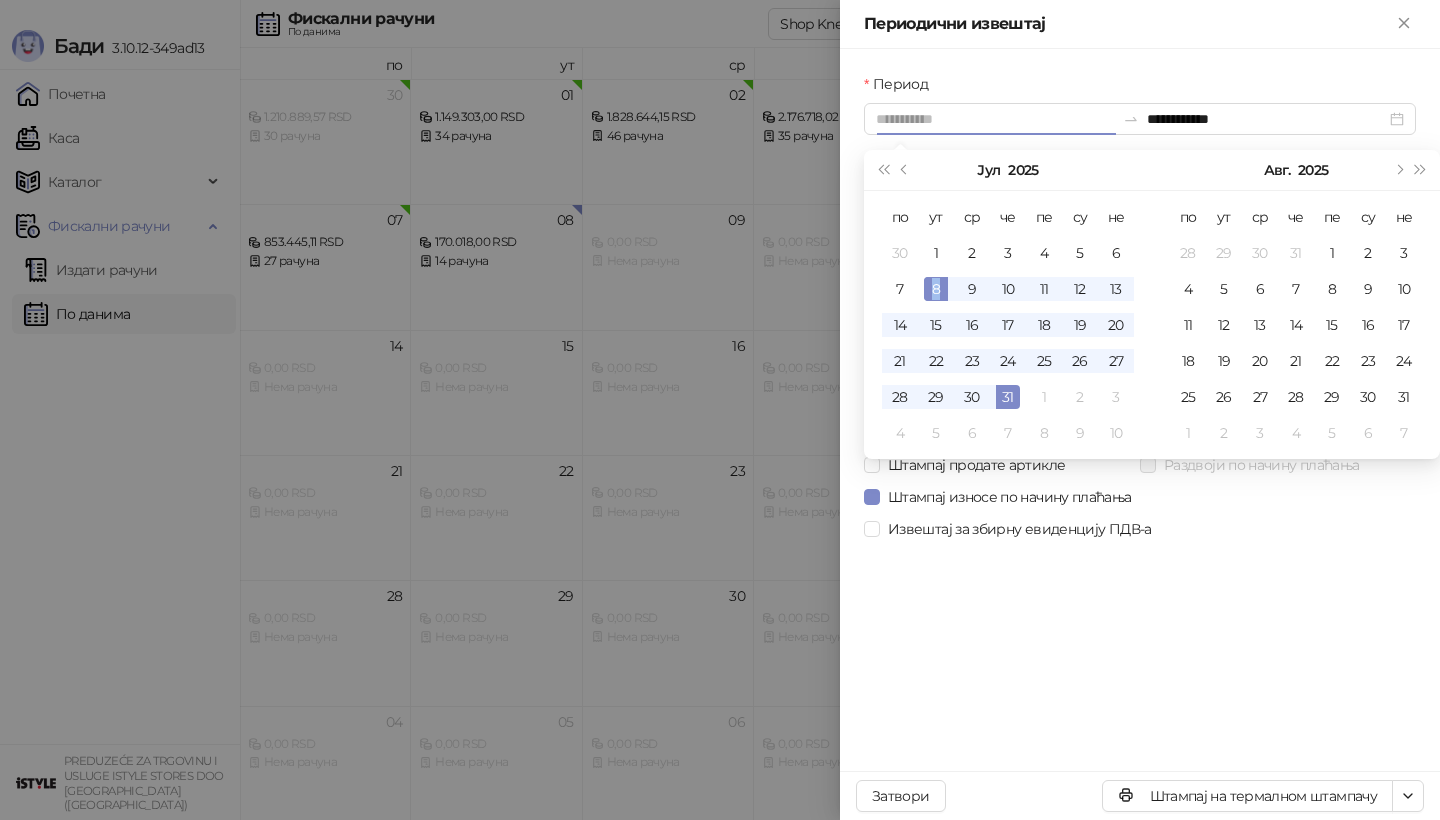 click on "8" at bounding box center [936, 289] 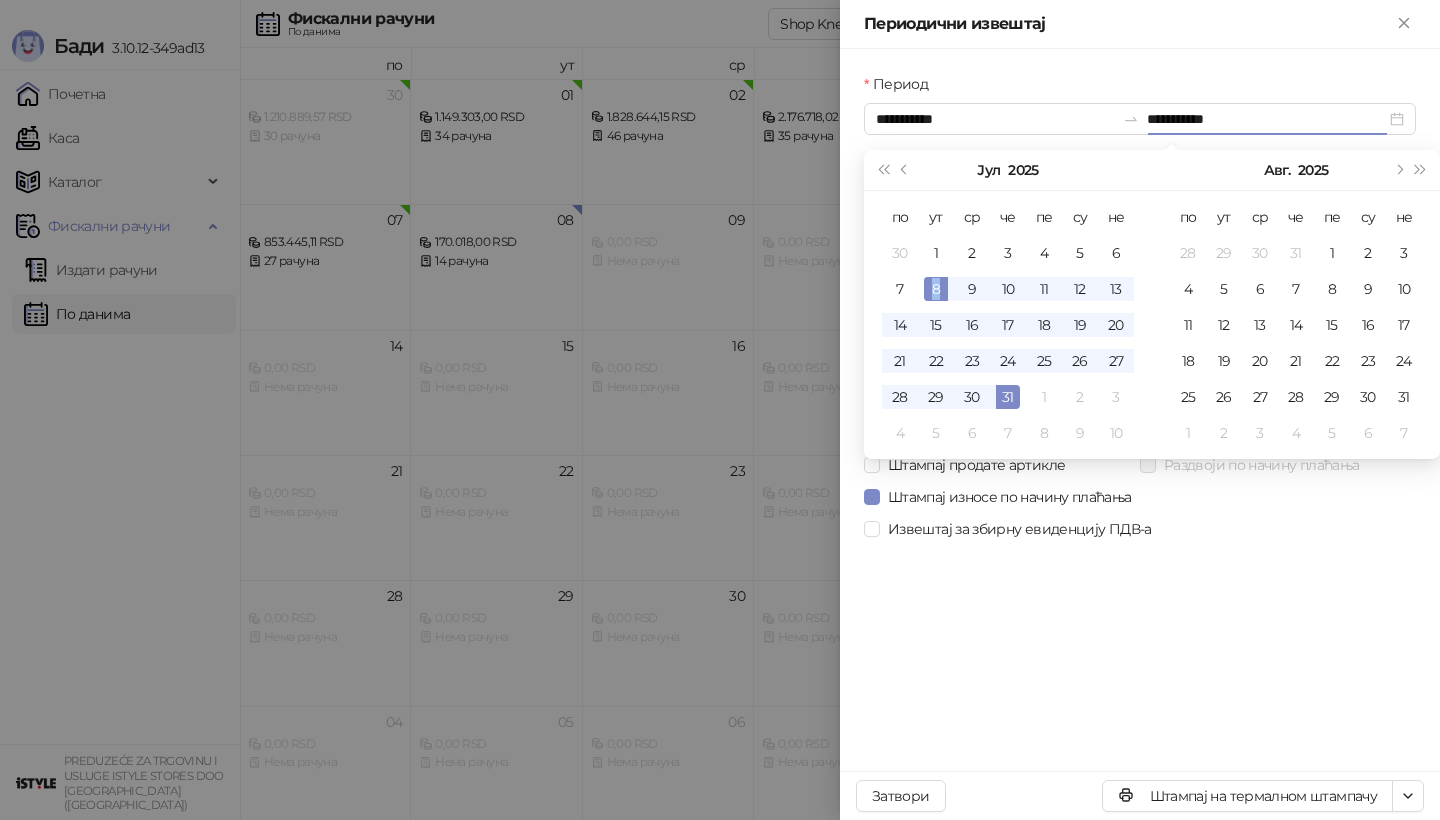 type on "**********" 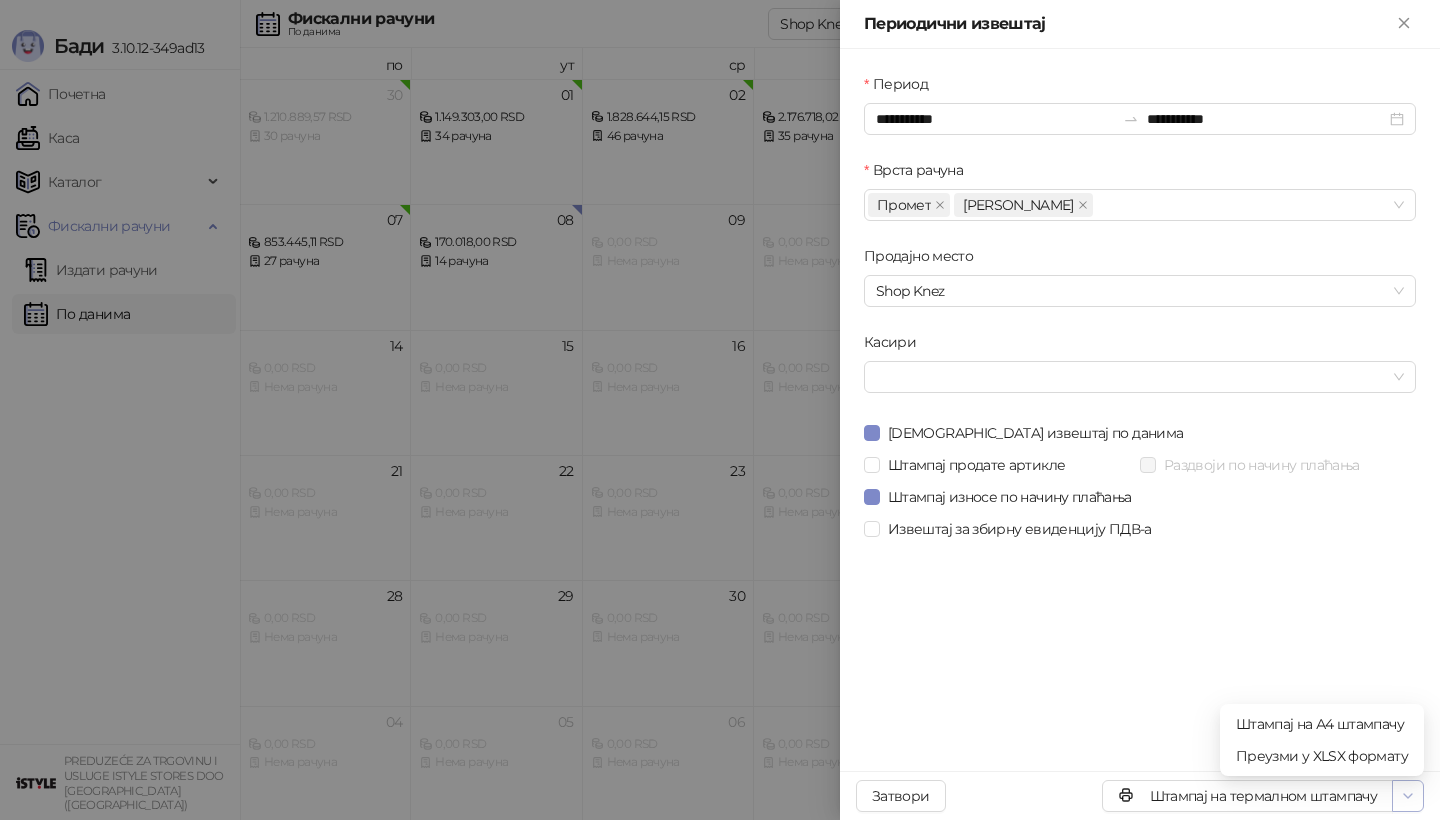 click 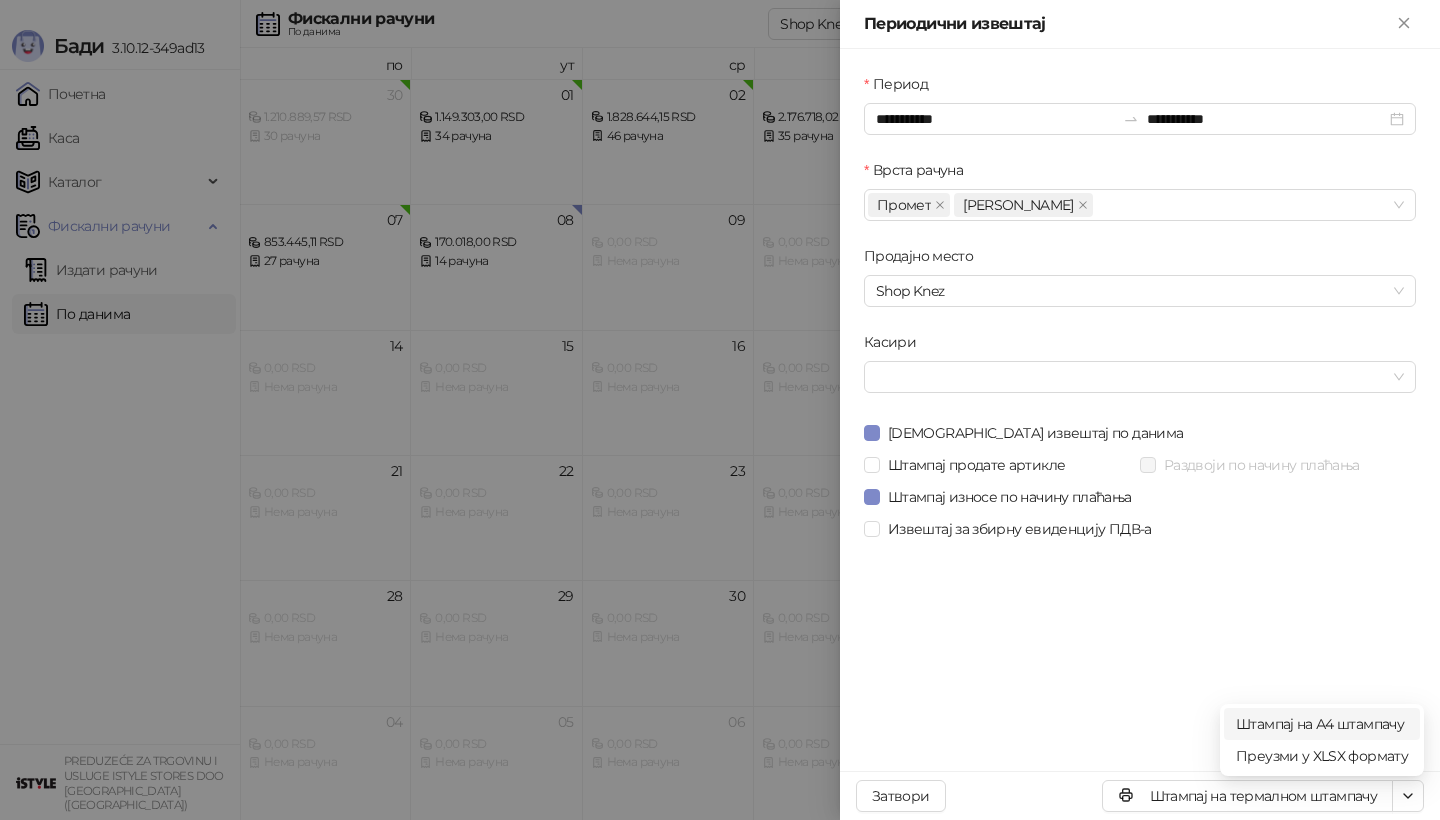 click on "Штампај на А4 штампачу" at bounding box center (1322, 724) 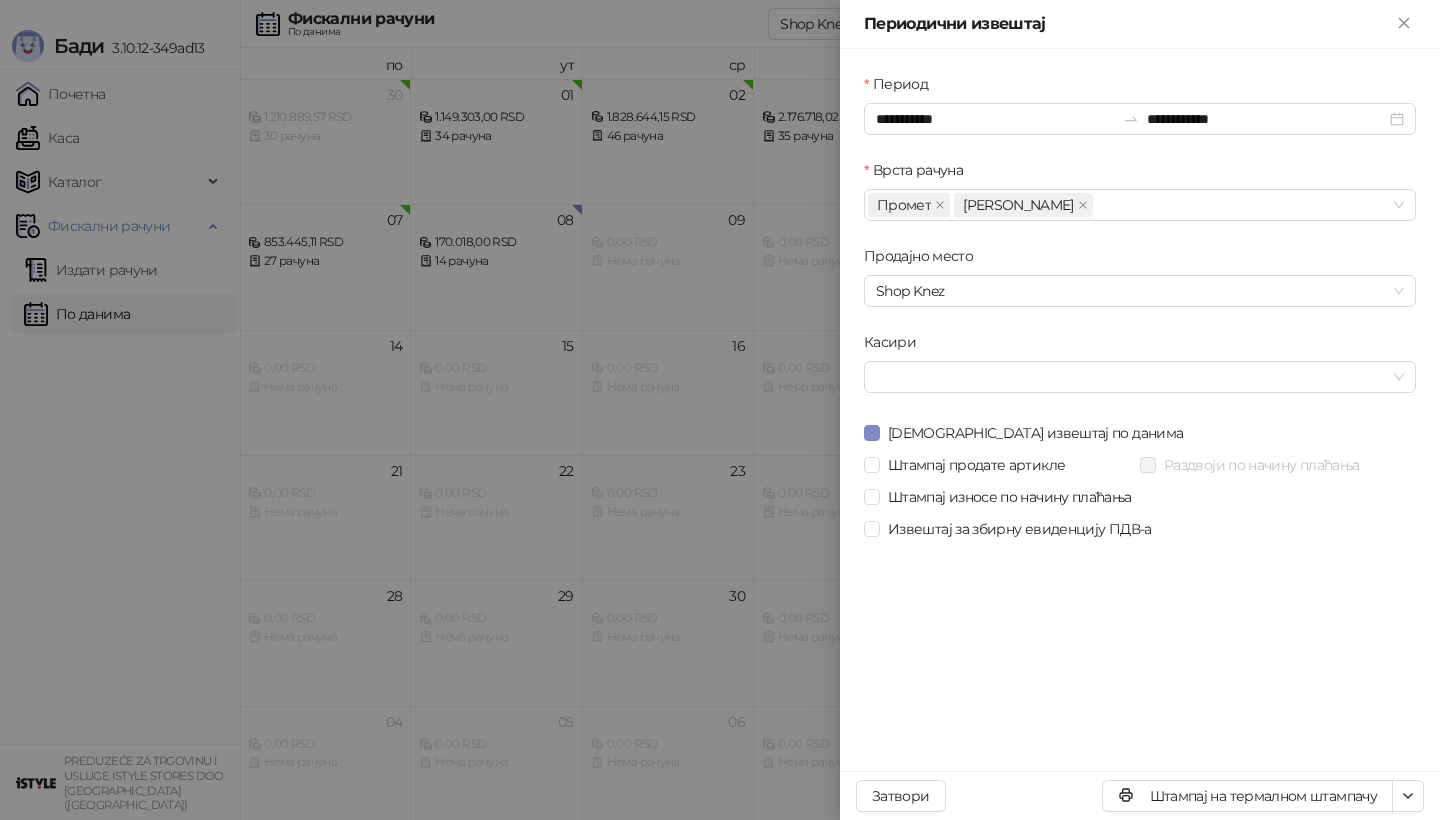 click at bounding box center [720, 410] 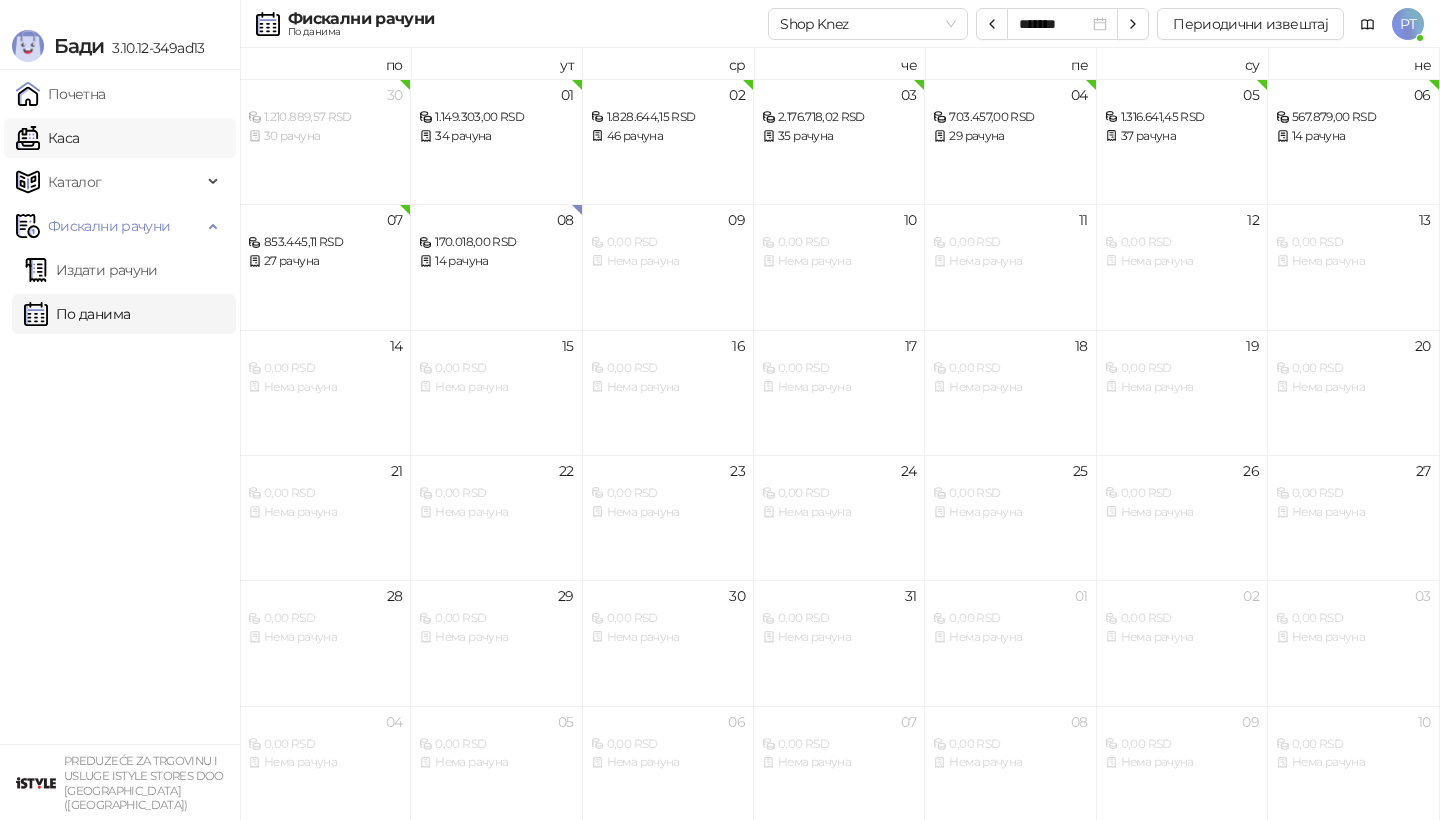 click on "Каса" at bounding box center [47, 138] 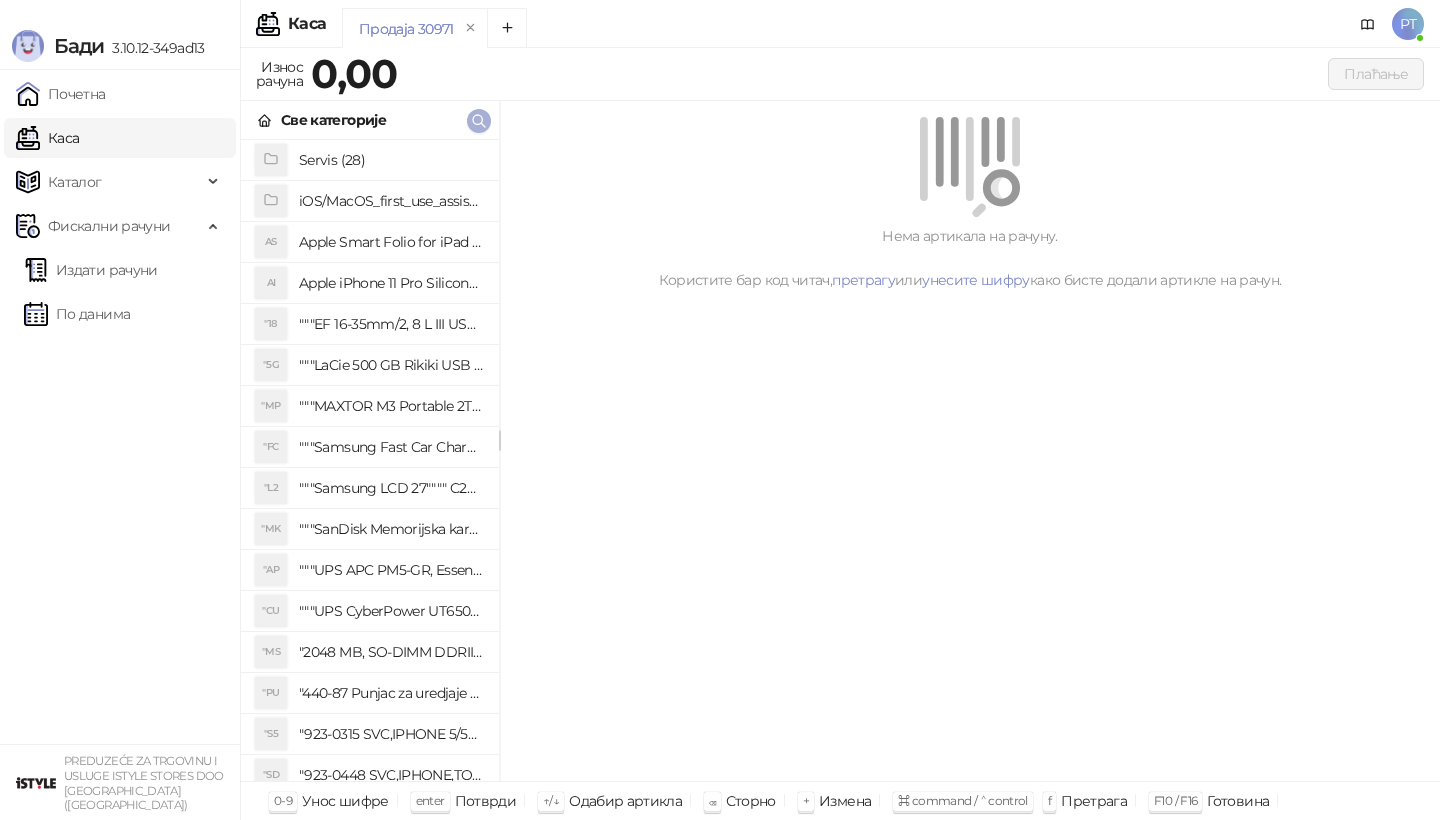 click 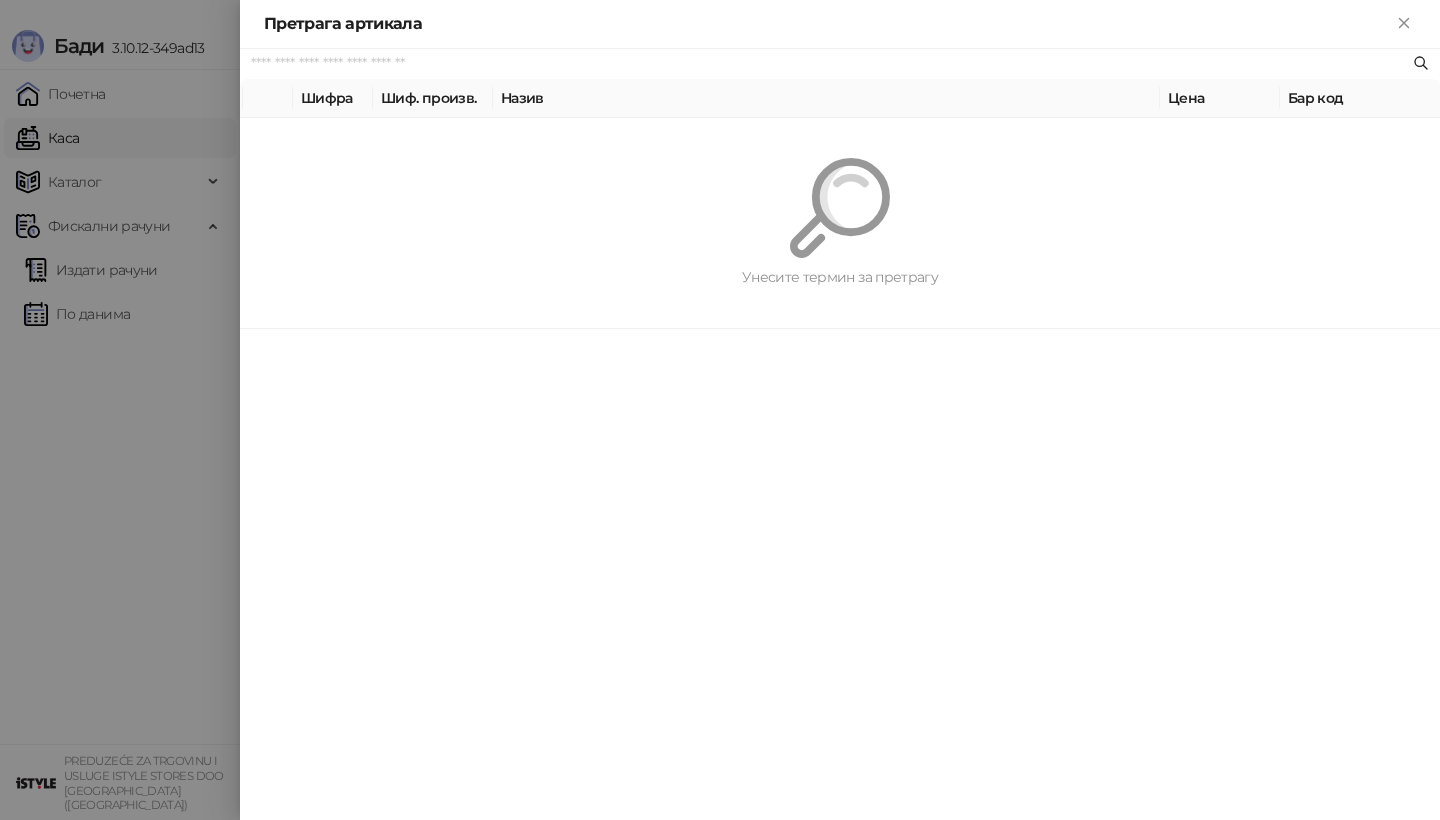 paste on "*********" 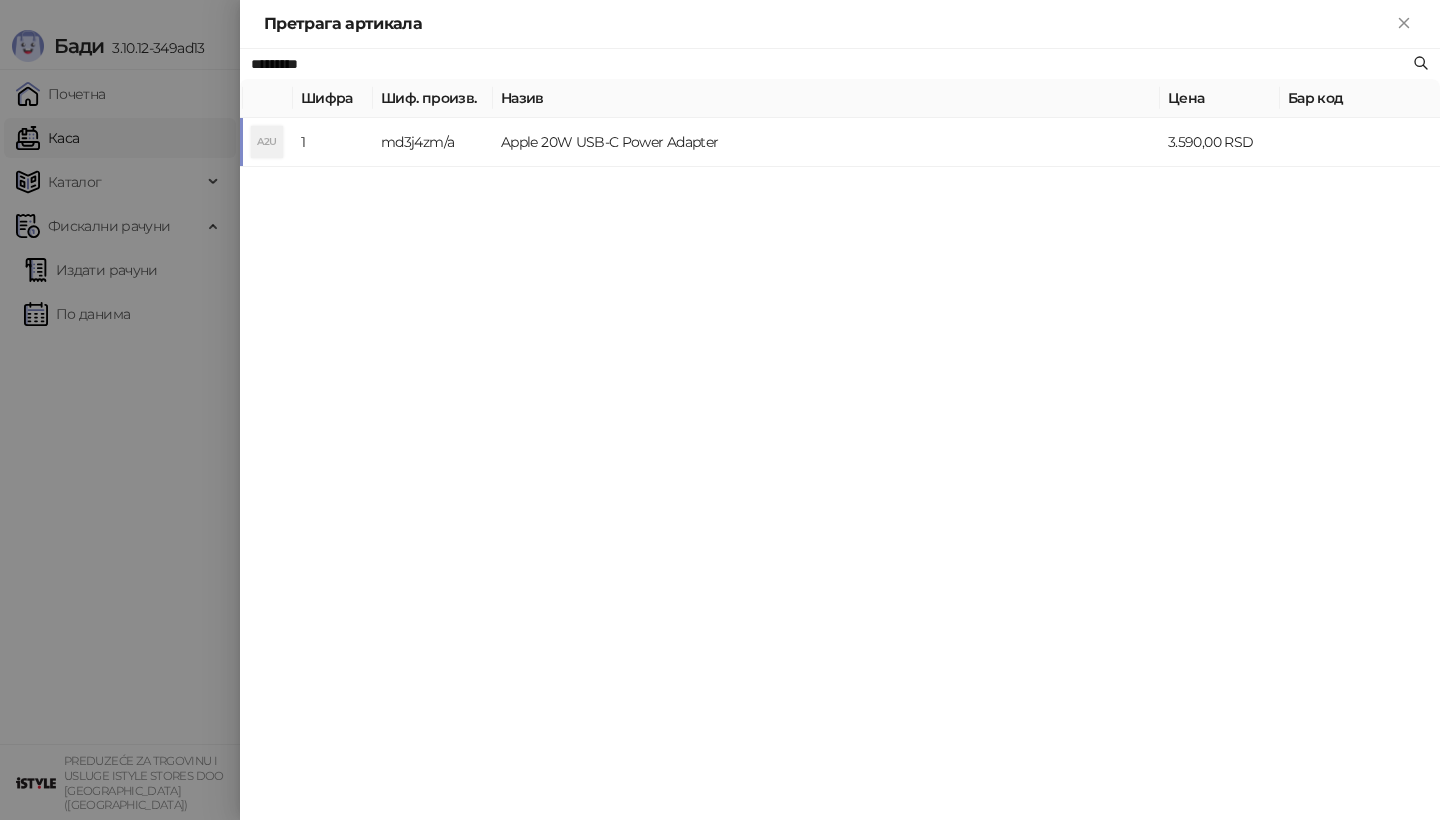 type on "*********" 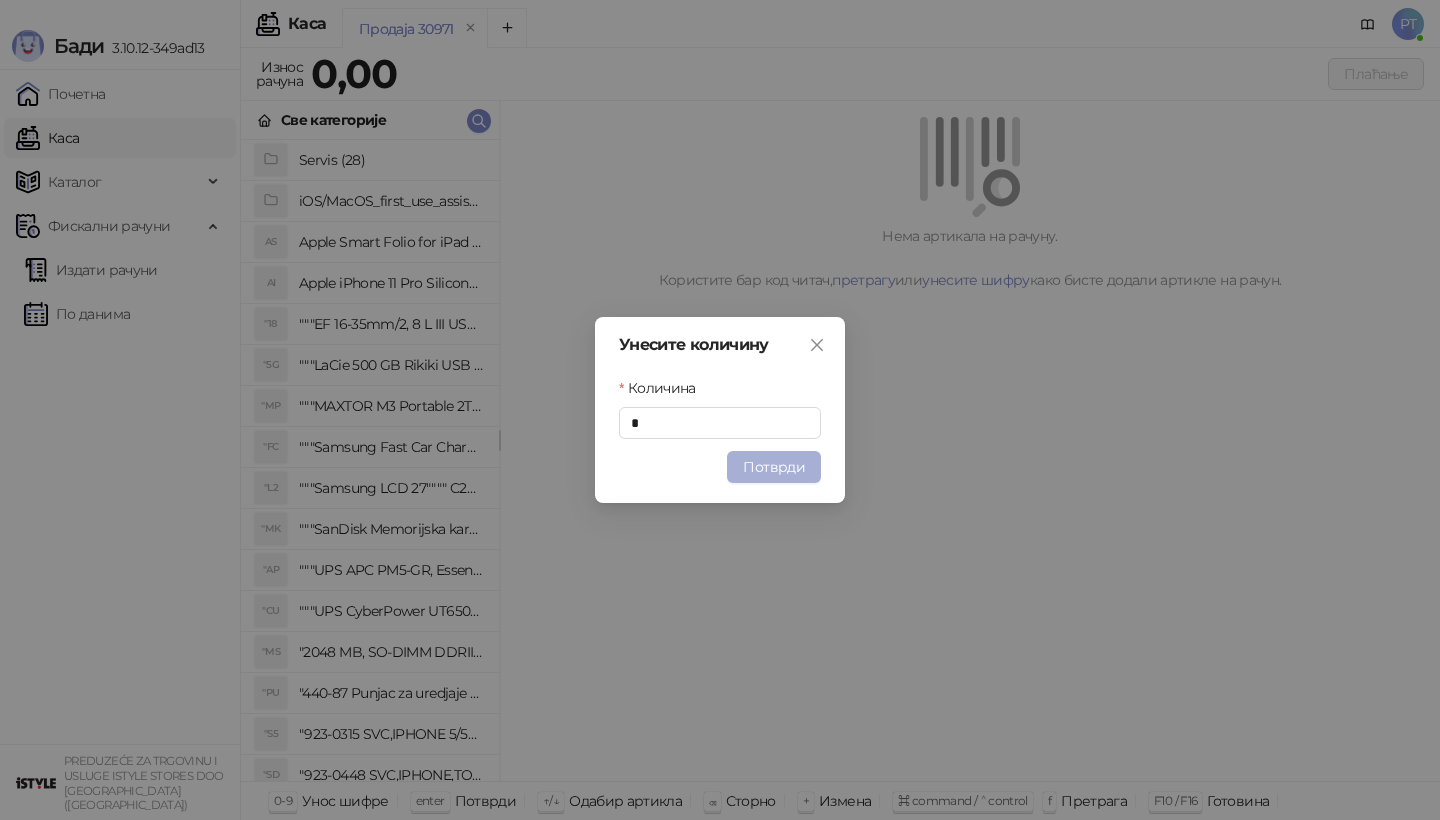 click on "Потврди" at bounding box center [774, 467] 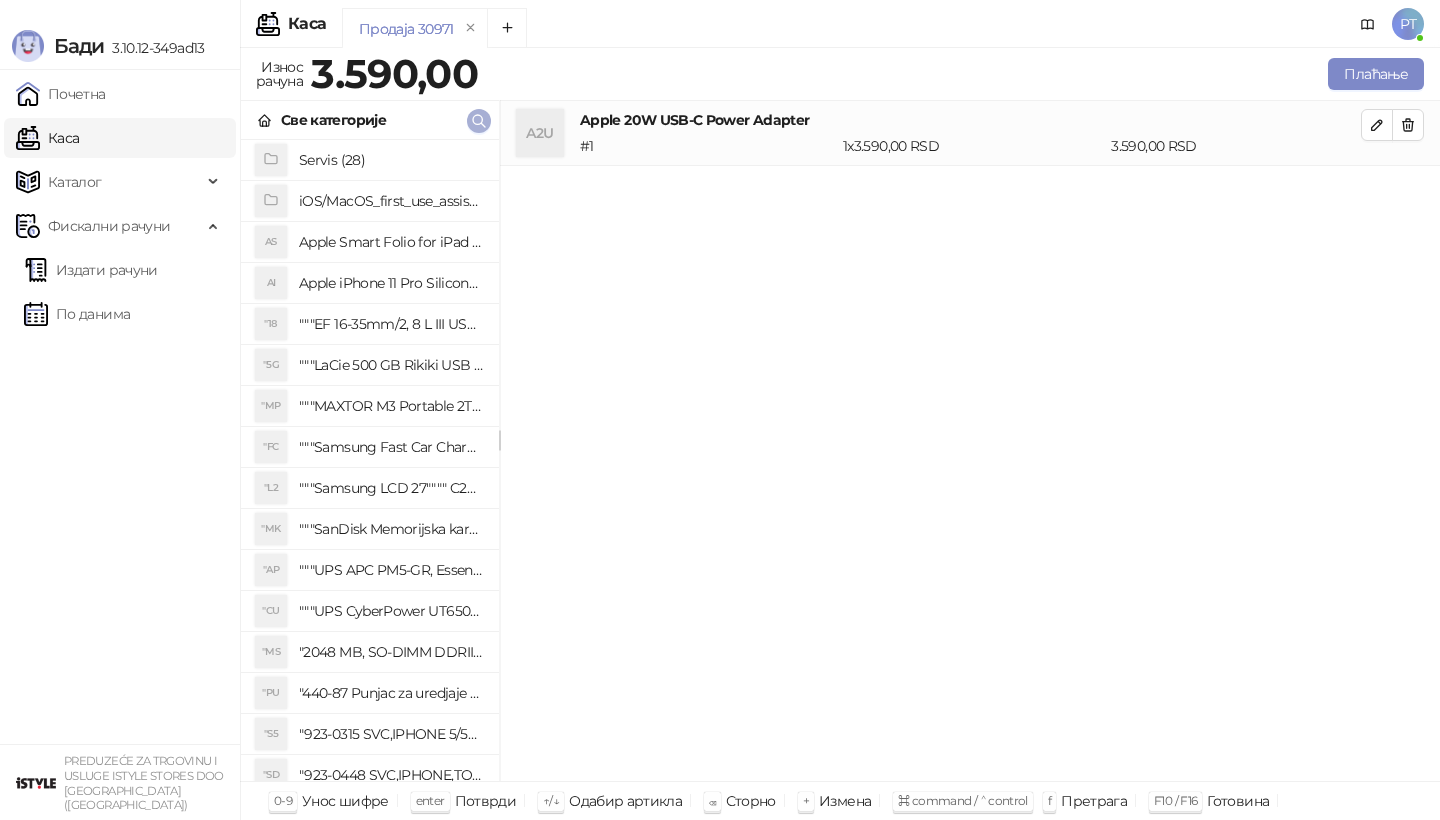 click 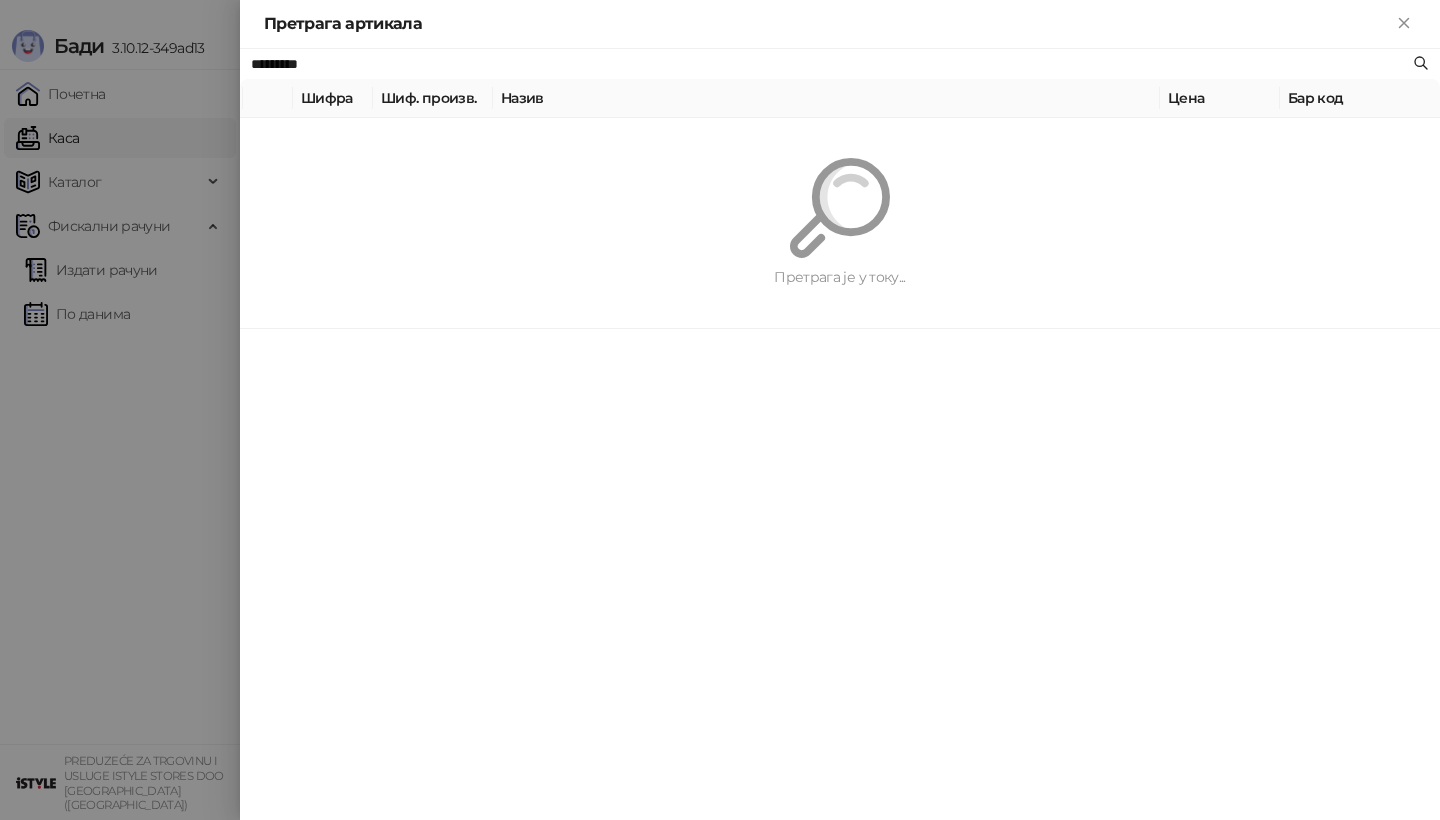 paste on "**********" 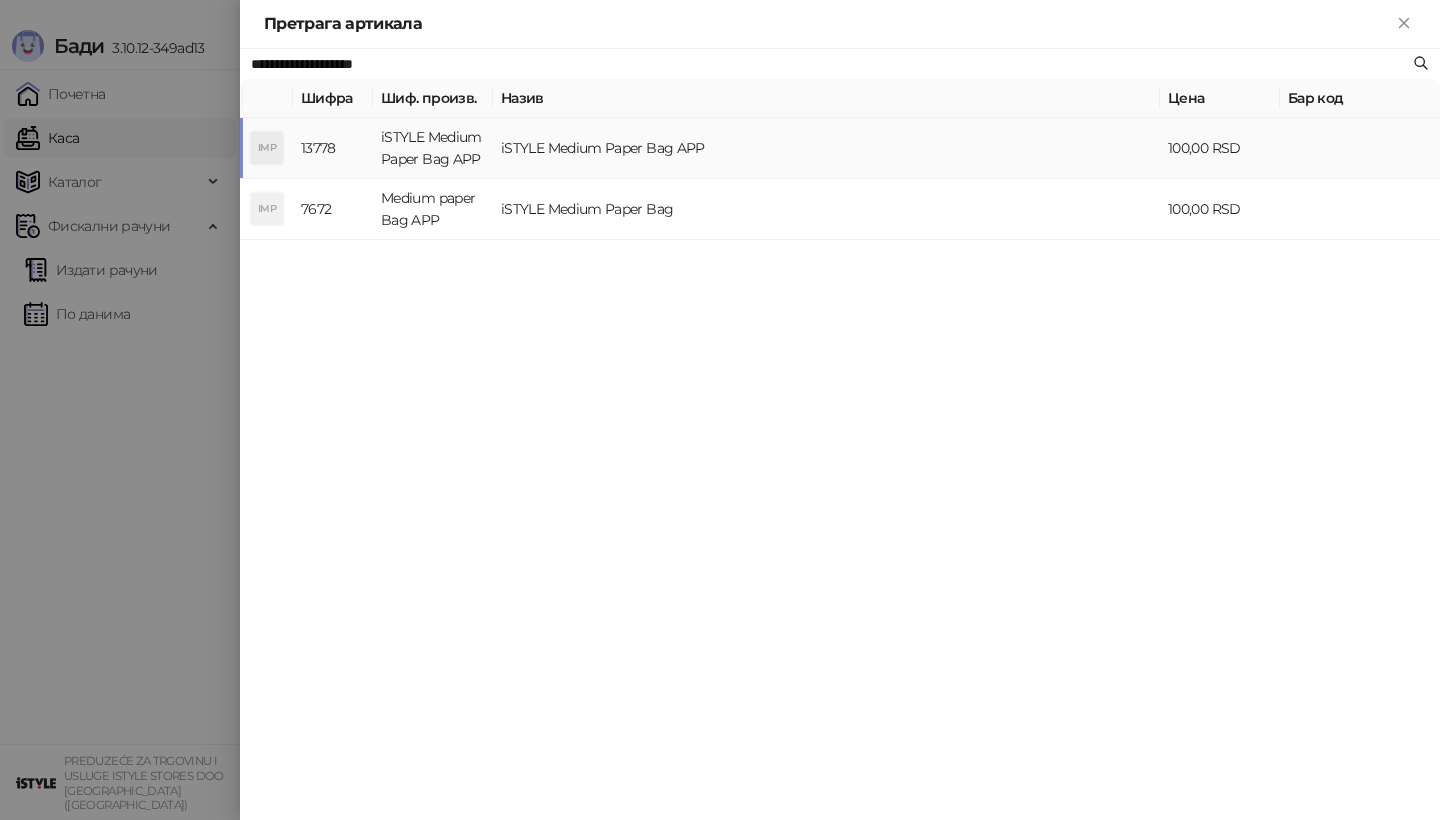 type on "**********" 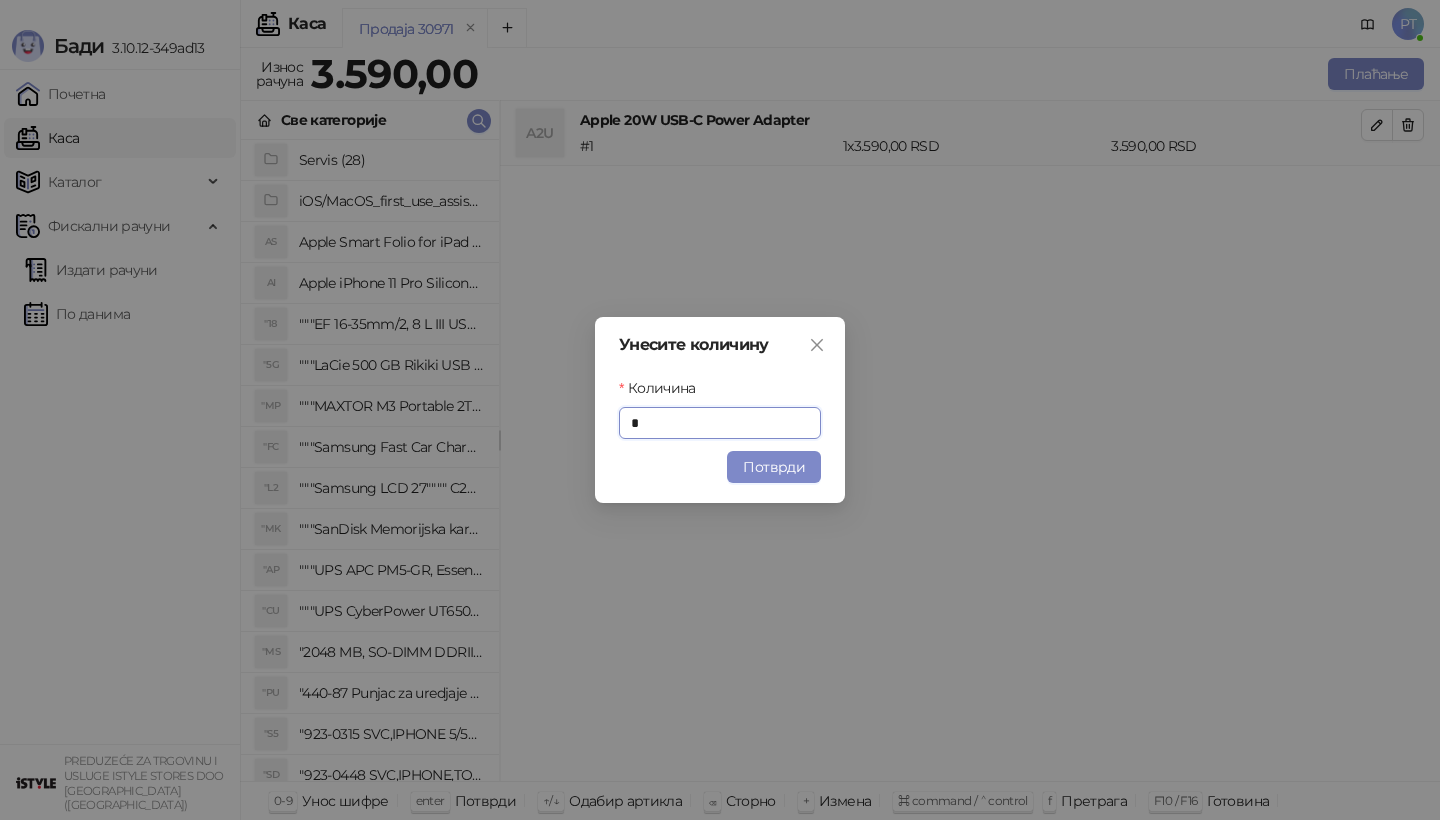 click on "Унесите количину Количина * Потврди" at bounding box center [720, 410] 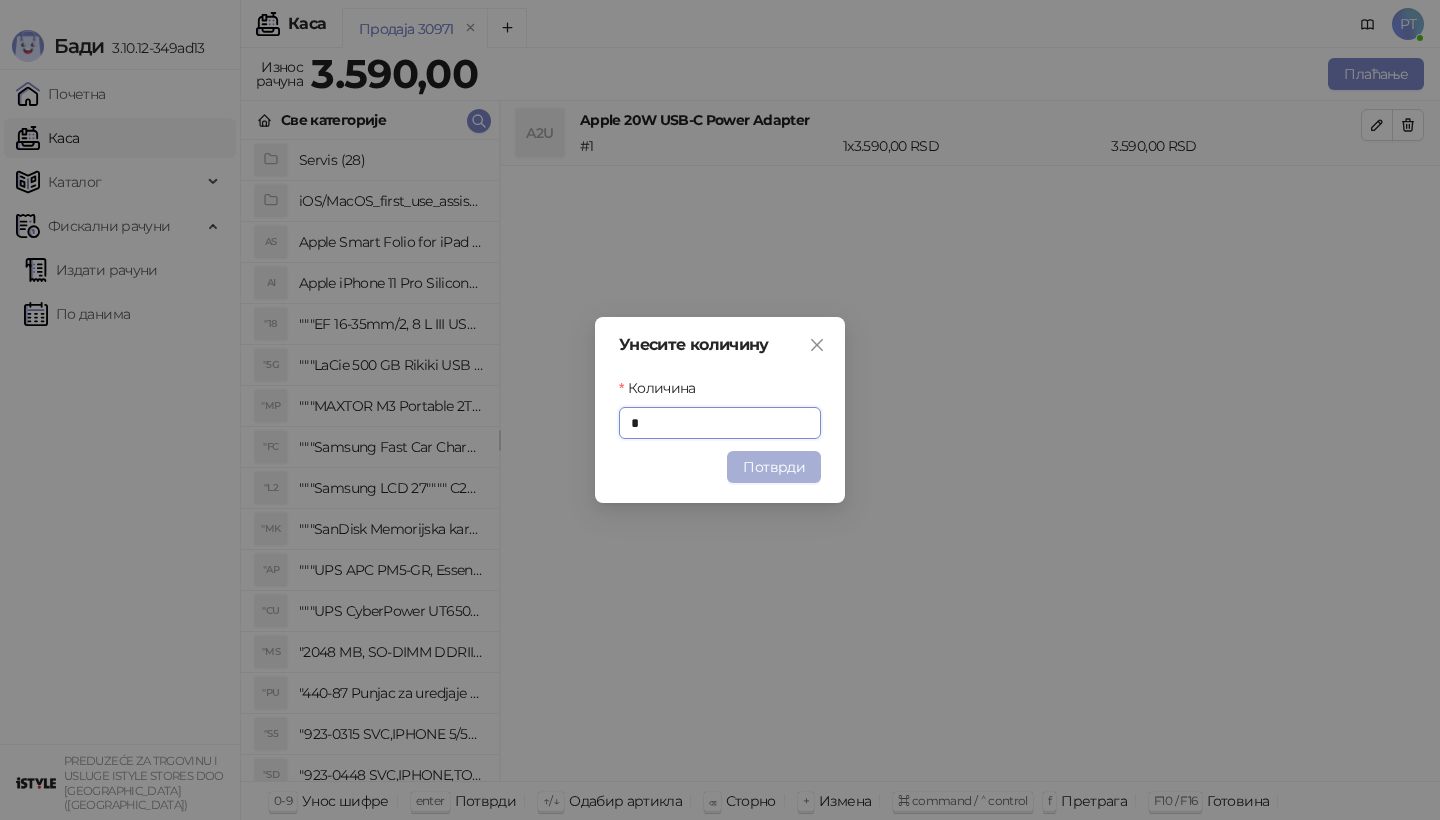 click on "Потврди" at bounding box center (774, 467) 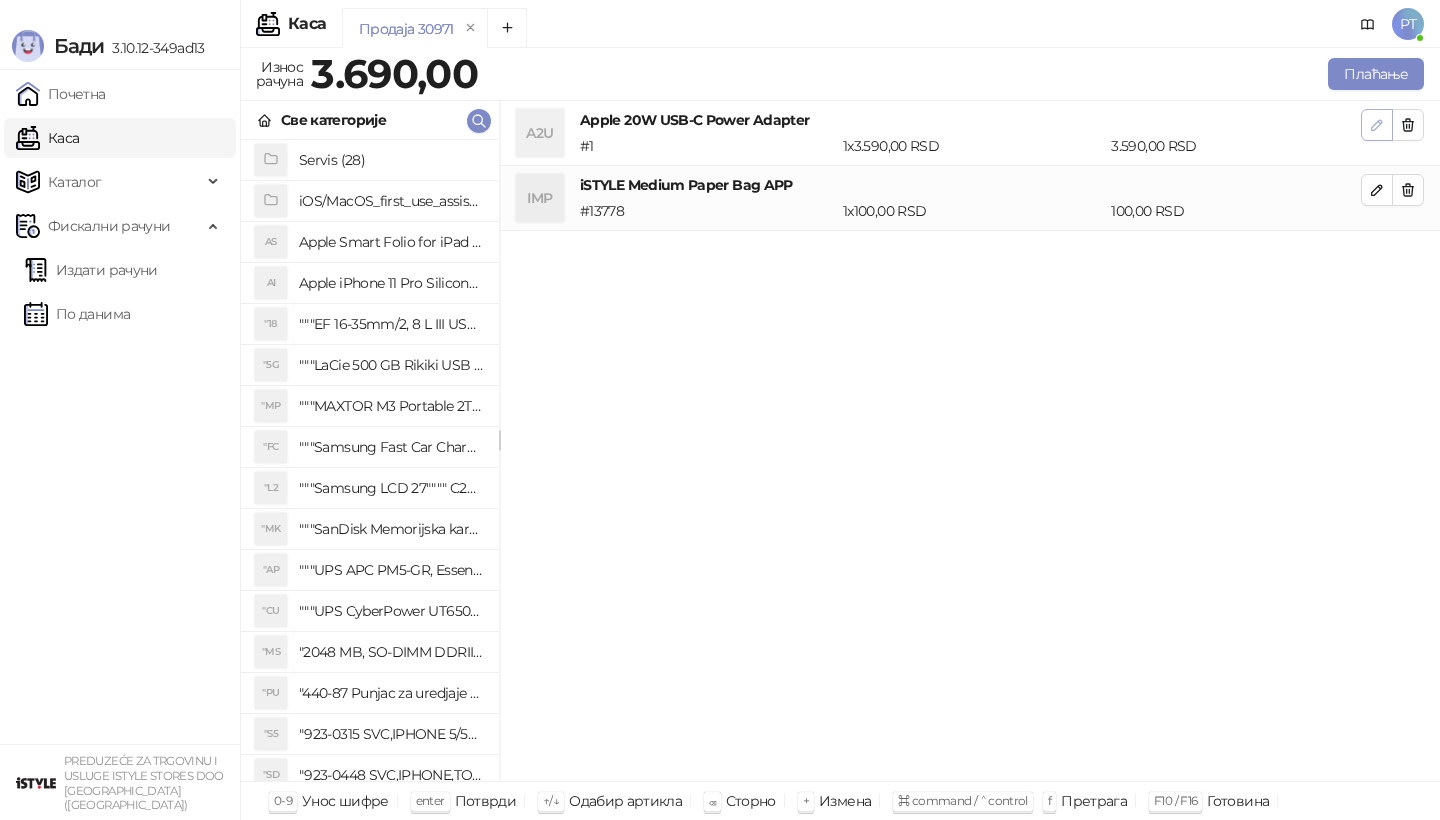 click at bounding box center [1377, 125] 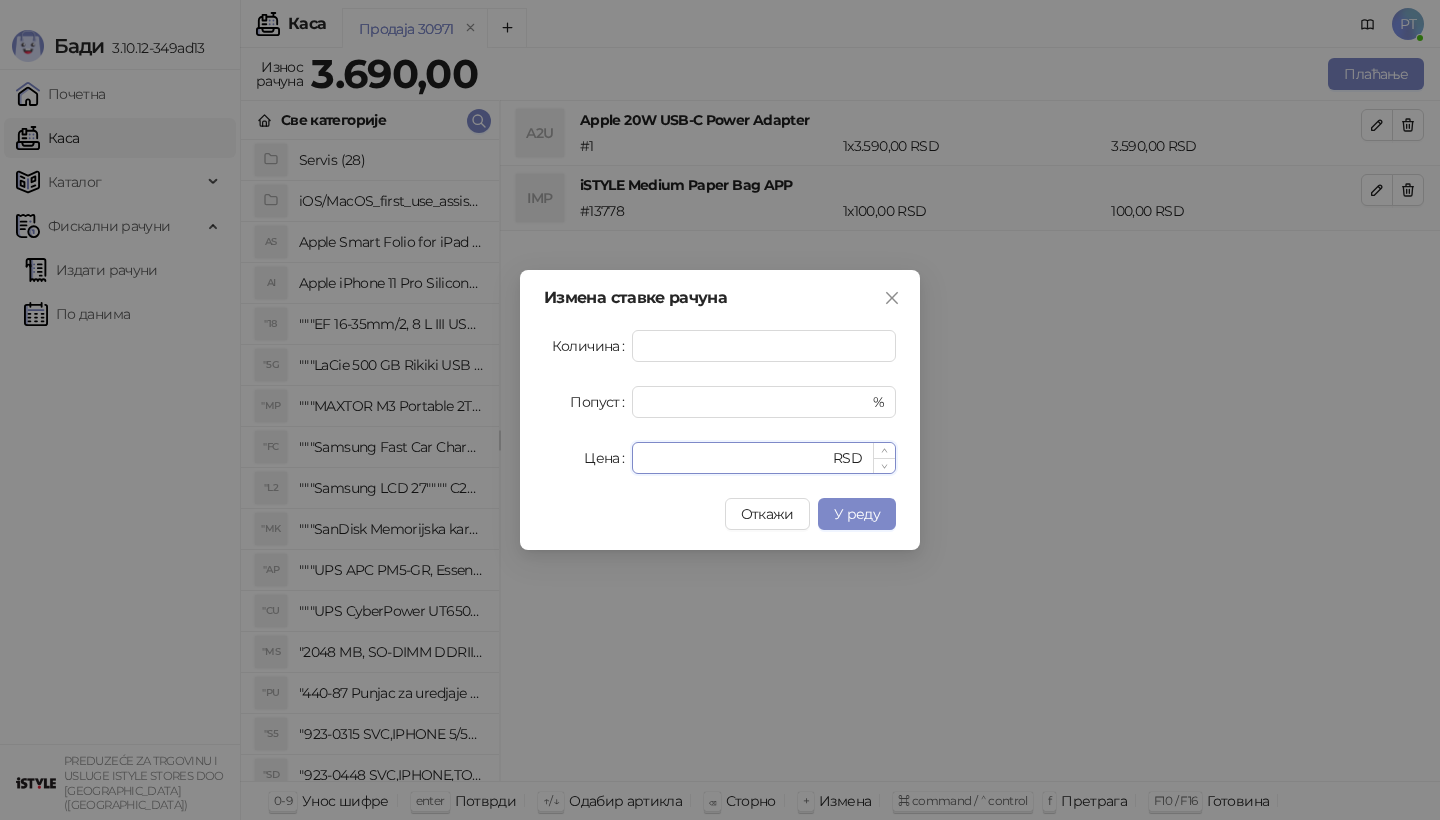 click on "****" at bounding box center [736, 458] 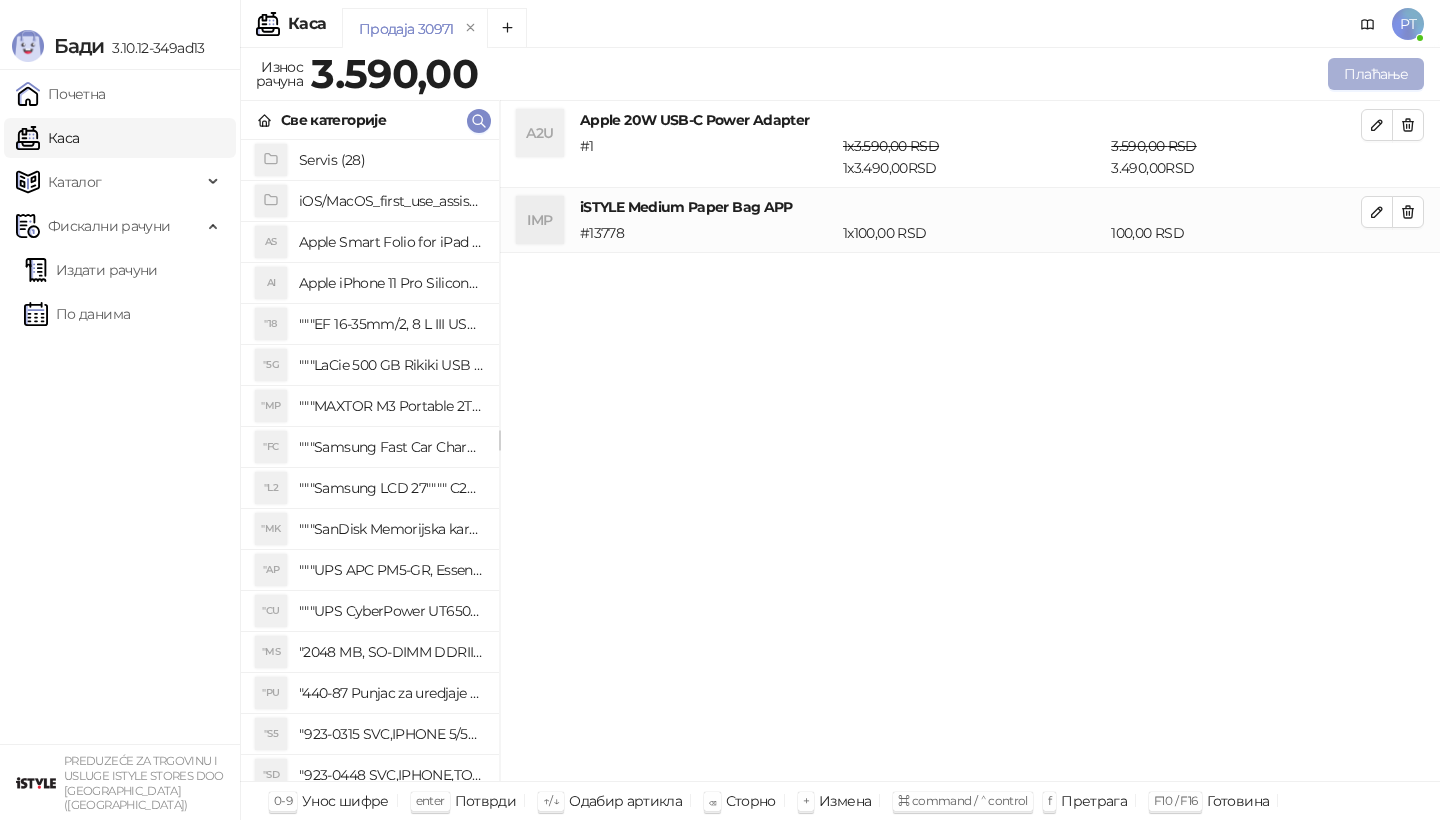 click on "Плаћање" at bounding box center (1376, 74) 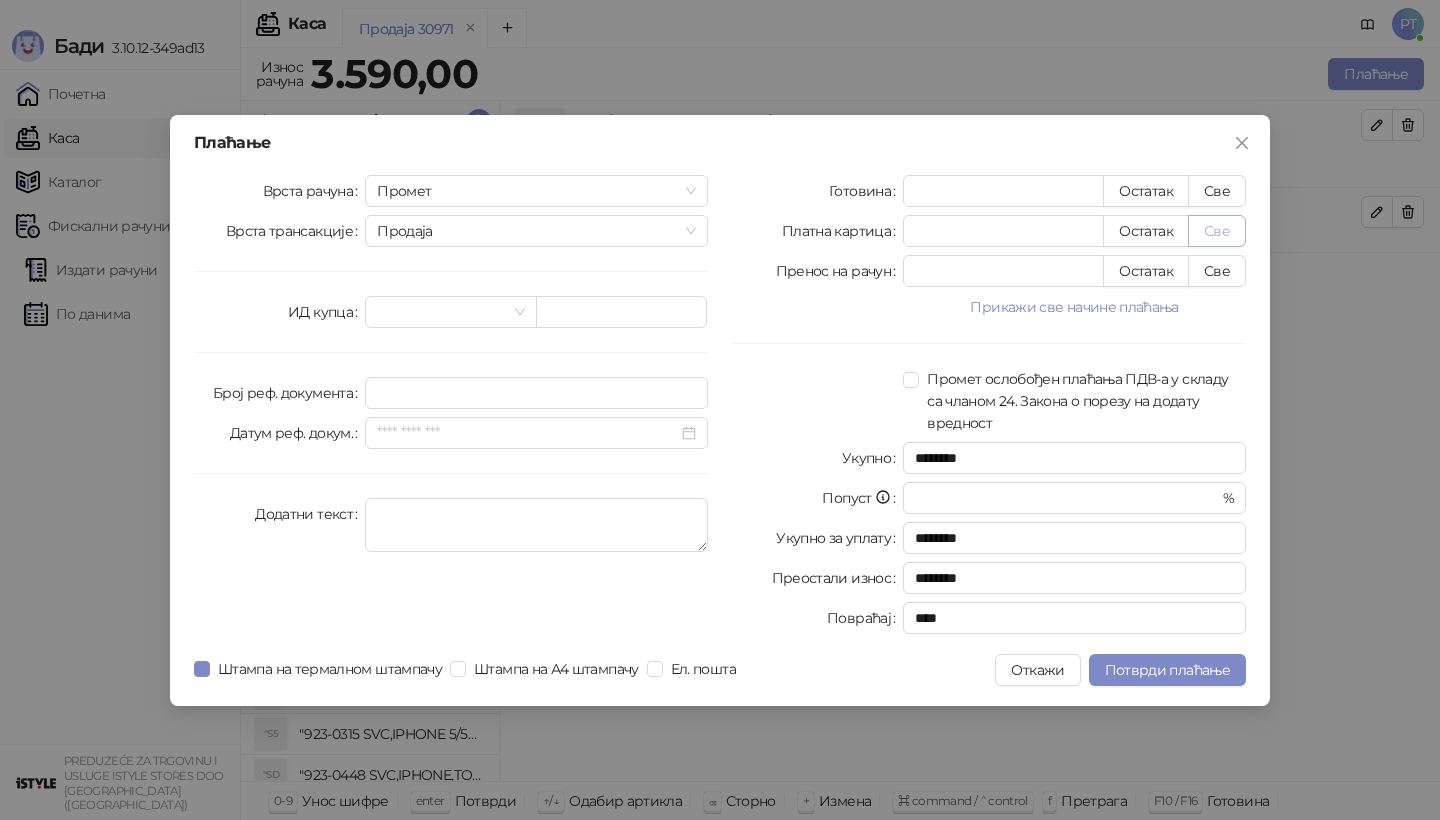 click on "Све" at bounding box center (1217, 231) 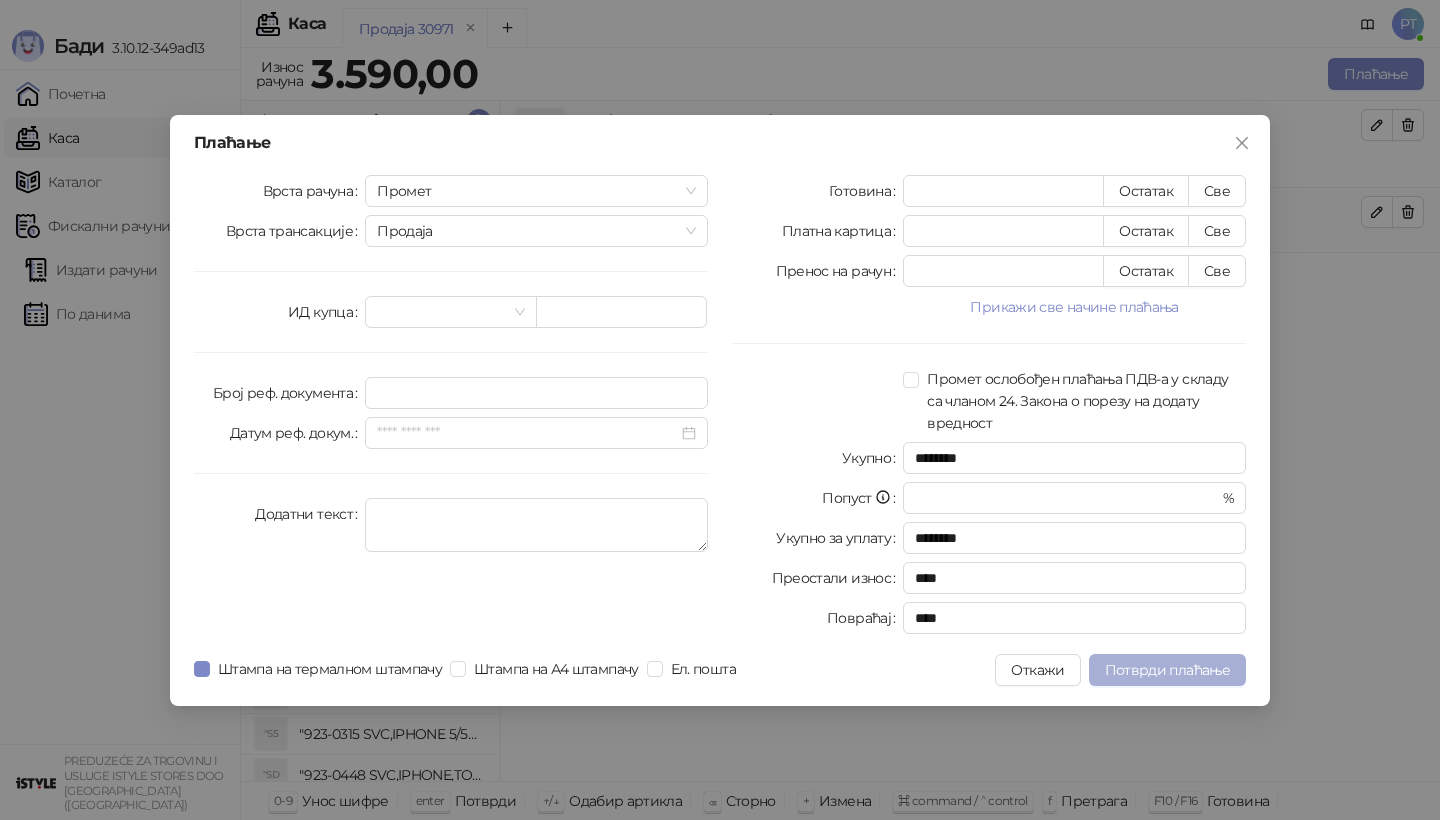 click on "Потврди плаћање" at bounding box center [1167, 670] 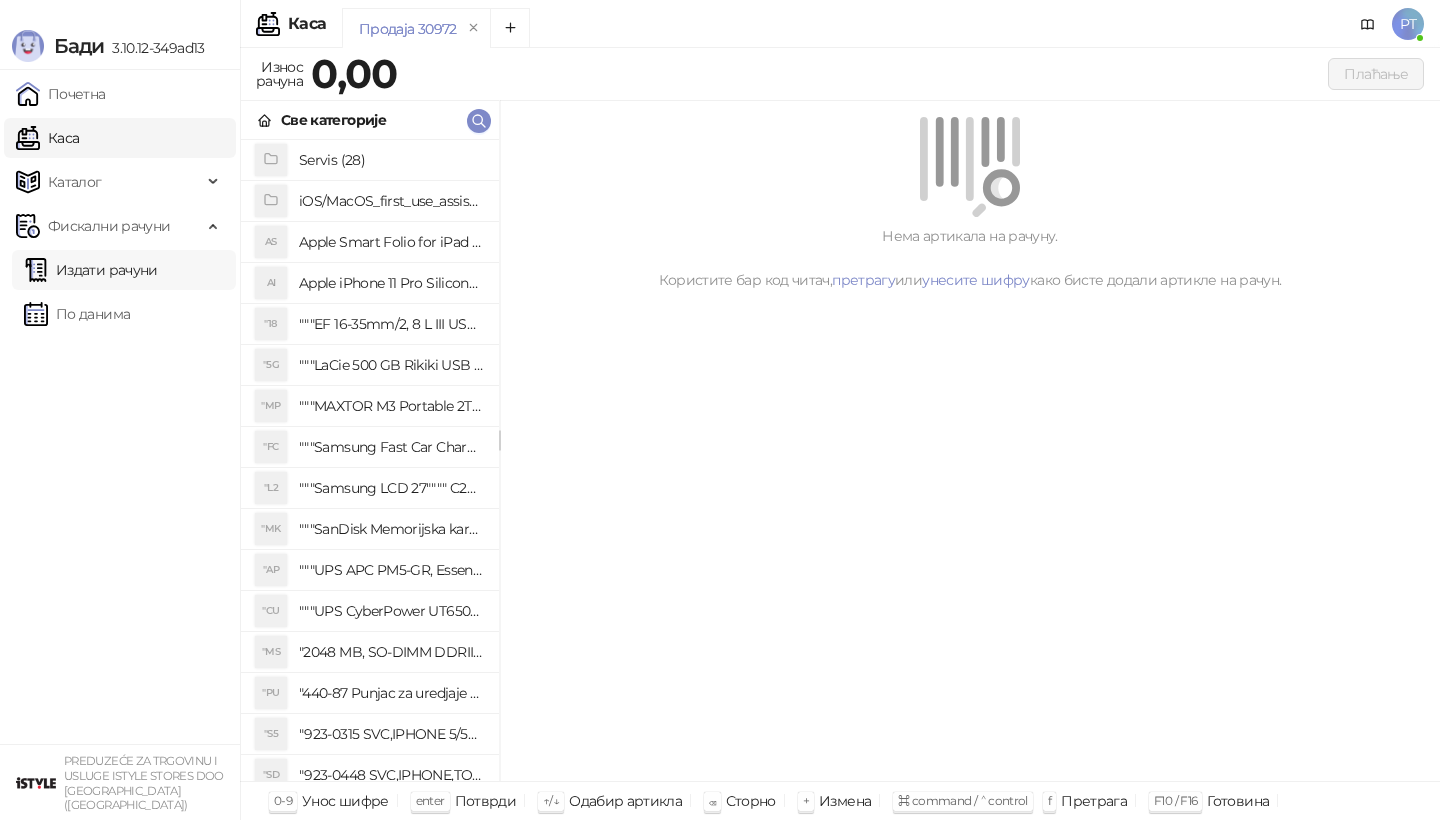 click on "Издати рачуни" at bounding box center (91, 270) 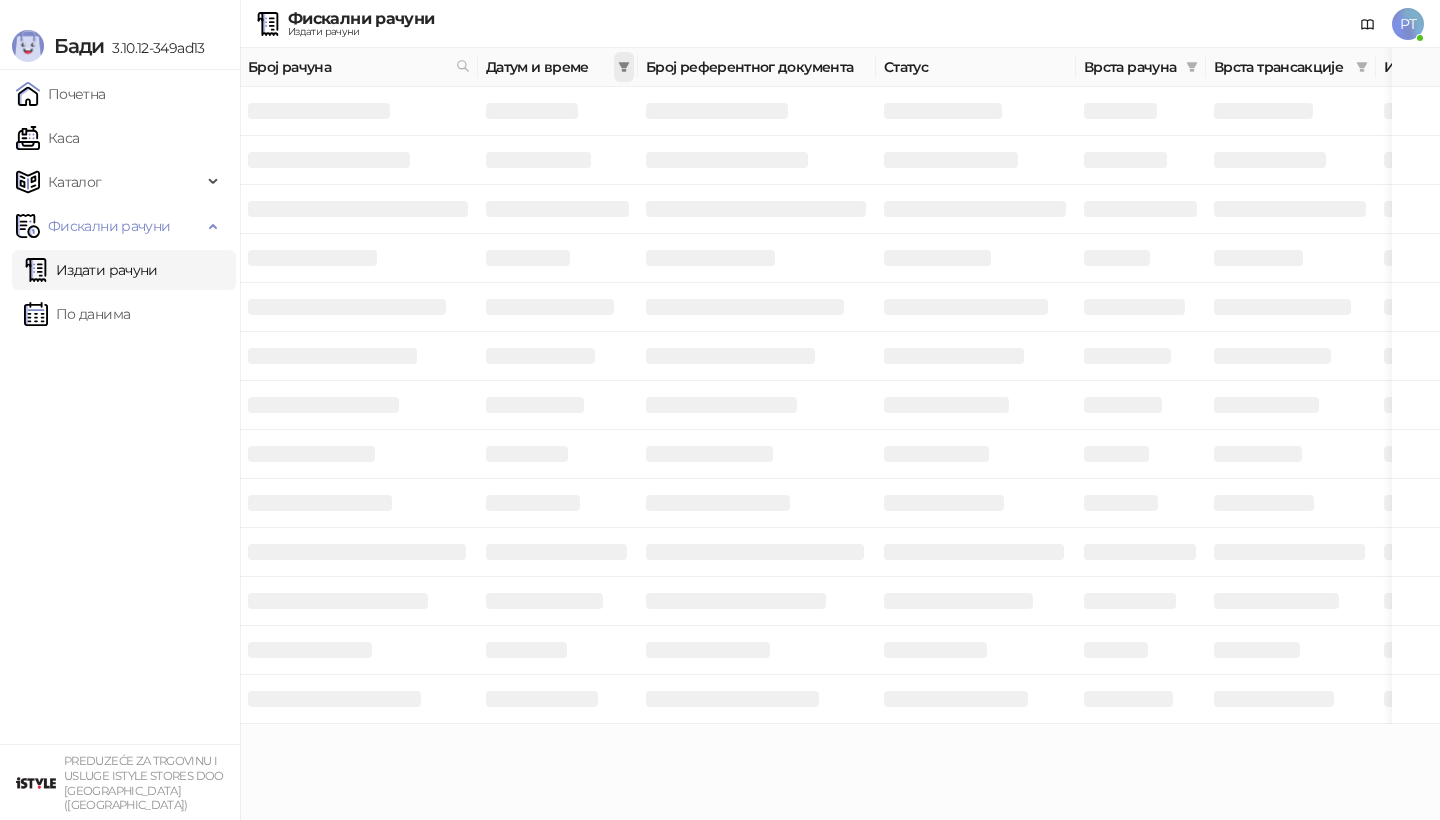 click 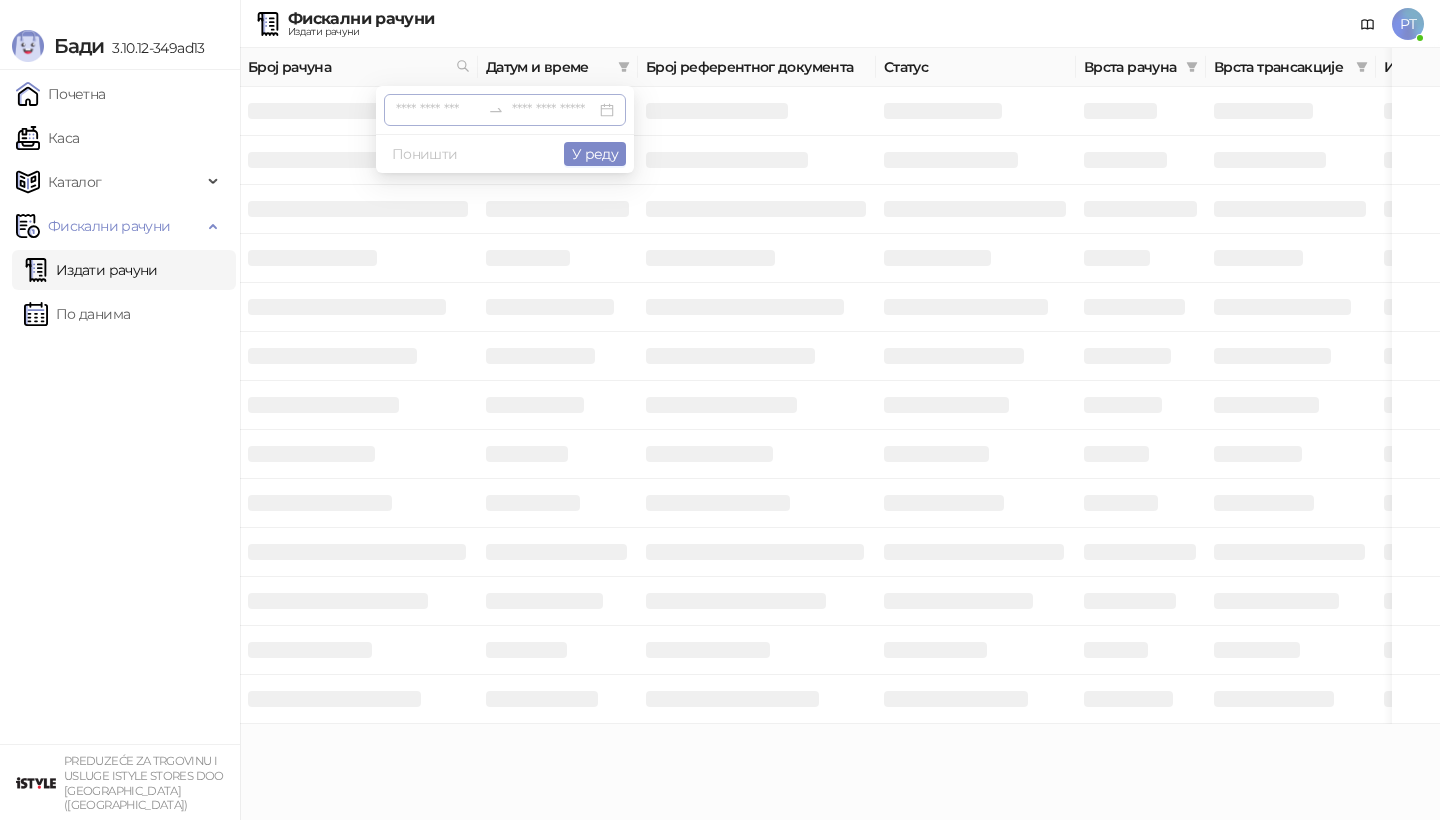 click at bounding box center (438, 110) 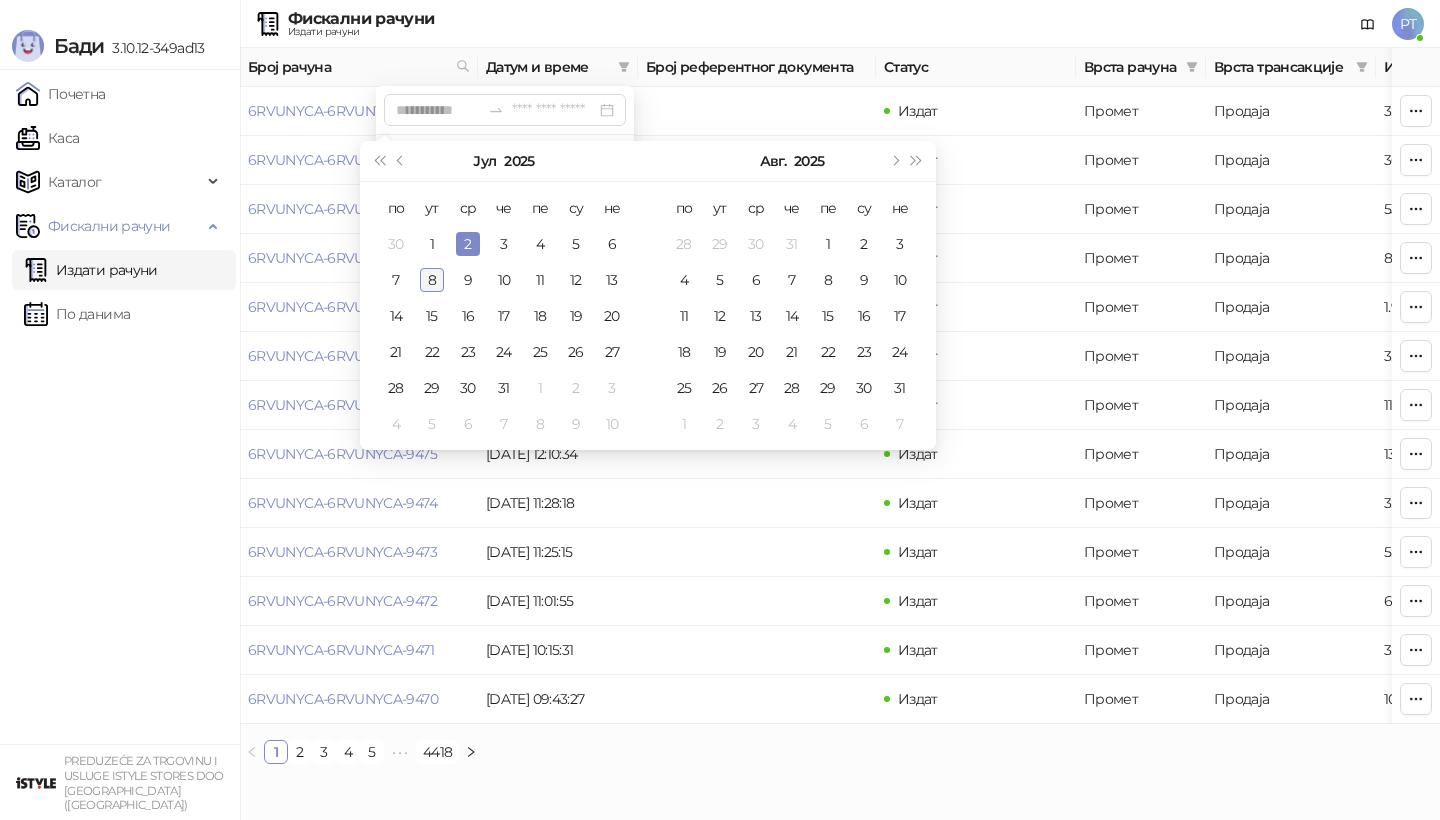 type on "**********" 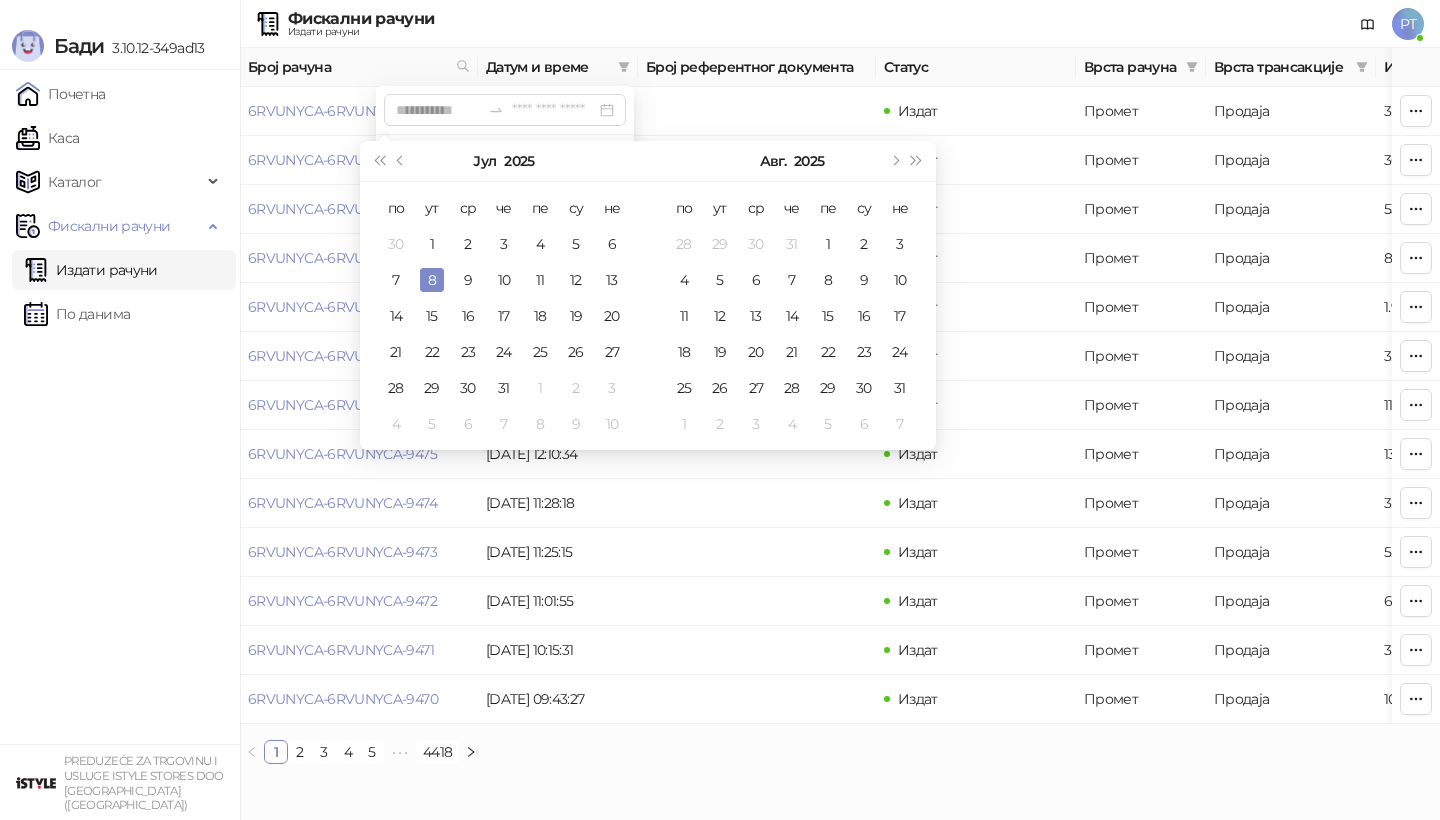 click on "8" at bounding box center [432, 280] 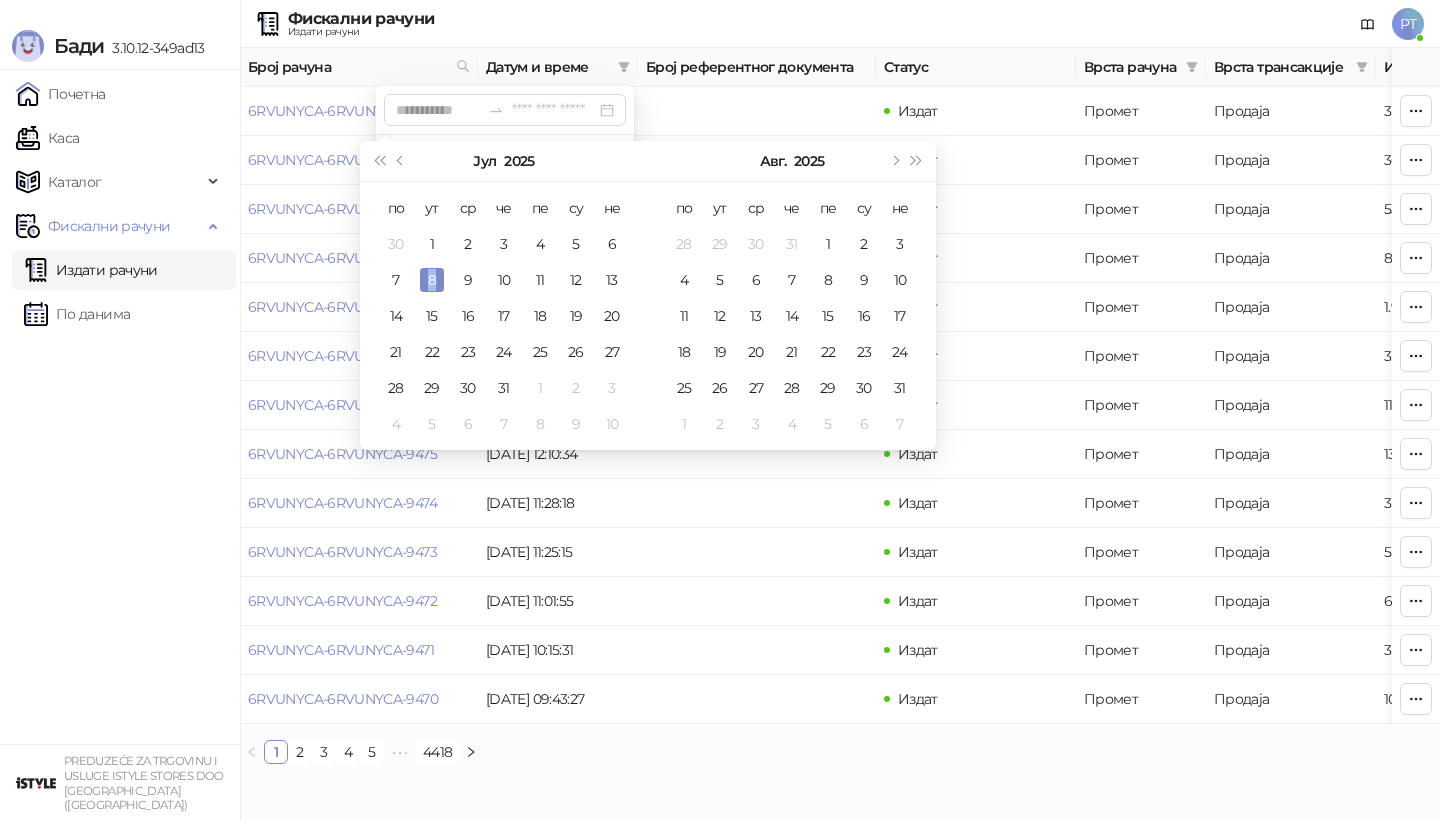 click on "8" at bounding box center (432, 280) 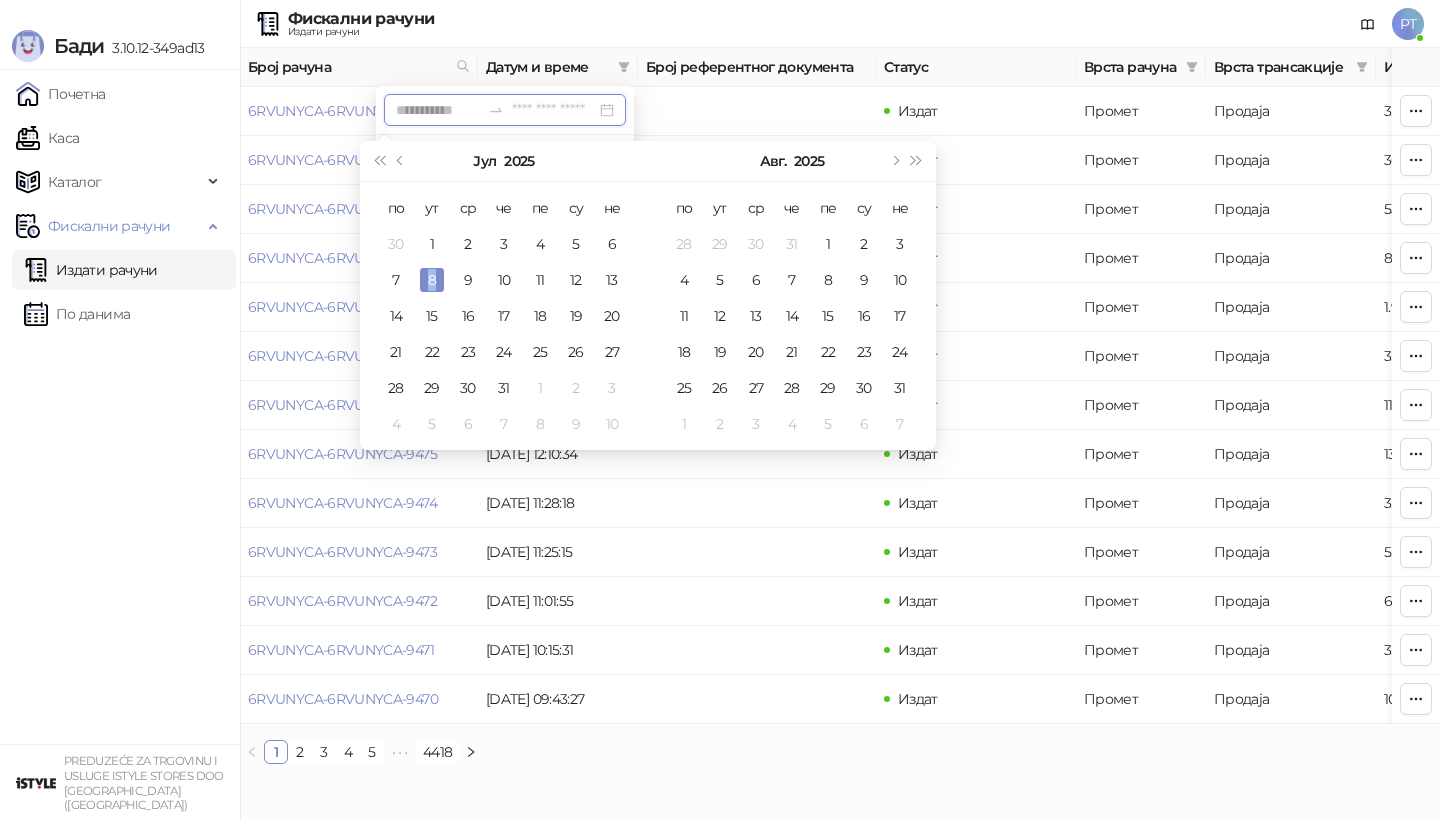 type on "**********" 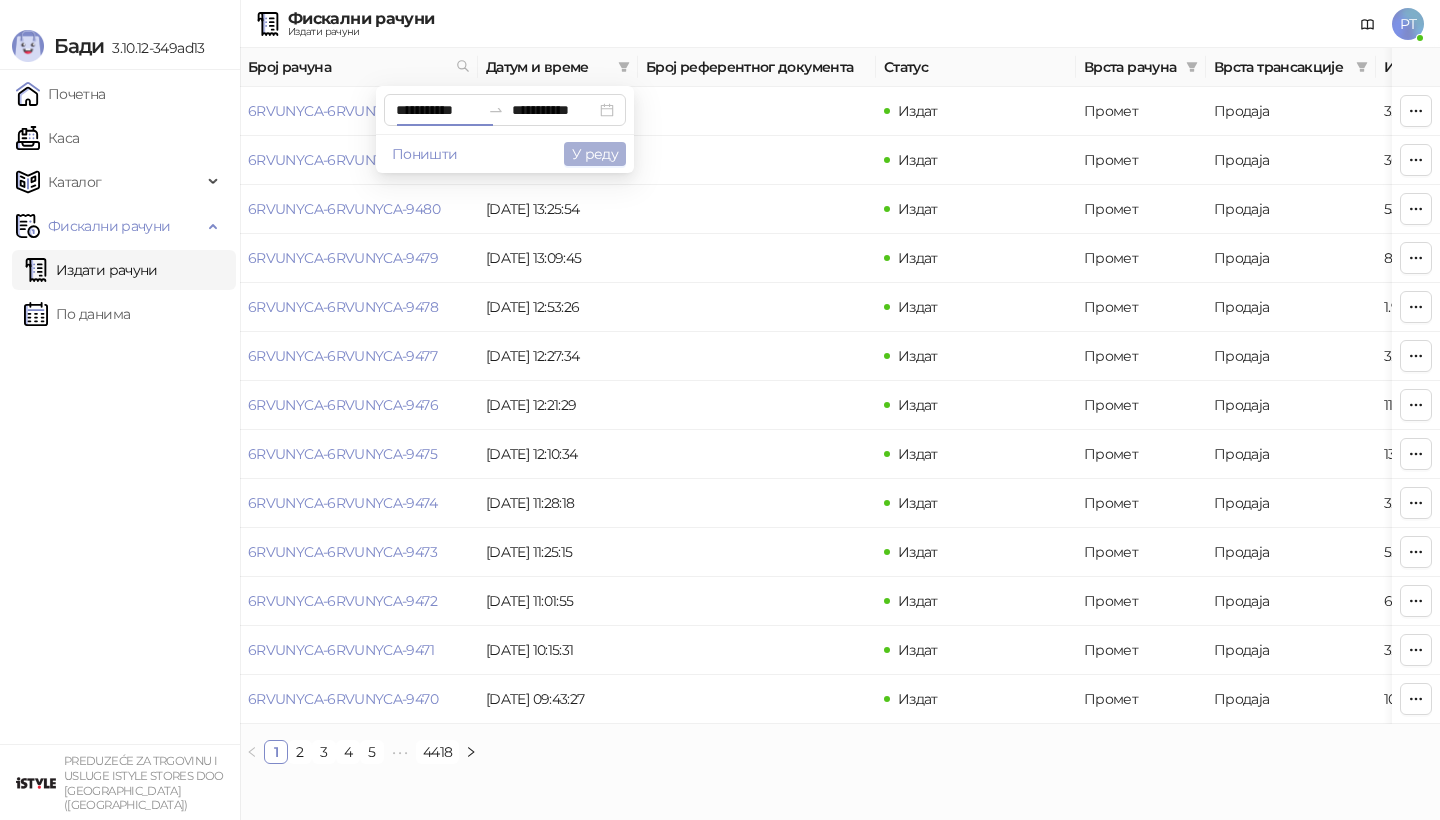 click on "У реду" at bounding box center (595, 154) 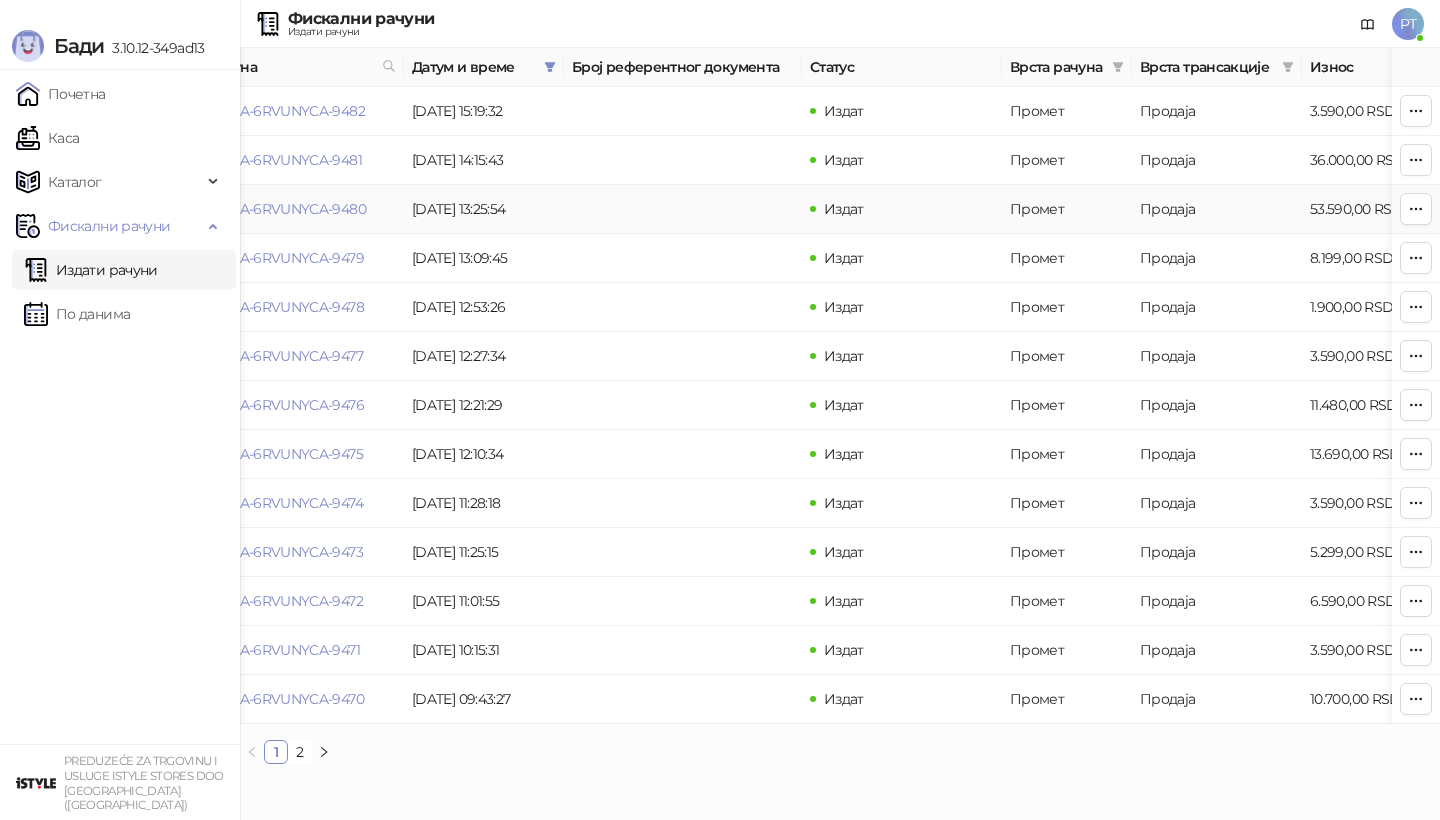 scroll, scrollTop: 0, scrollLeft: 76, axis: horizontal 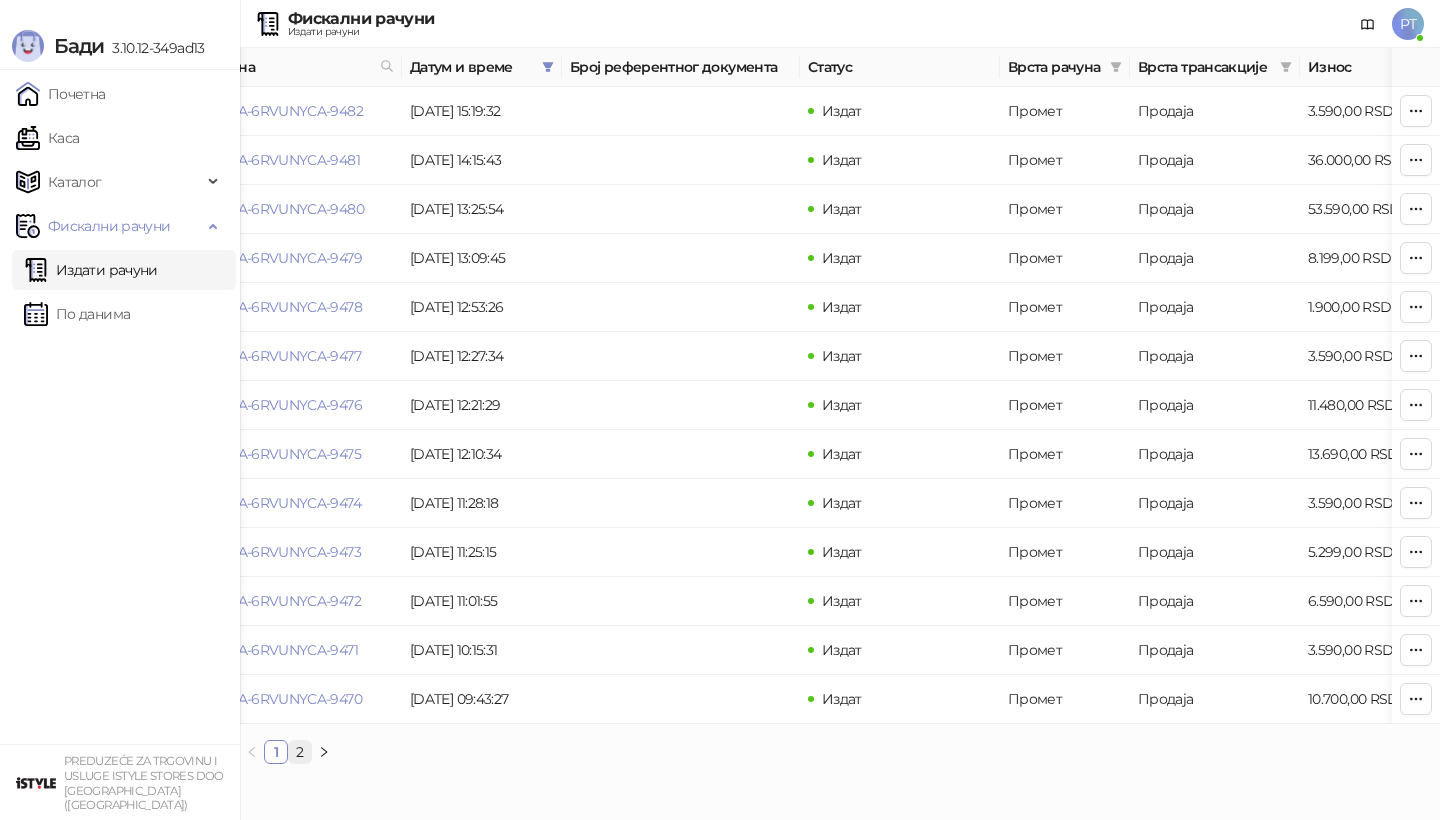 click on "2" at bounding box center [300, 752] 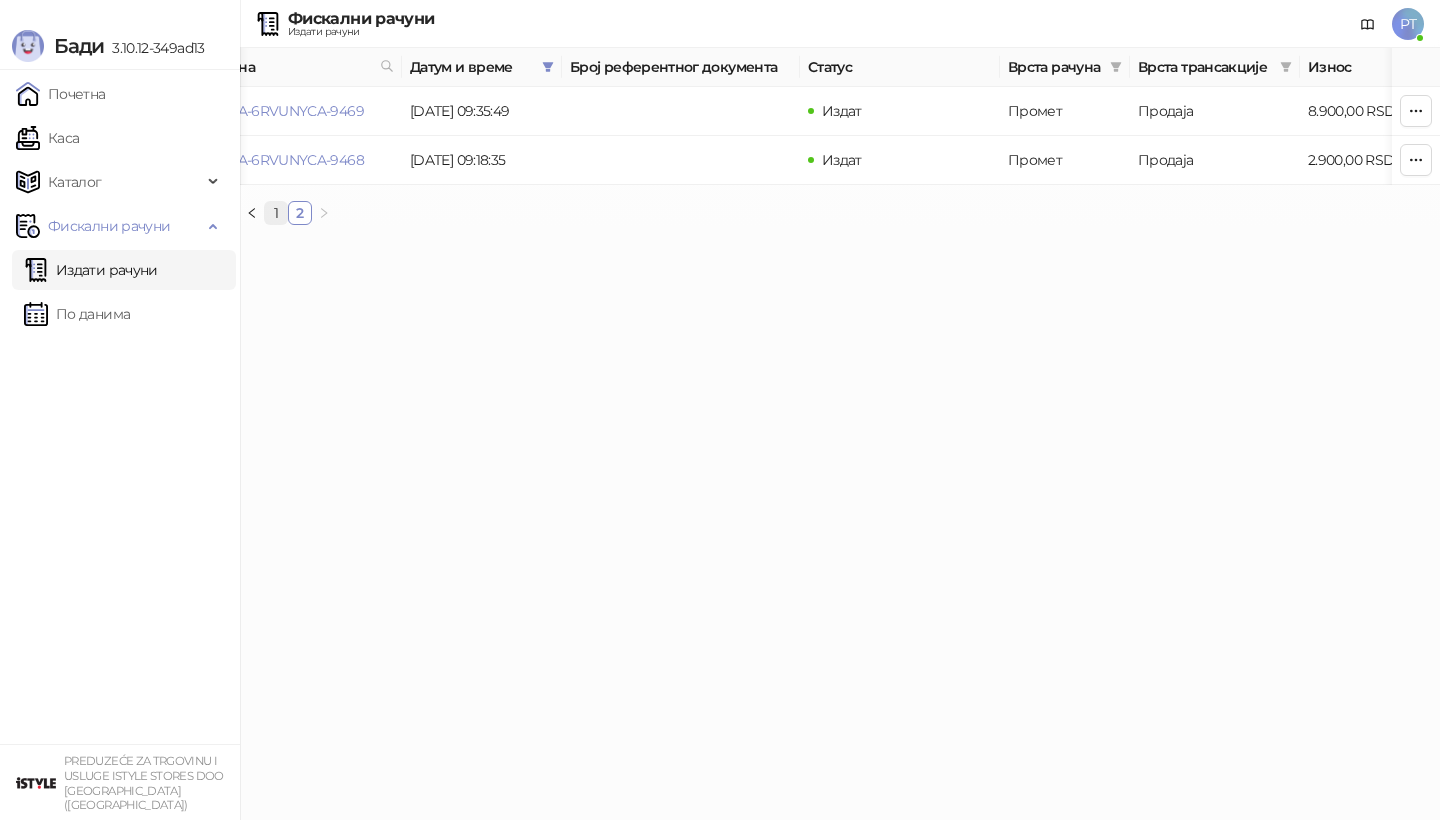 click on "1" at bounding box center (276, 213) 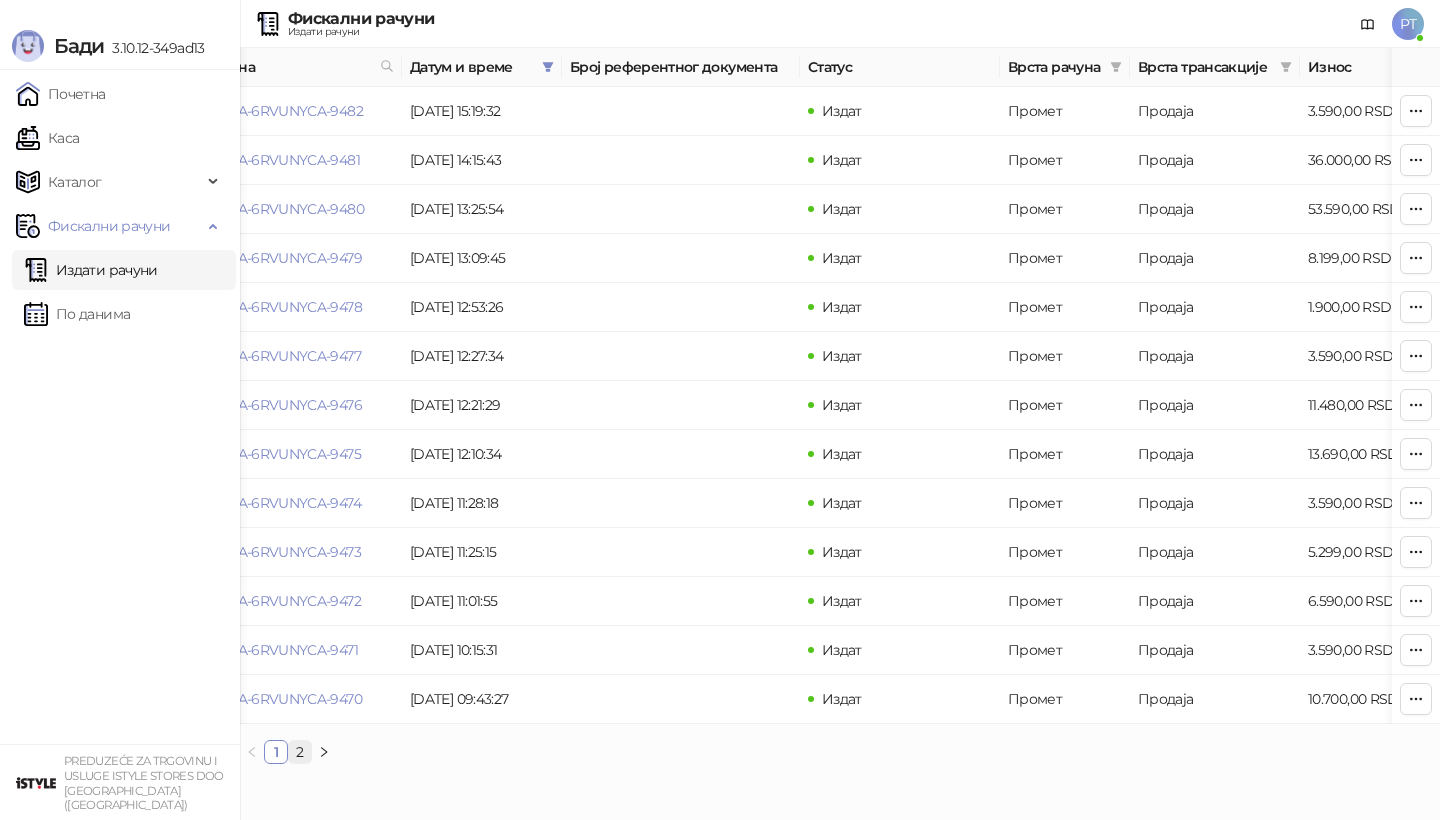 click on "1 2" at bounding box center [840, 752] 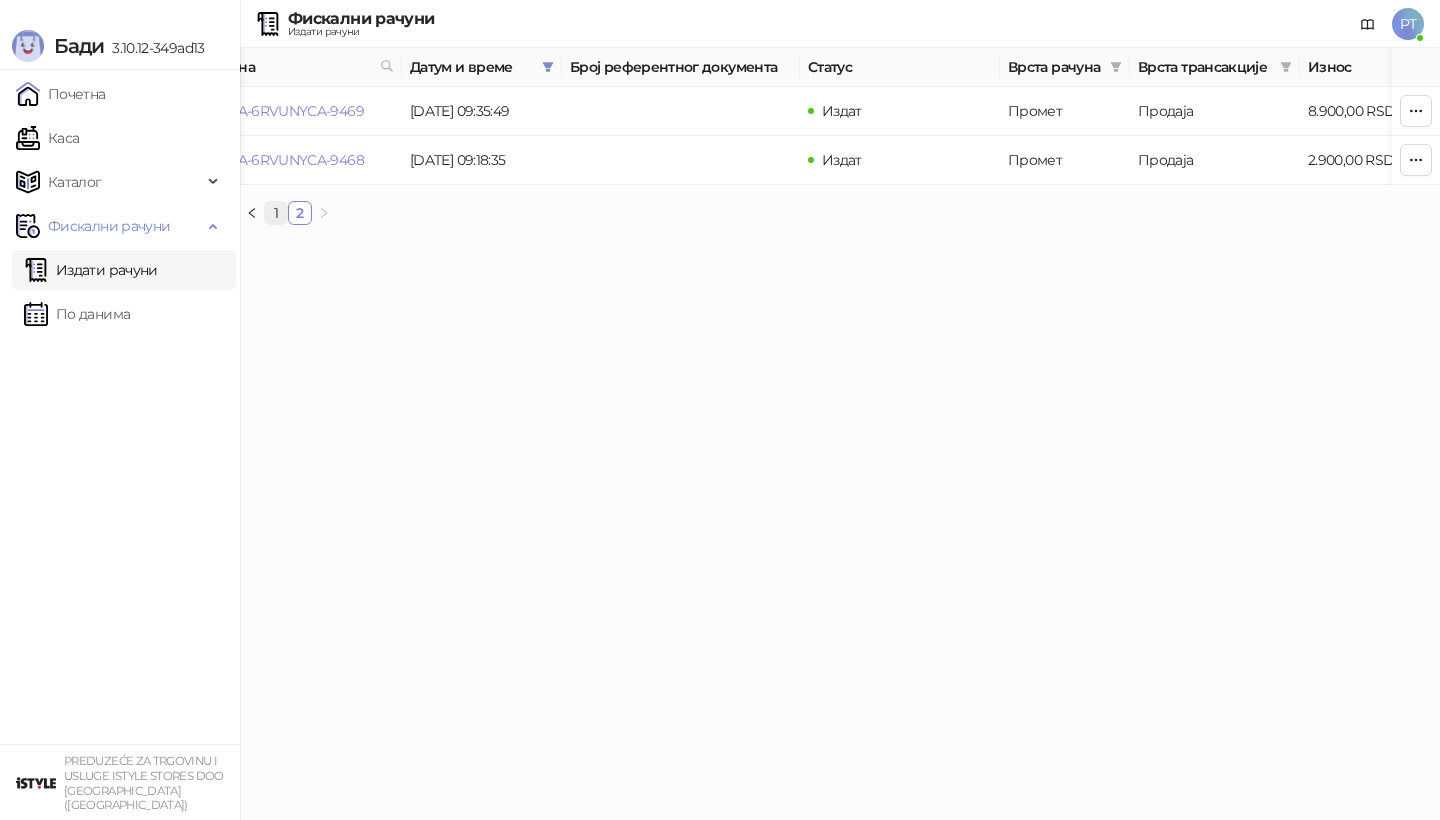 click on "1" at bounding box center [276, 213] 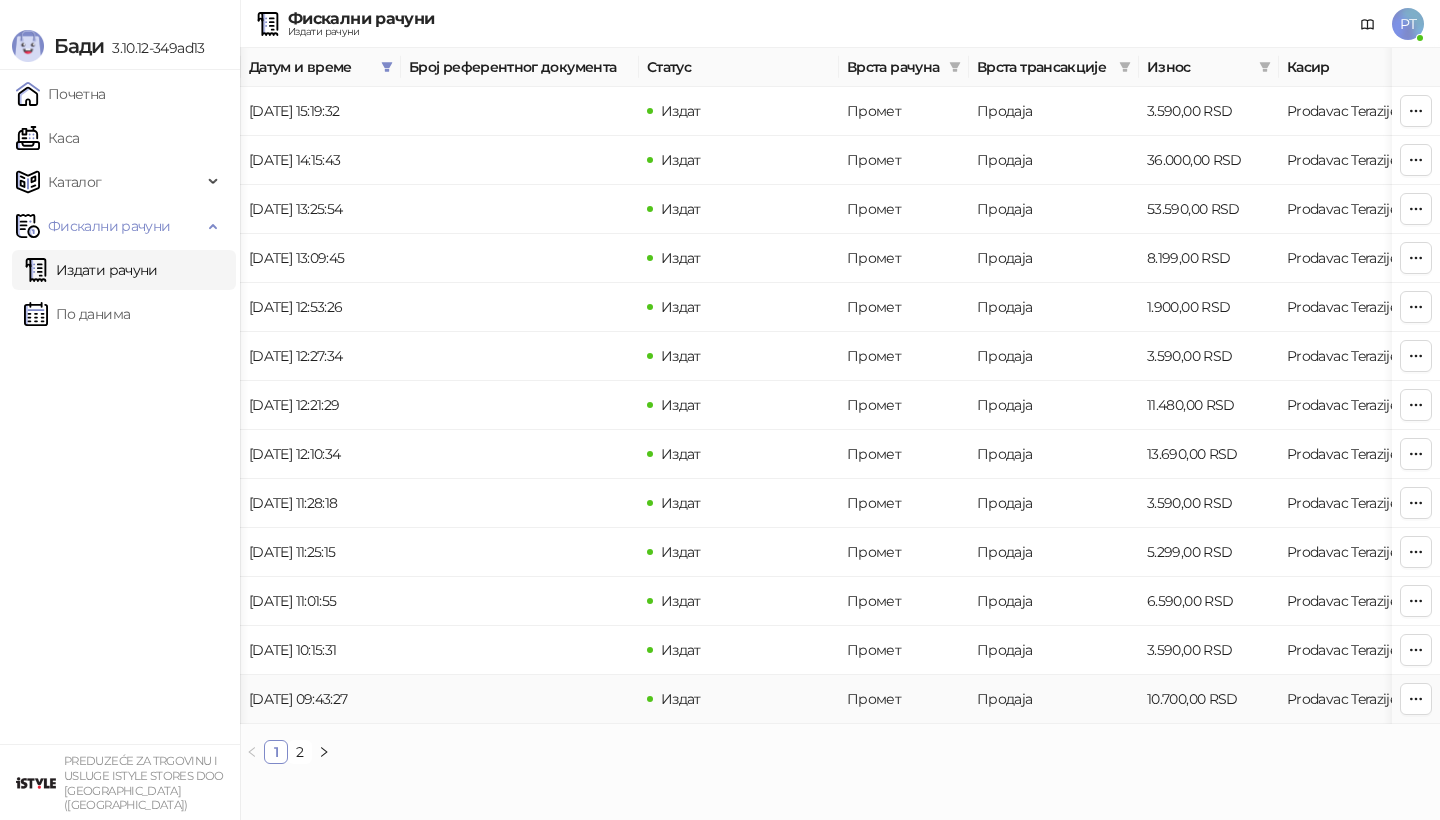 scroll, scrollTop: 0, scrollLeft: 0, axis: both 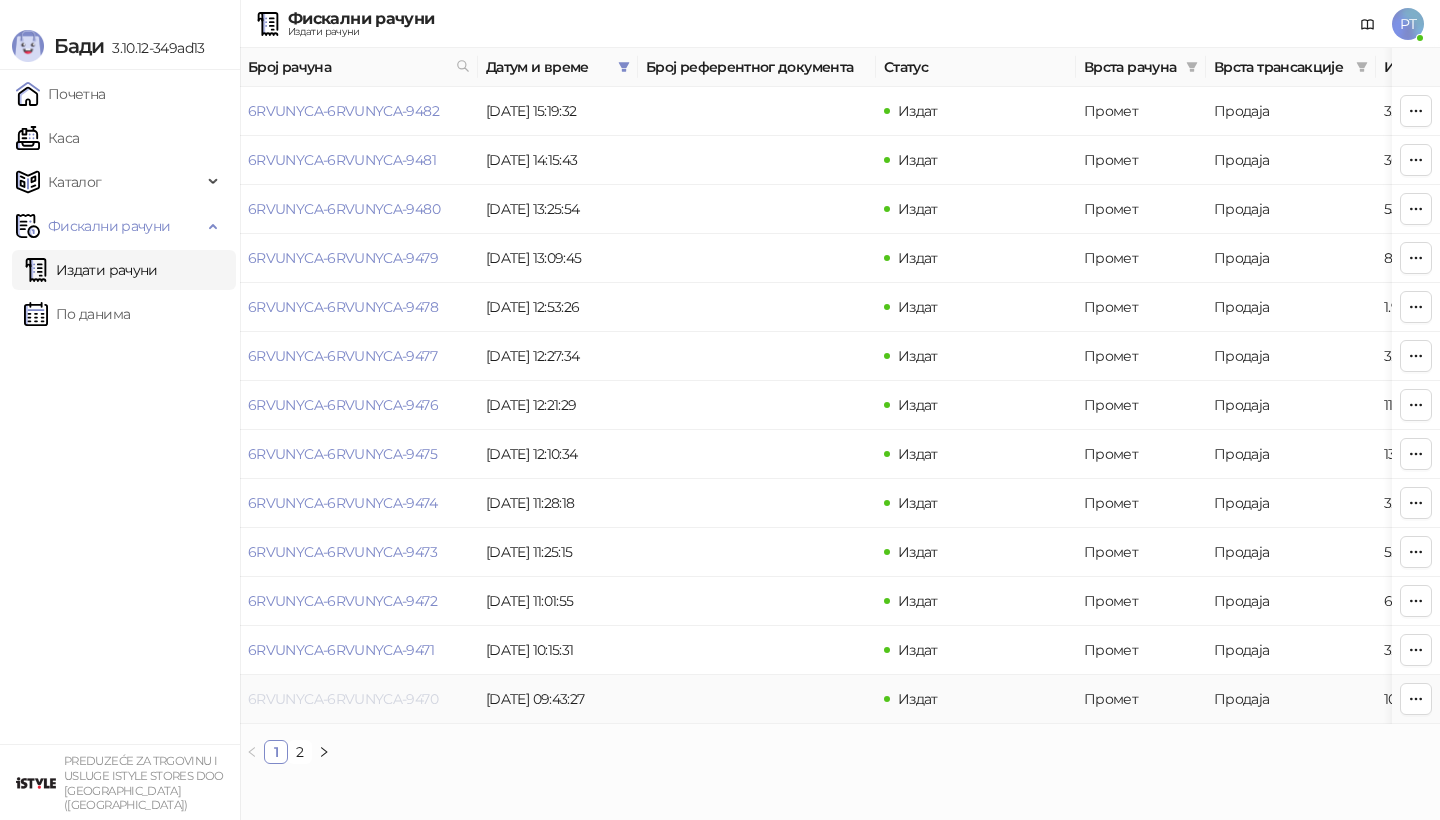 click on "6RVUNYCA-6RVUNYCA-9470" at bounding box center [343, 699] 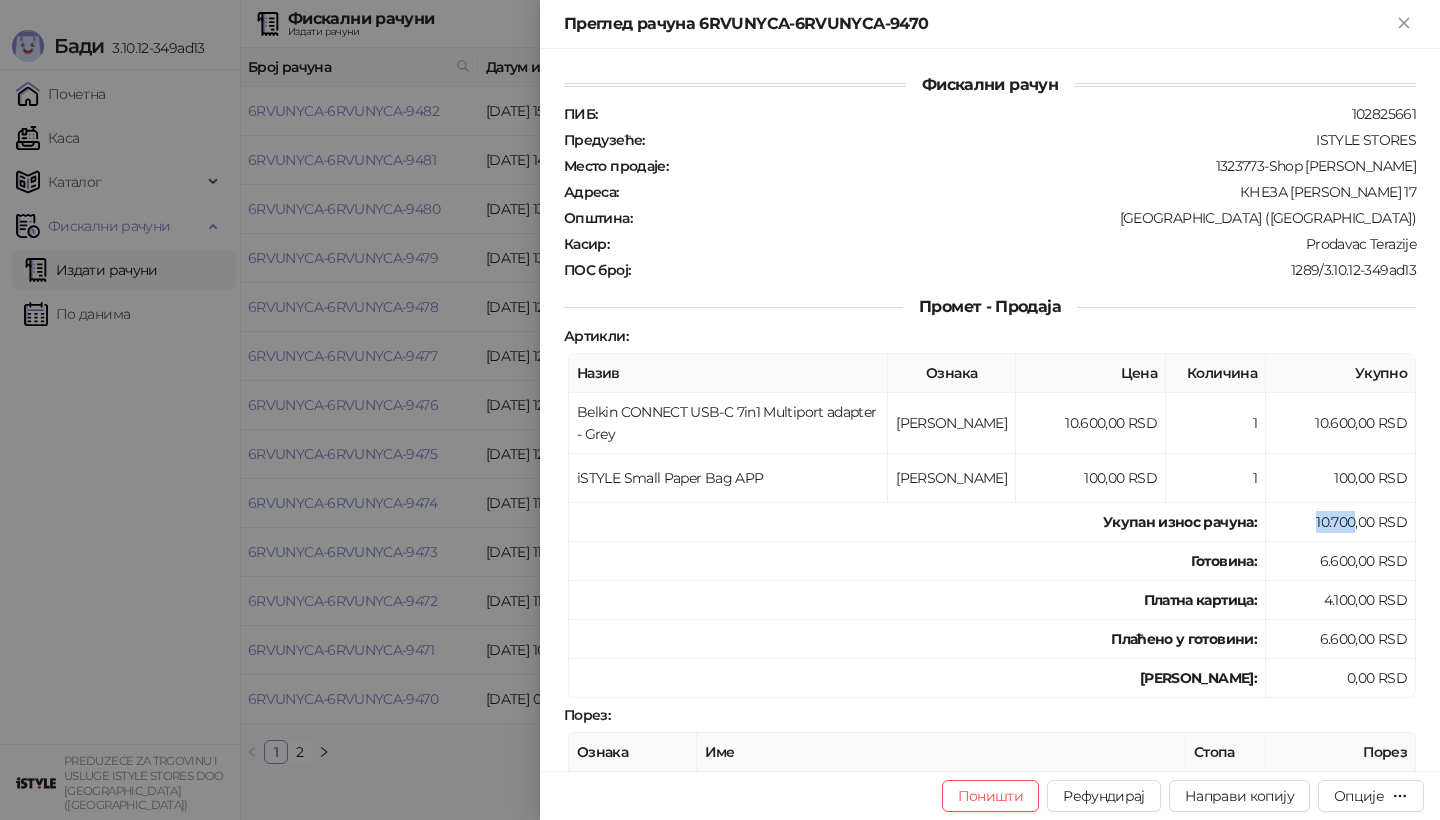 drag, startPoint x: 1314, startPoint y: 507, endPoint x: 1356, endPoint y: 507, distance: 42 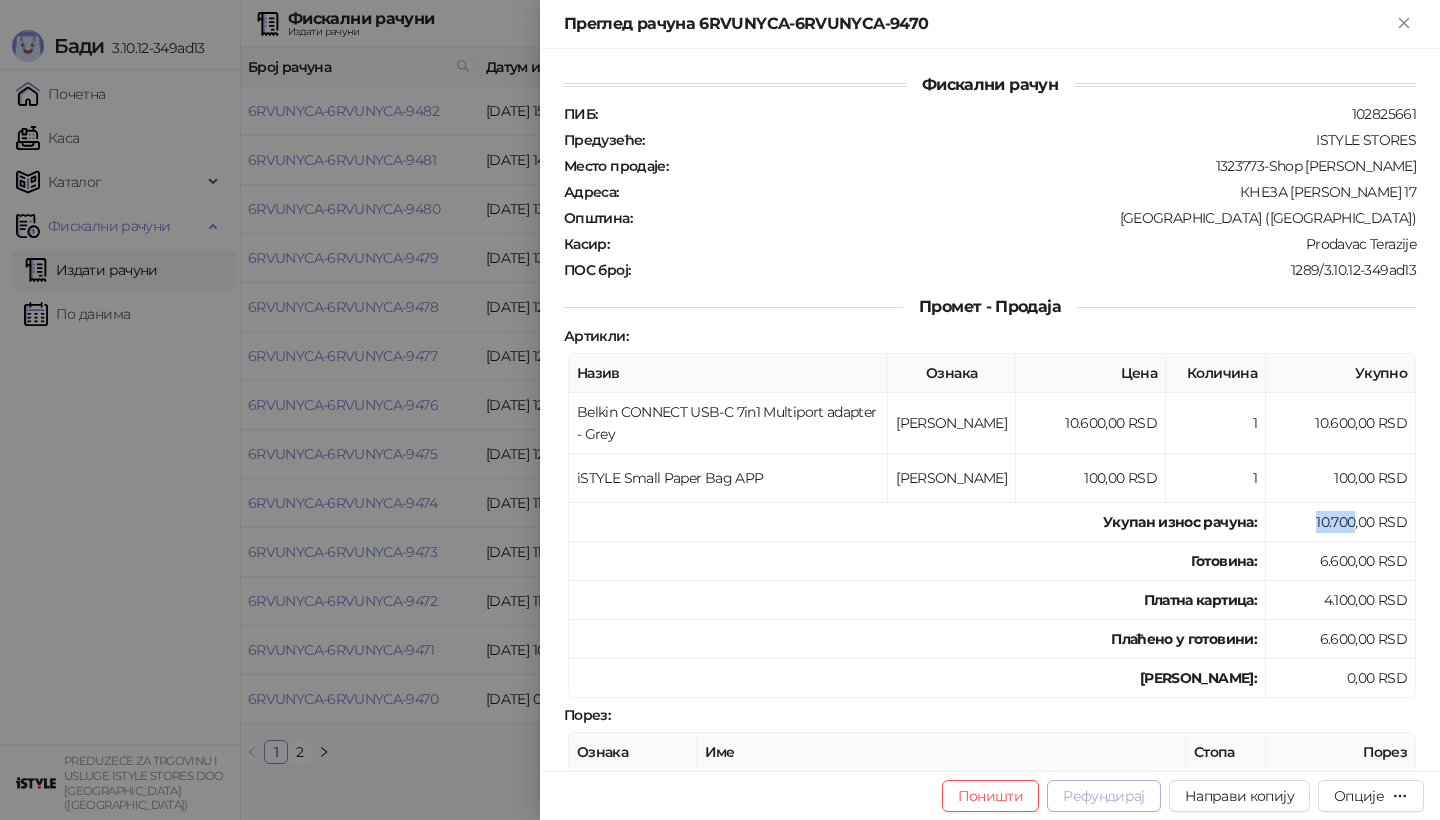 click on "Рефундирај" at bounding box center (1104, 796) 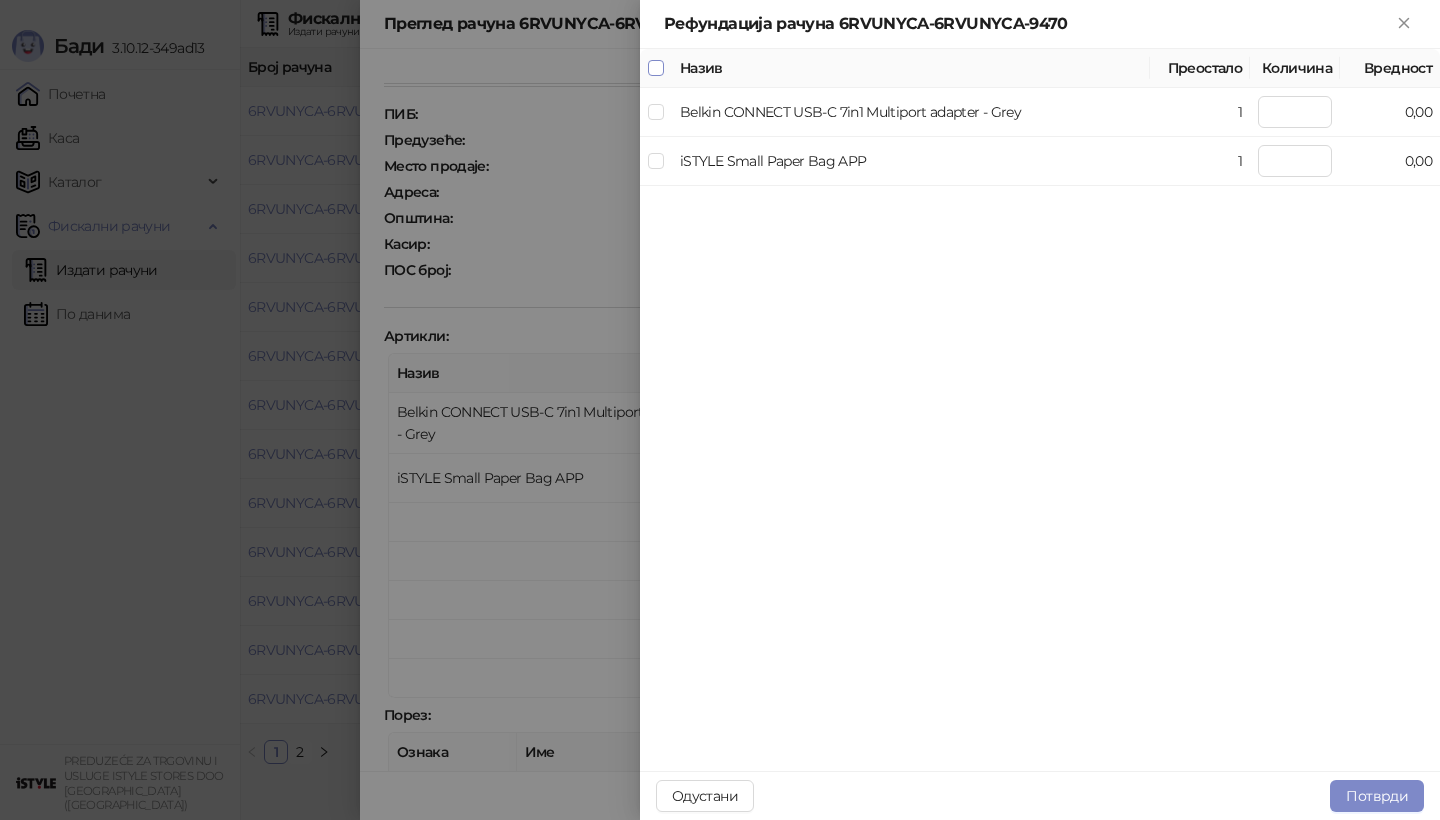 type on "*" 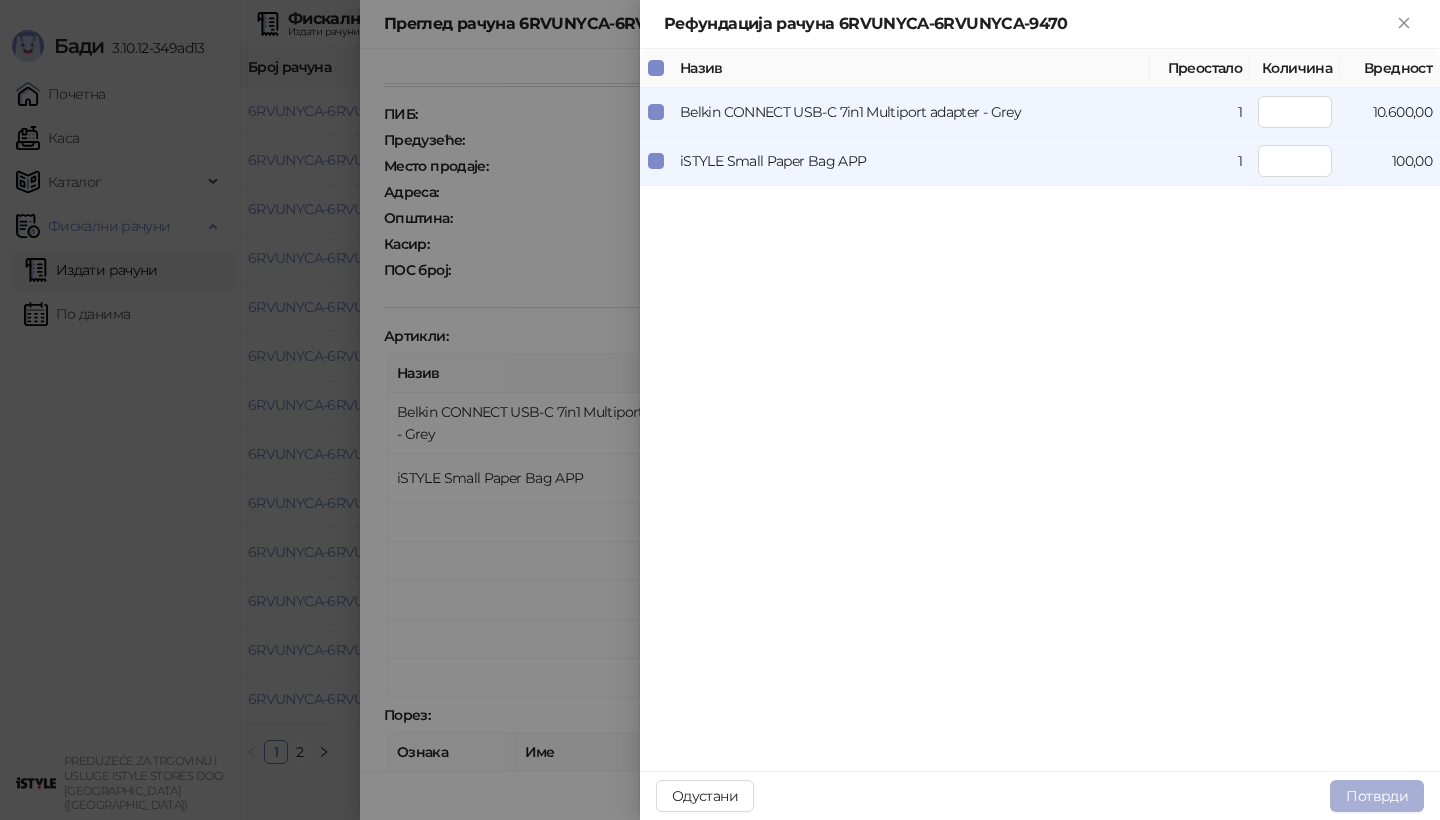 click on "Потврди" at bounding box center [1377, 796] 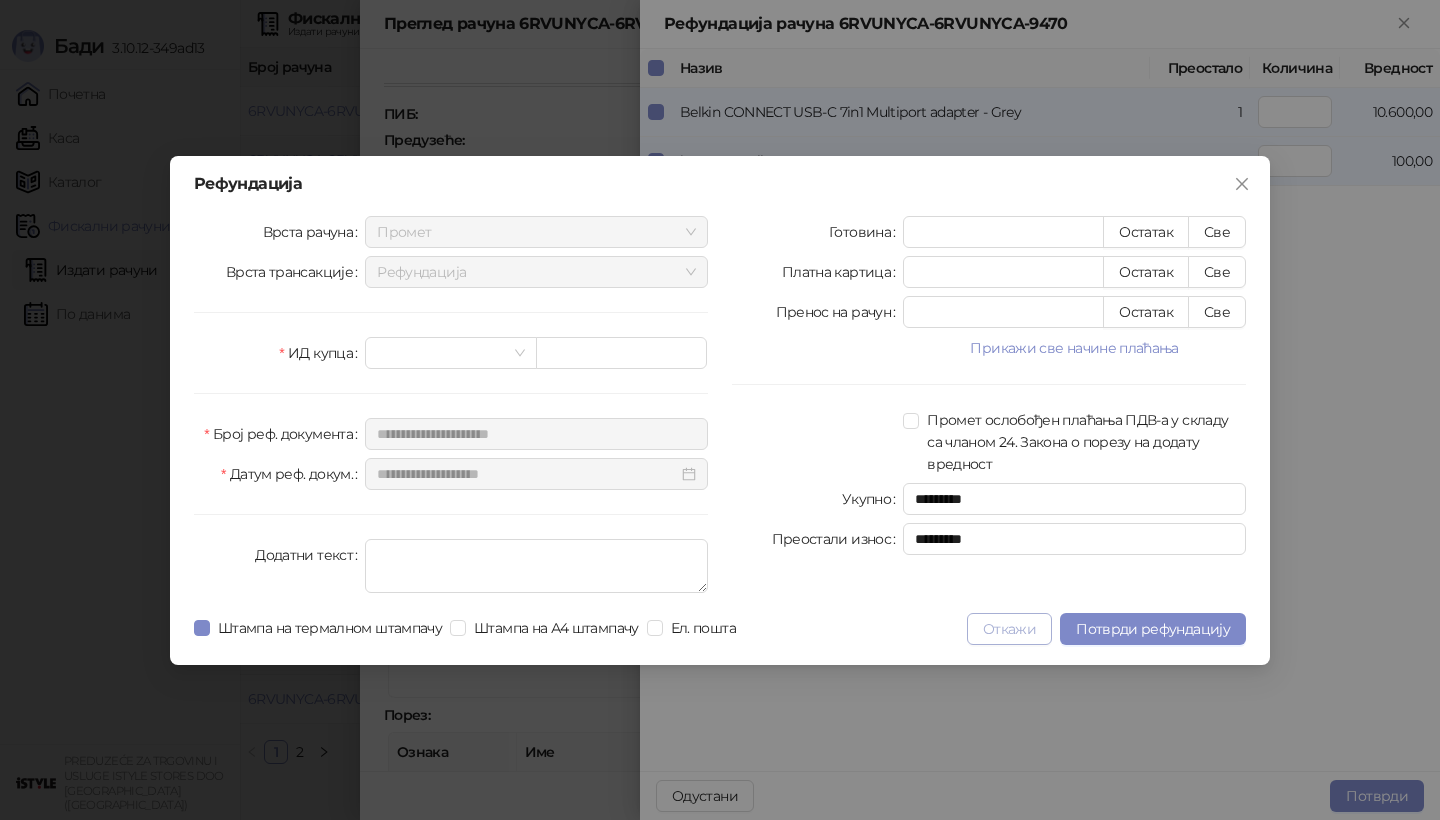 click on "Откажи" at bounding box center (1009, 629) 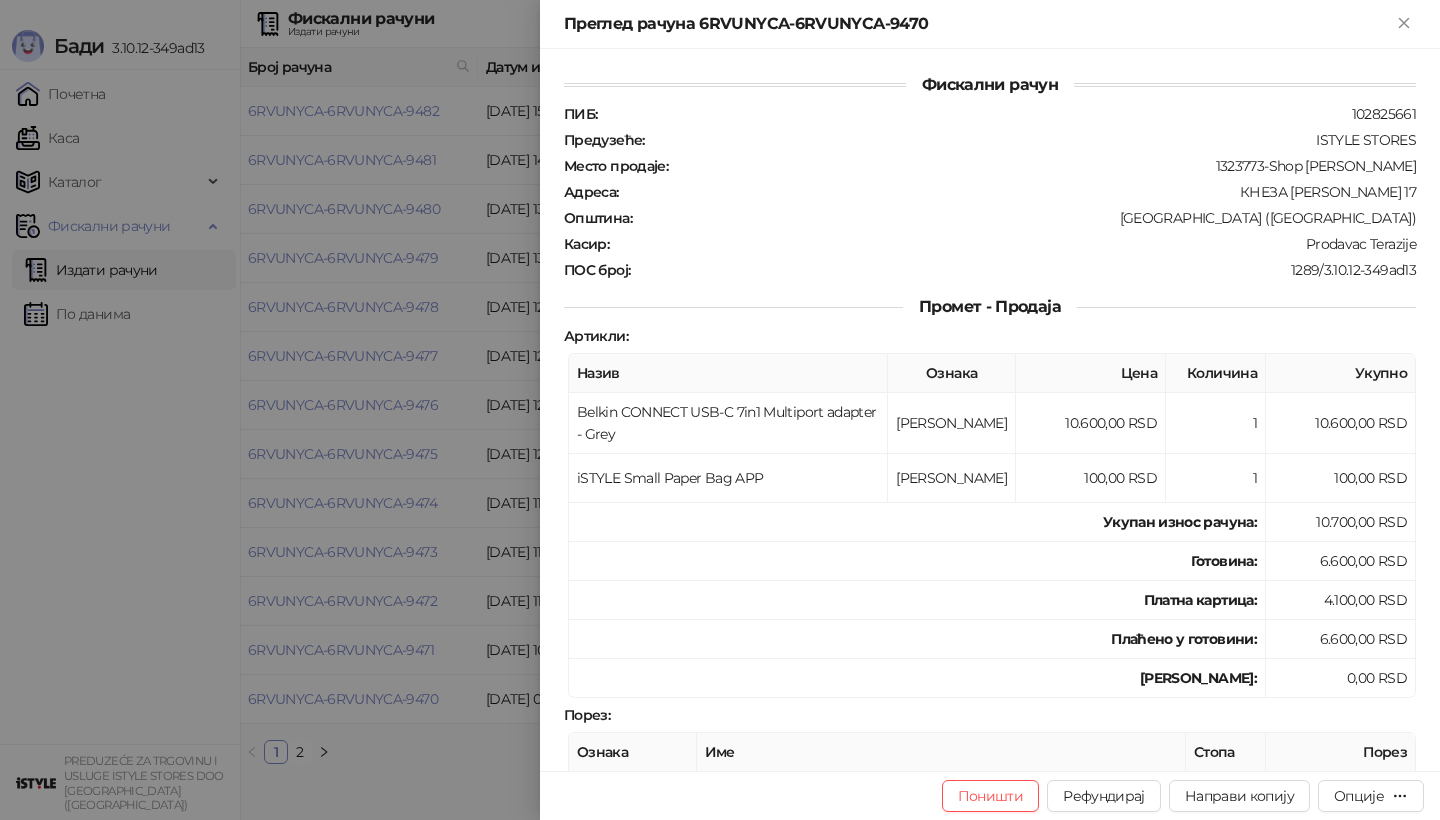 drag, startPoint x: 1303, startPoint y: 582, endPoint x: 1281, endPoint y: 587, distance: 22.561028 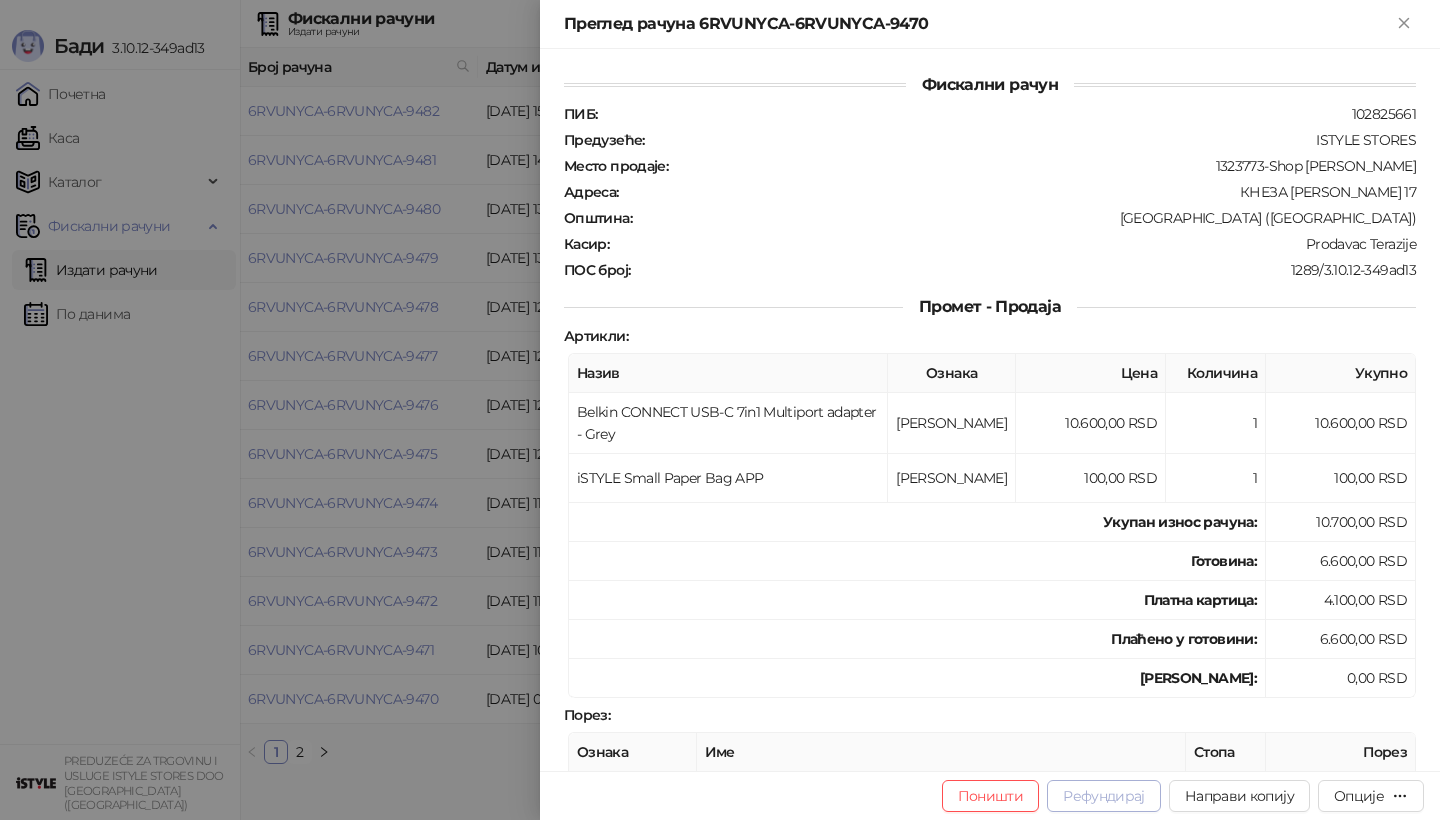 click on "Рефундирај" at bounding box center (1104, 796) 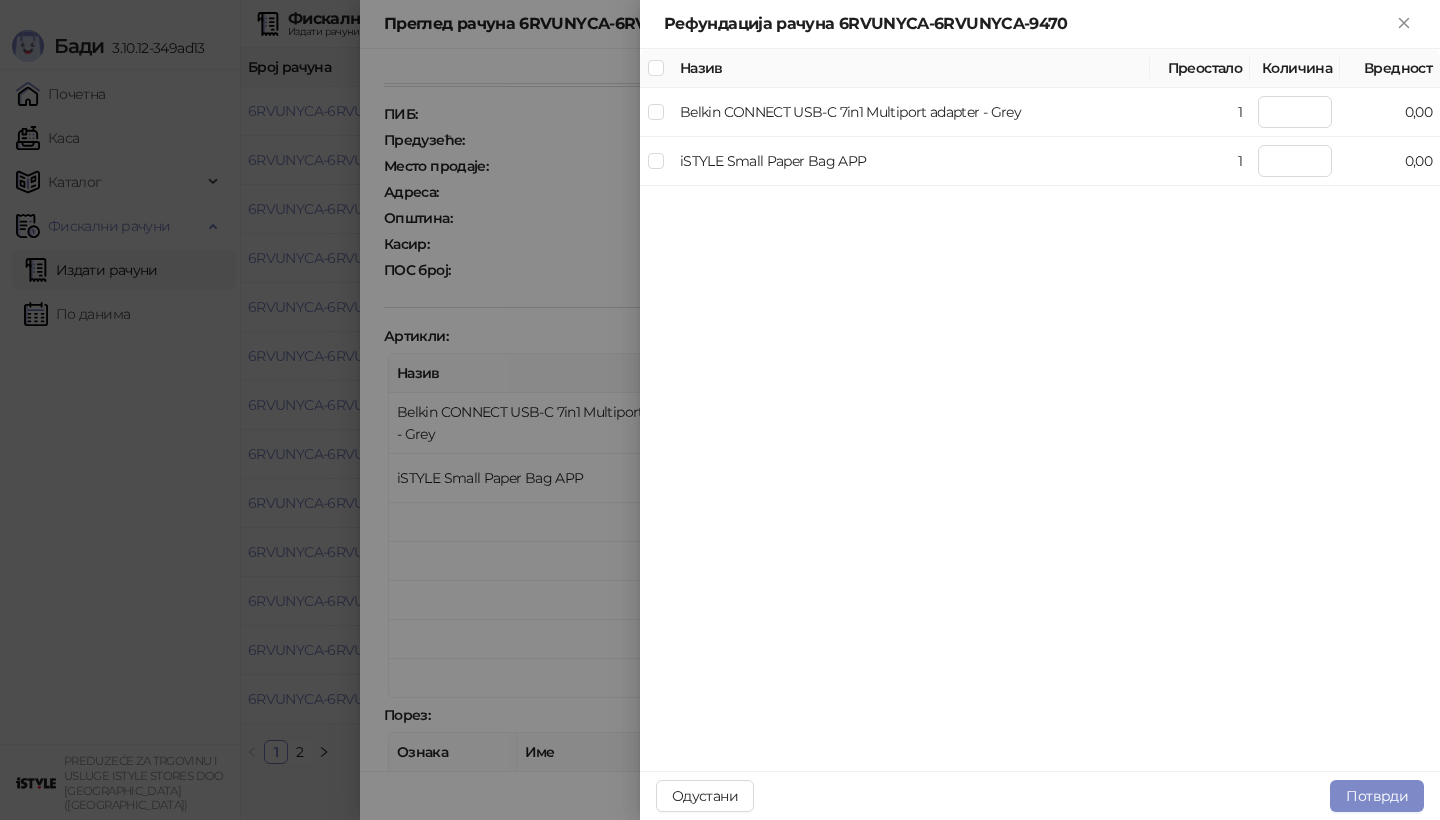 type on "*" 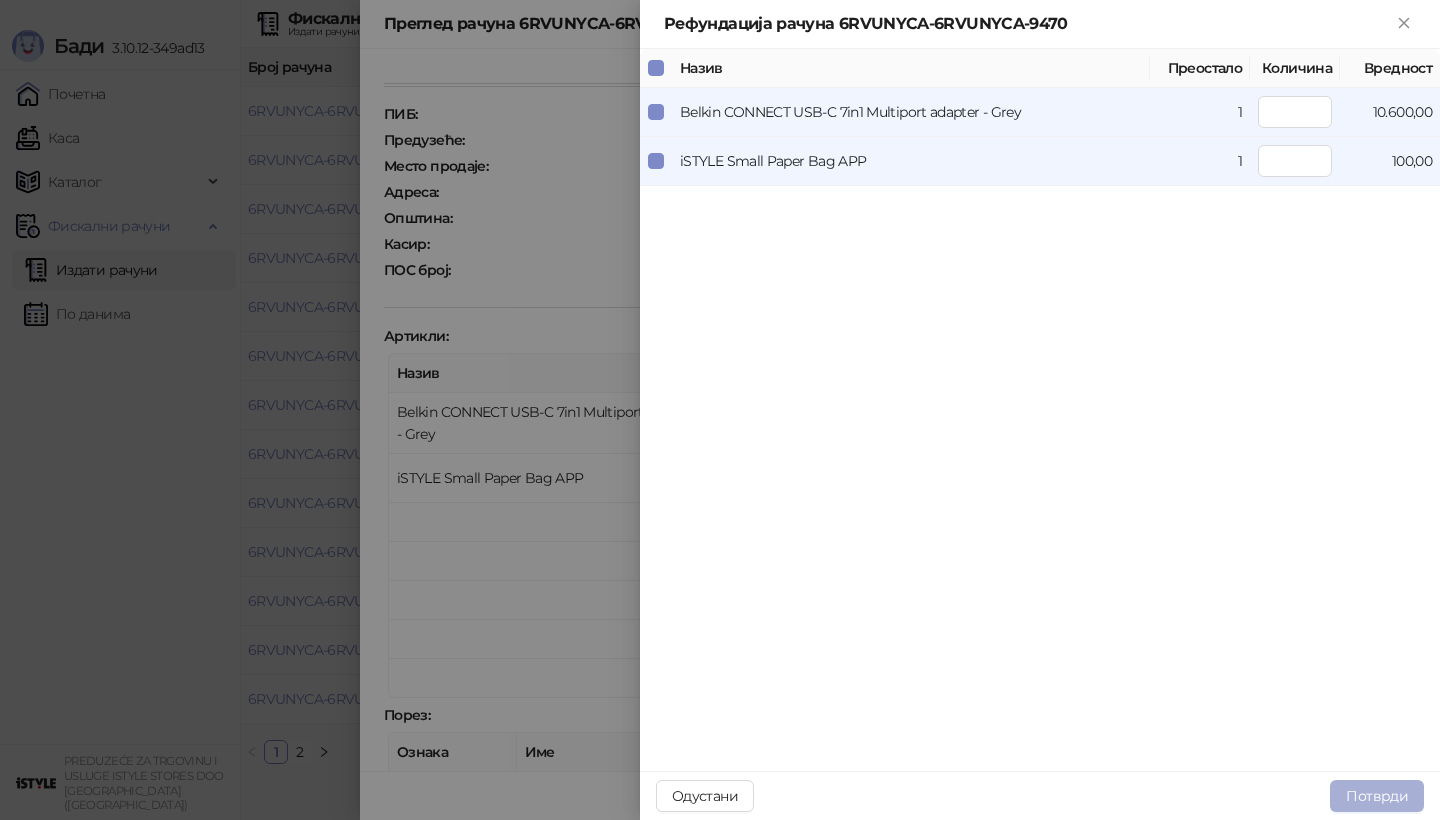 click on "Потврди" at bounding box center [1377, 796] 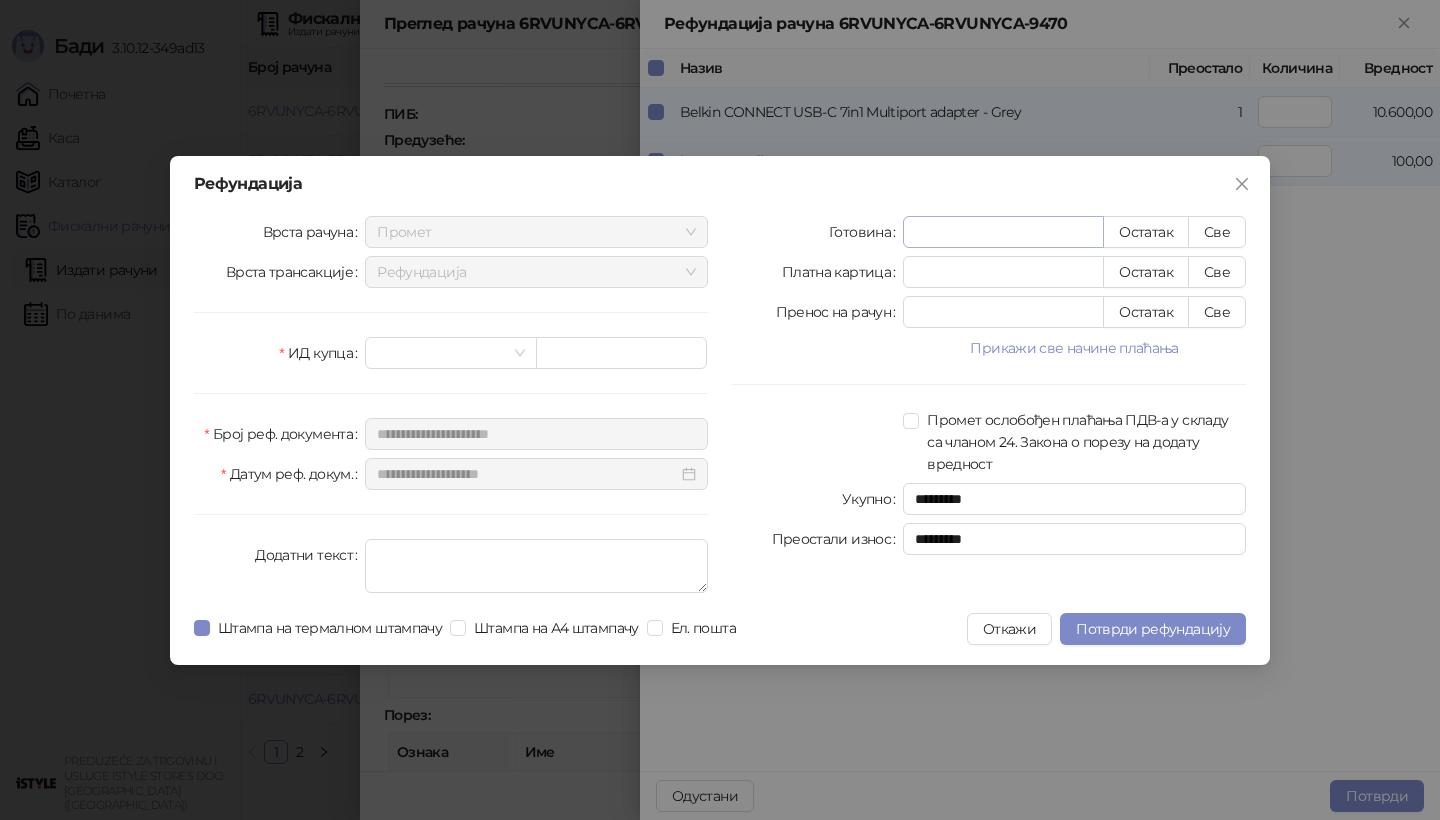type on "*" 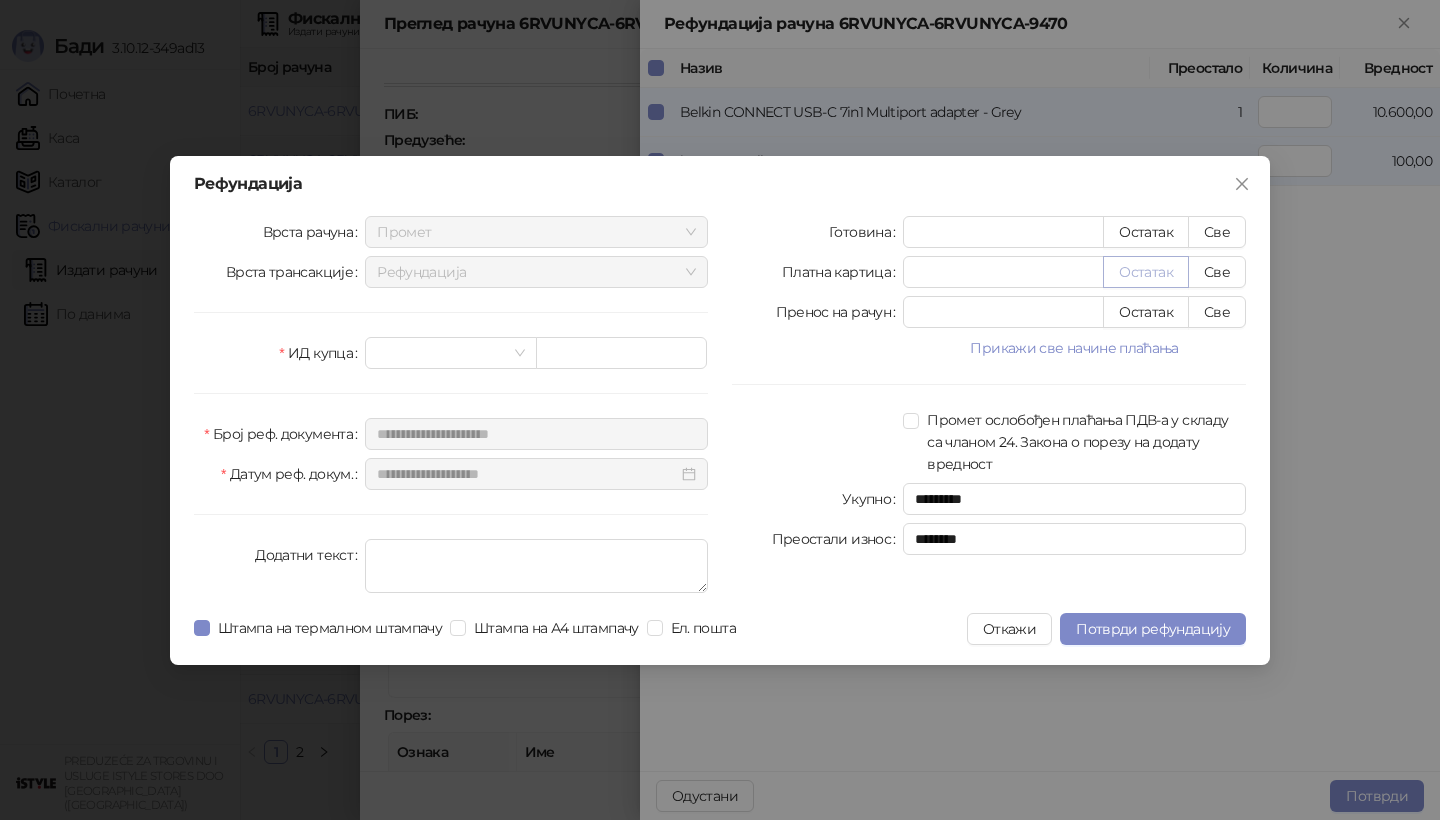 type on "****" 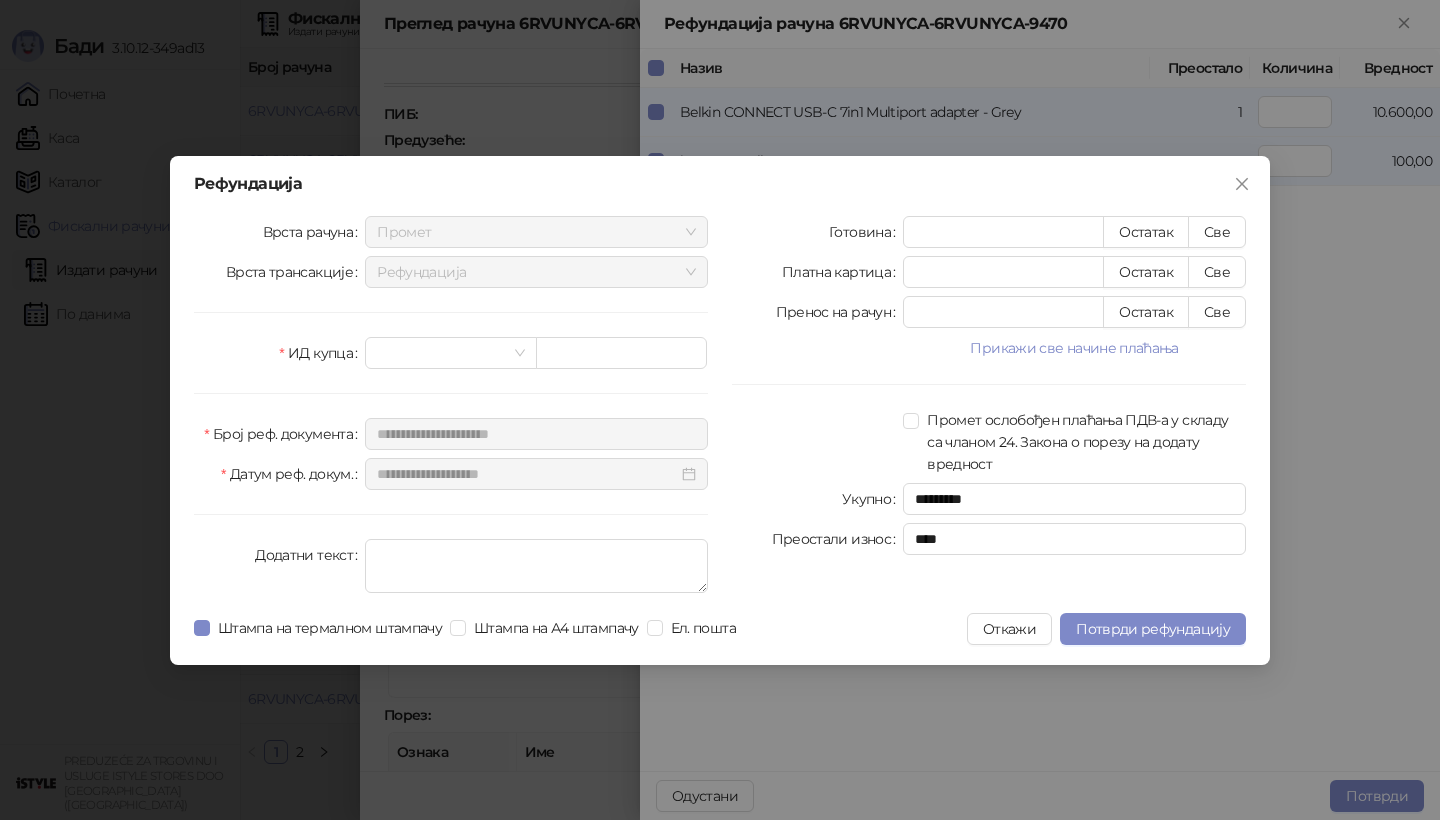 type 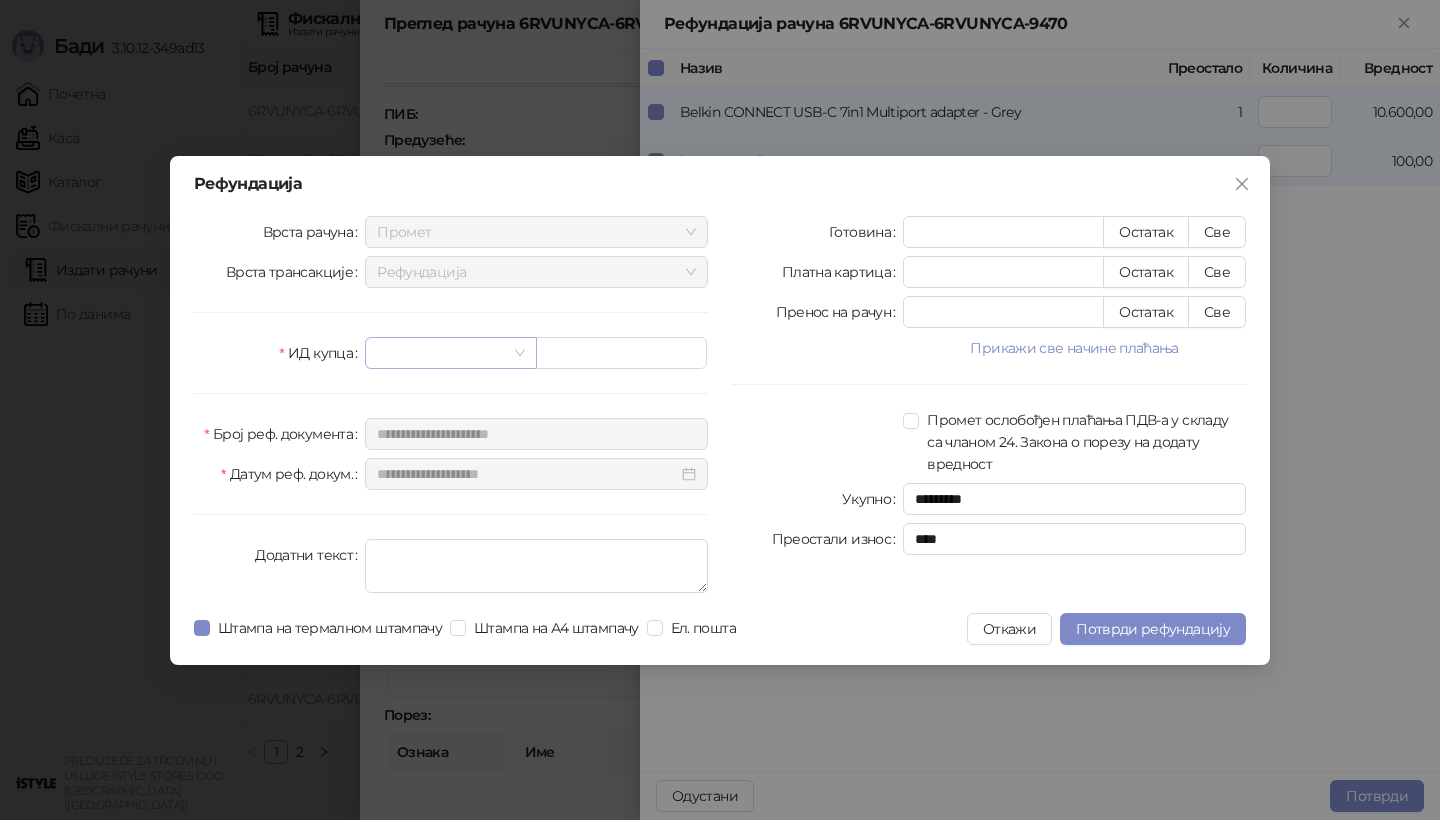 click at bounding box center [441, 353] 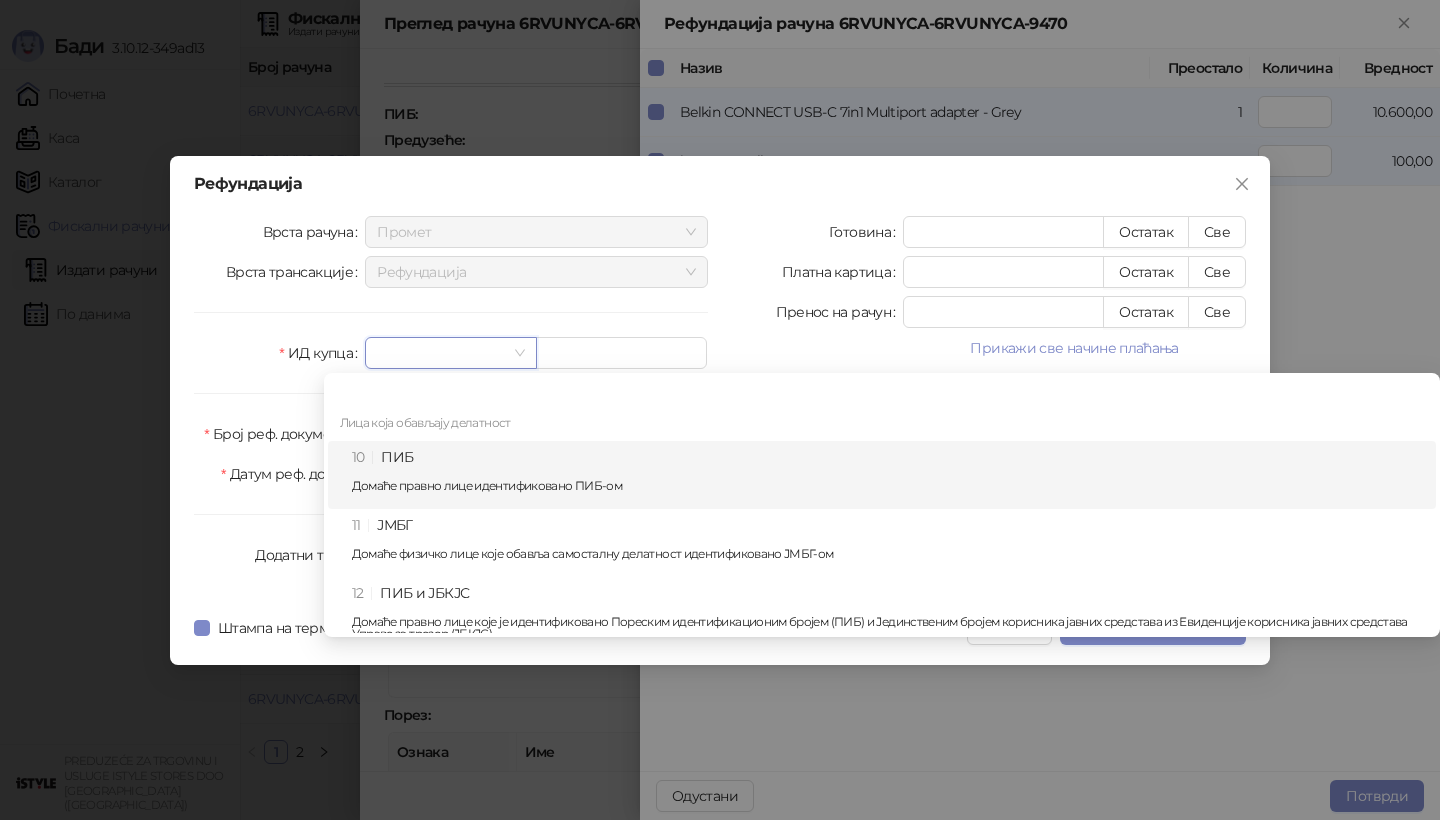 click on "10 ПИБ Домаће правно лице идентификовано ПИБ-ом" at bounding box center [888, 475] 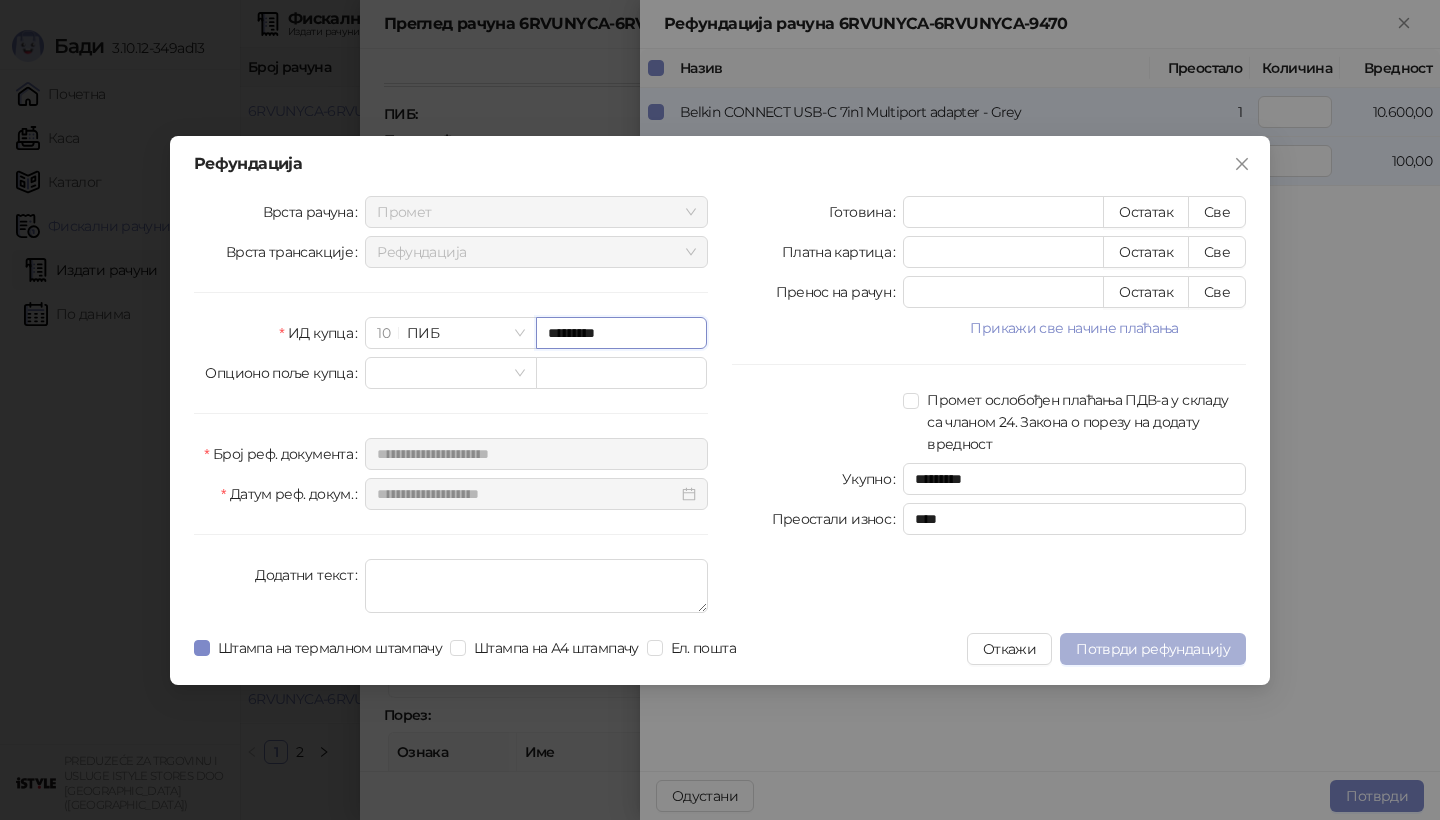 type on "*********" 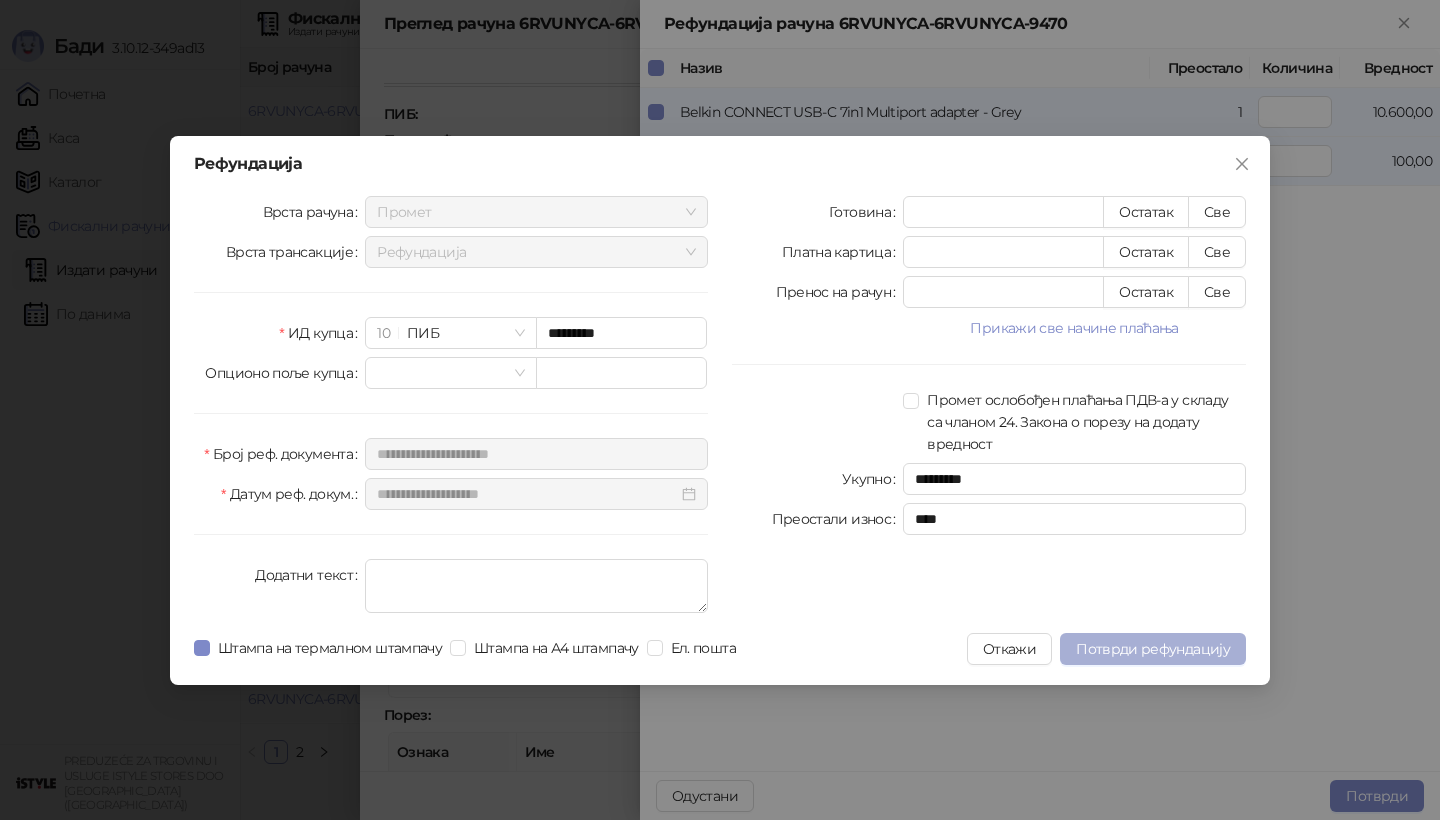 click on "Потврди рефундацију" at bounding box center (1153, 649) 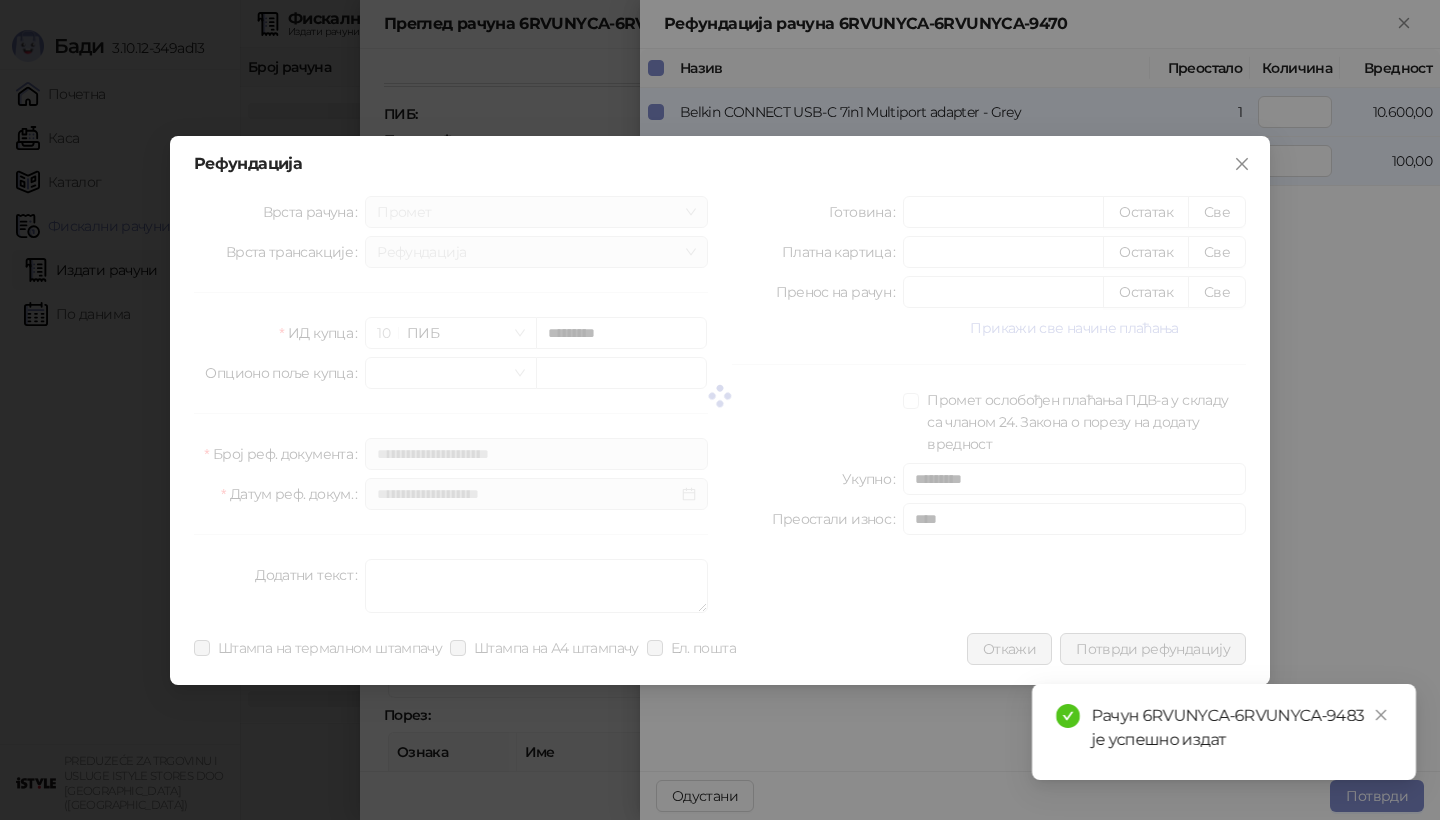type 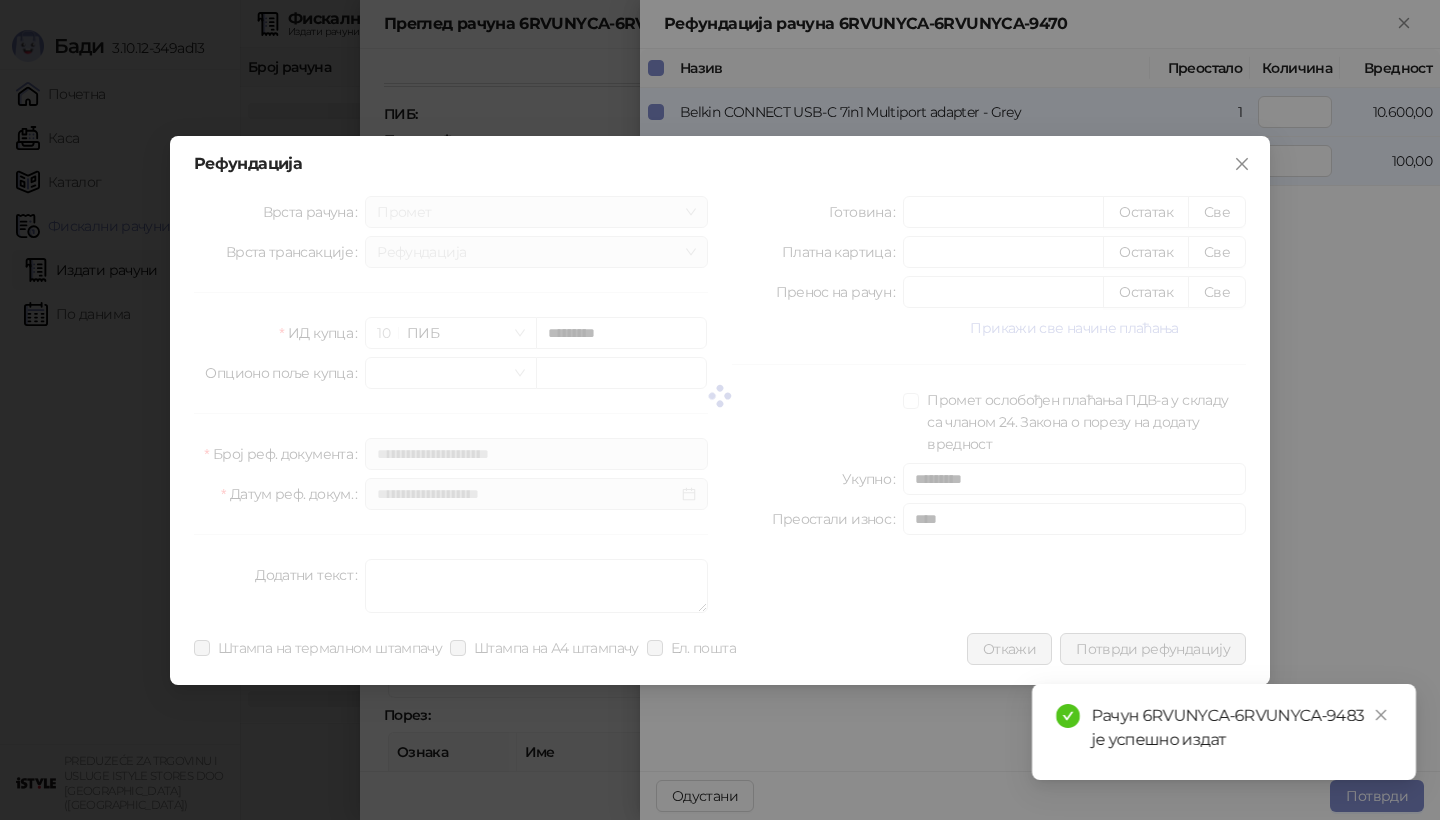type 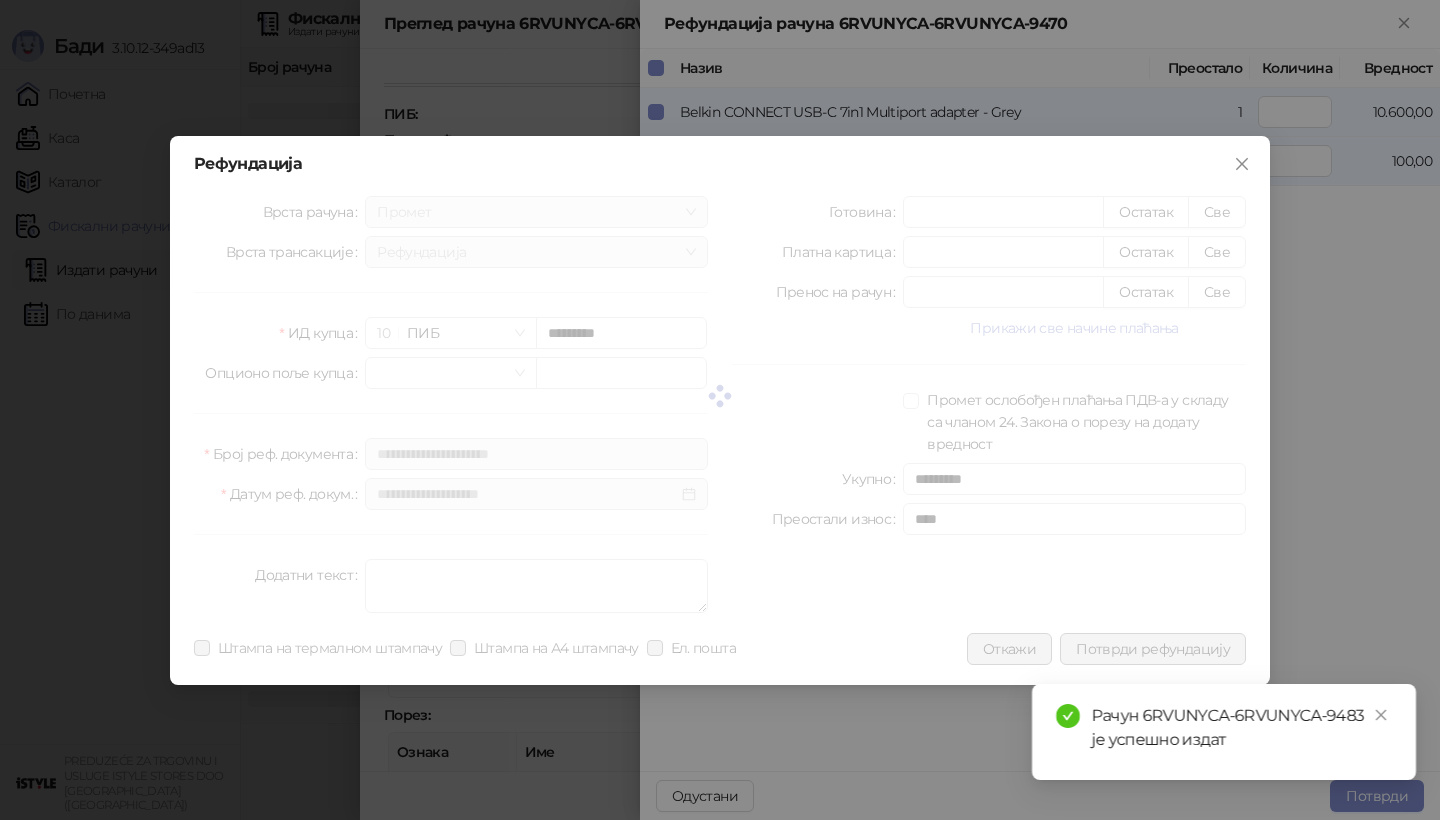 type 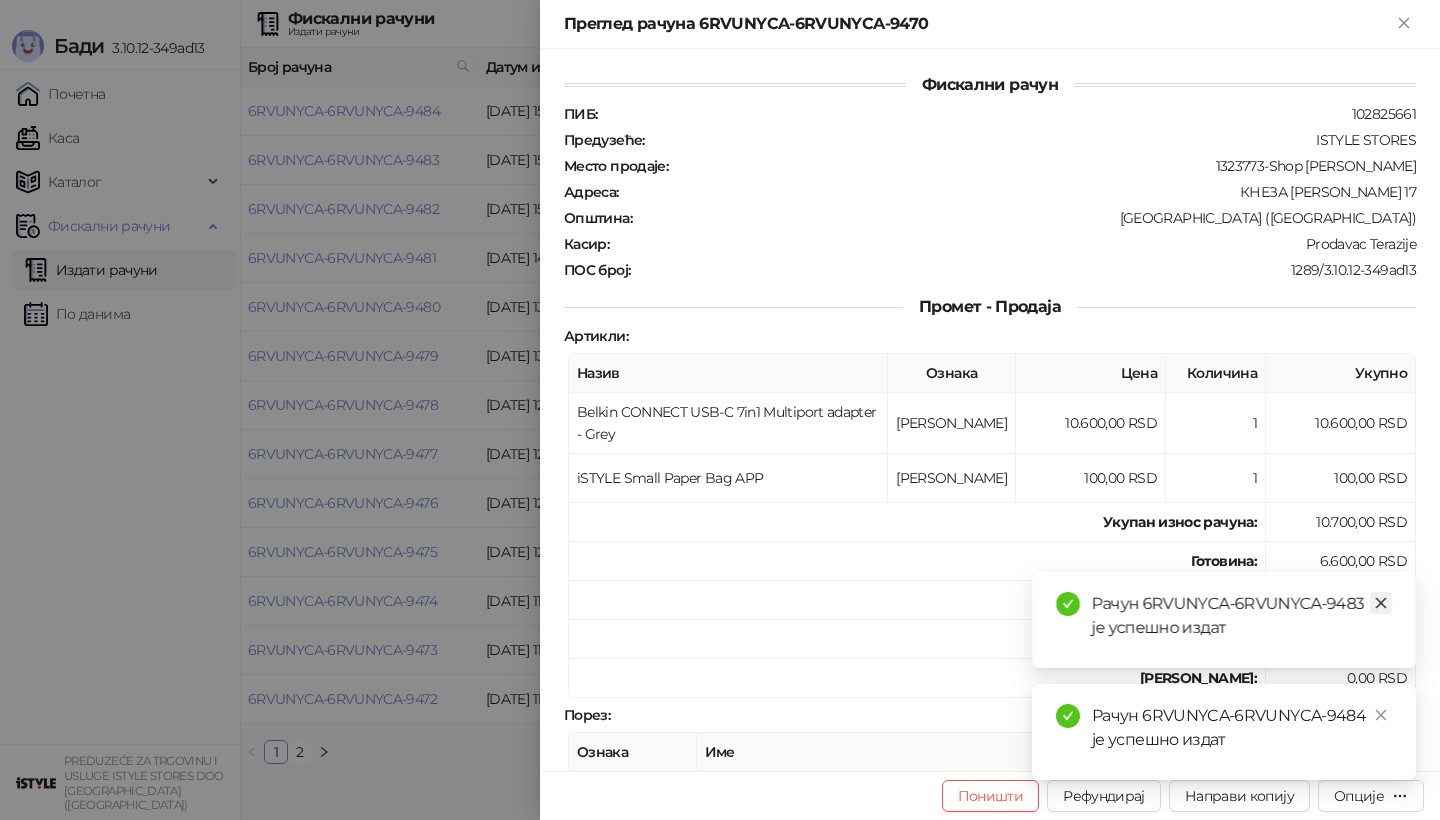 click 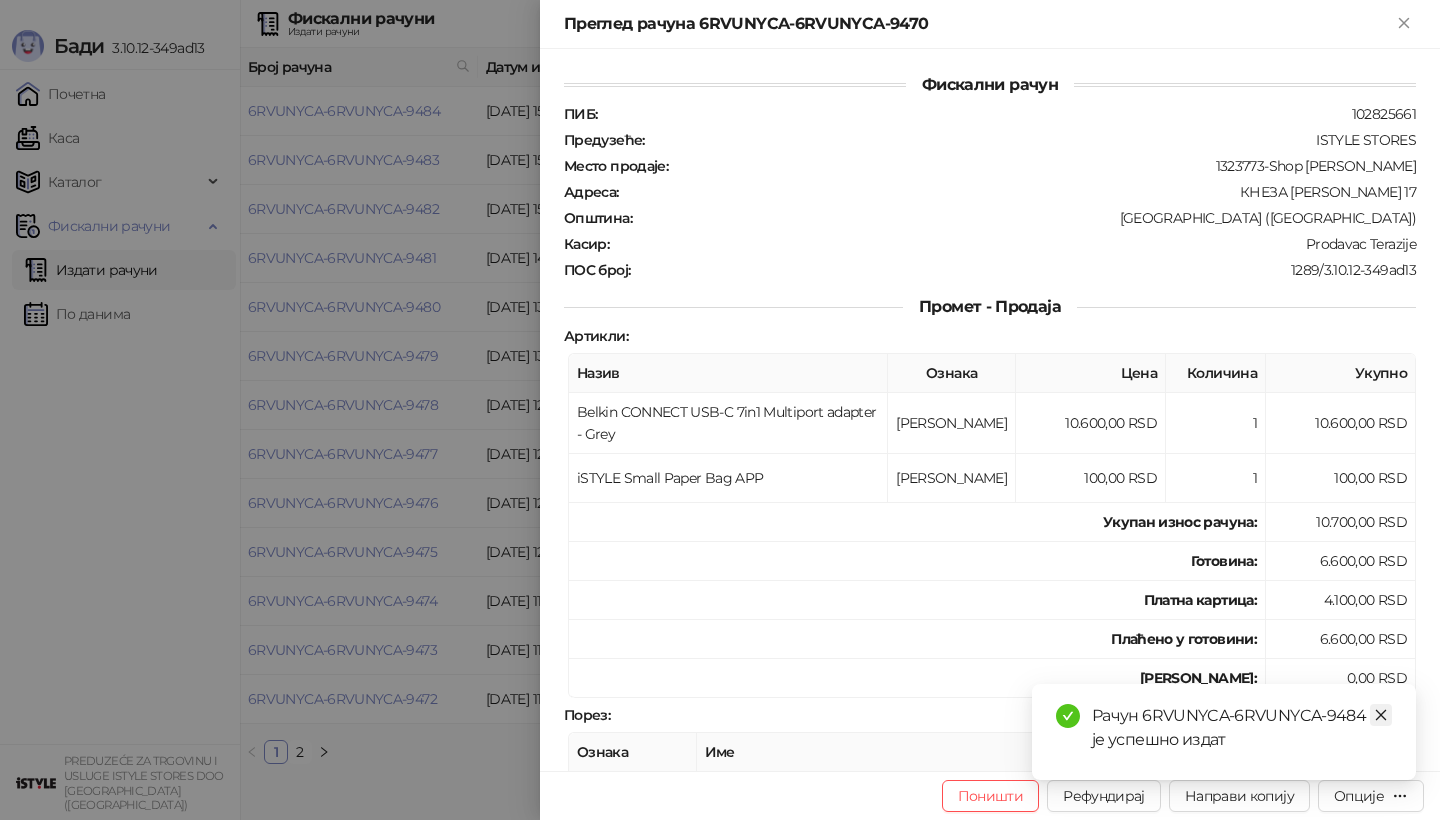 click 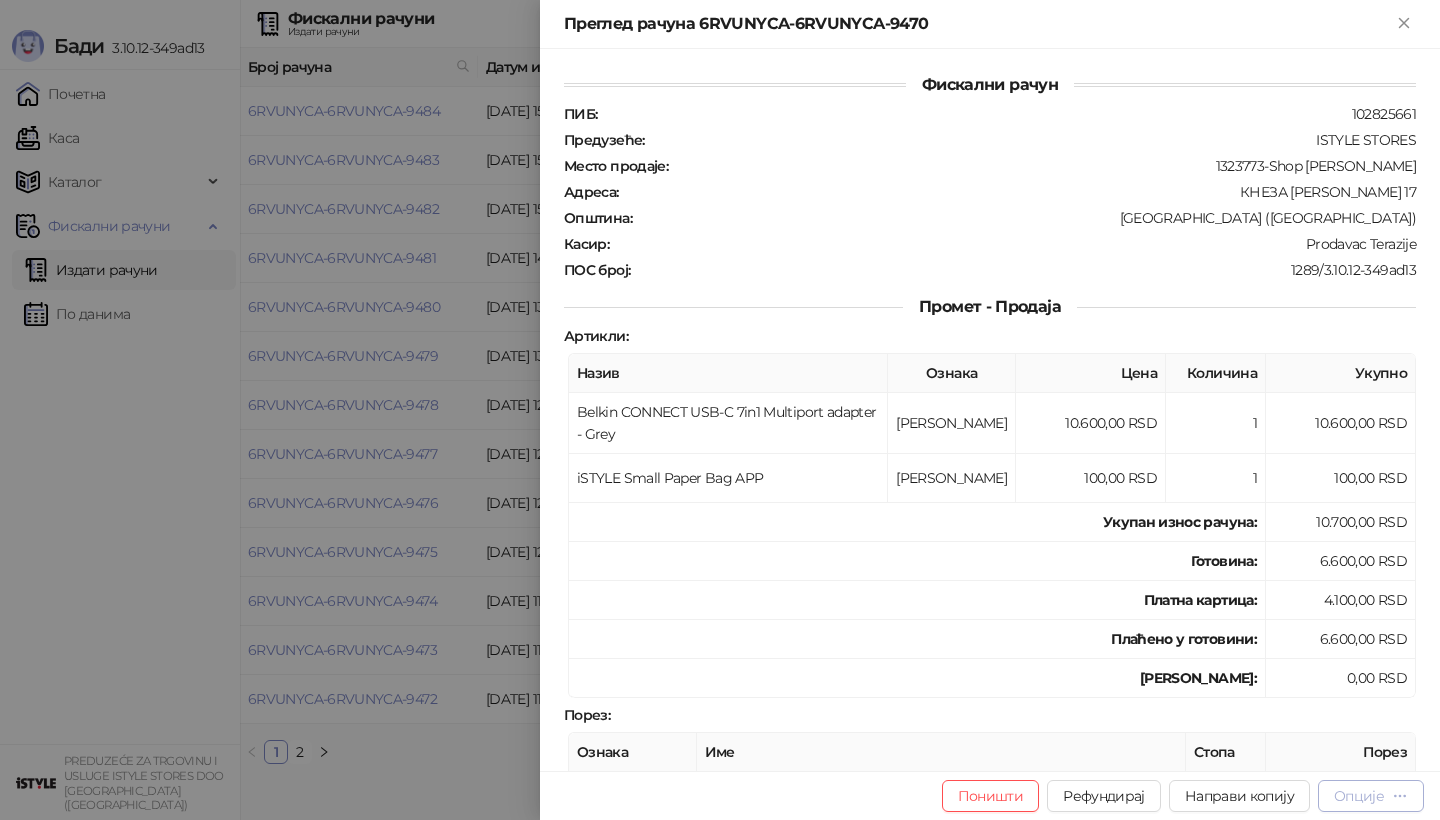 click on "Опције" at bounding box center [1359, 796] 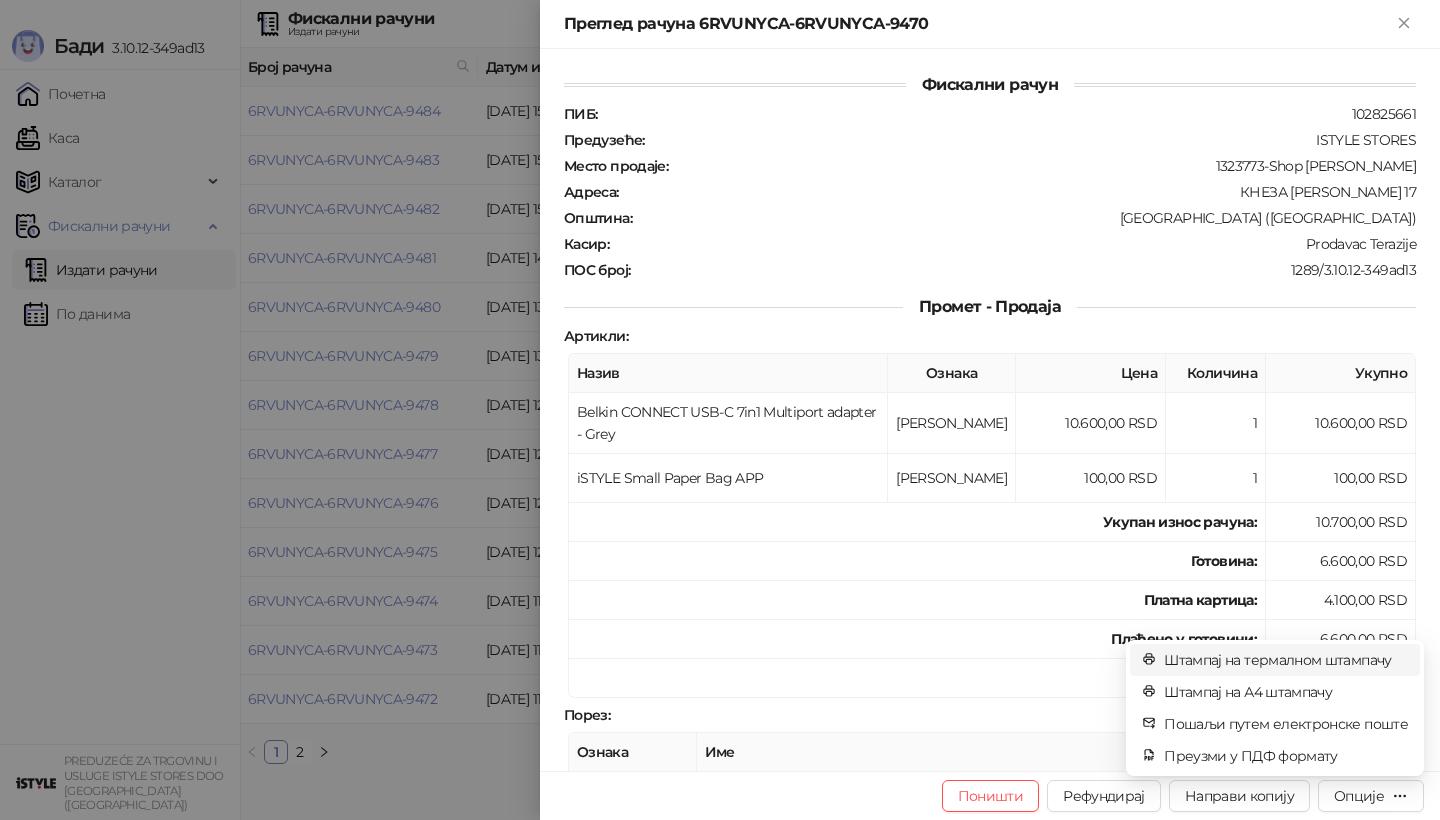 click on "Штампај на термалном штампачу" at bounding box center (1286, 660) 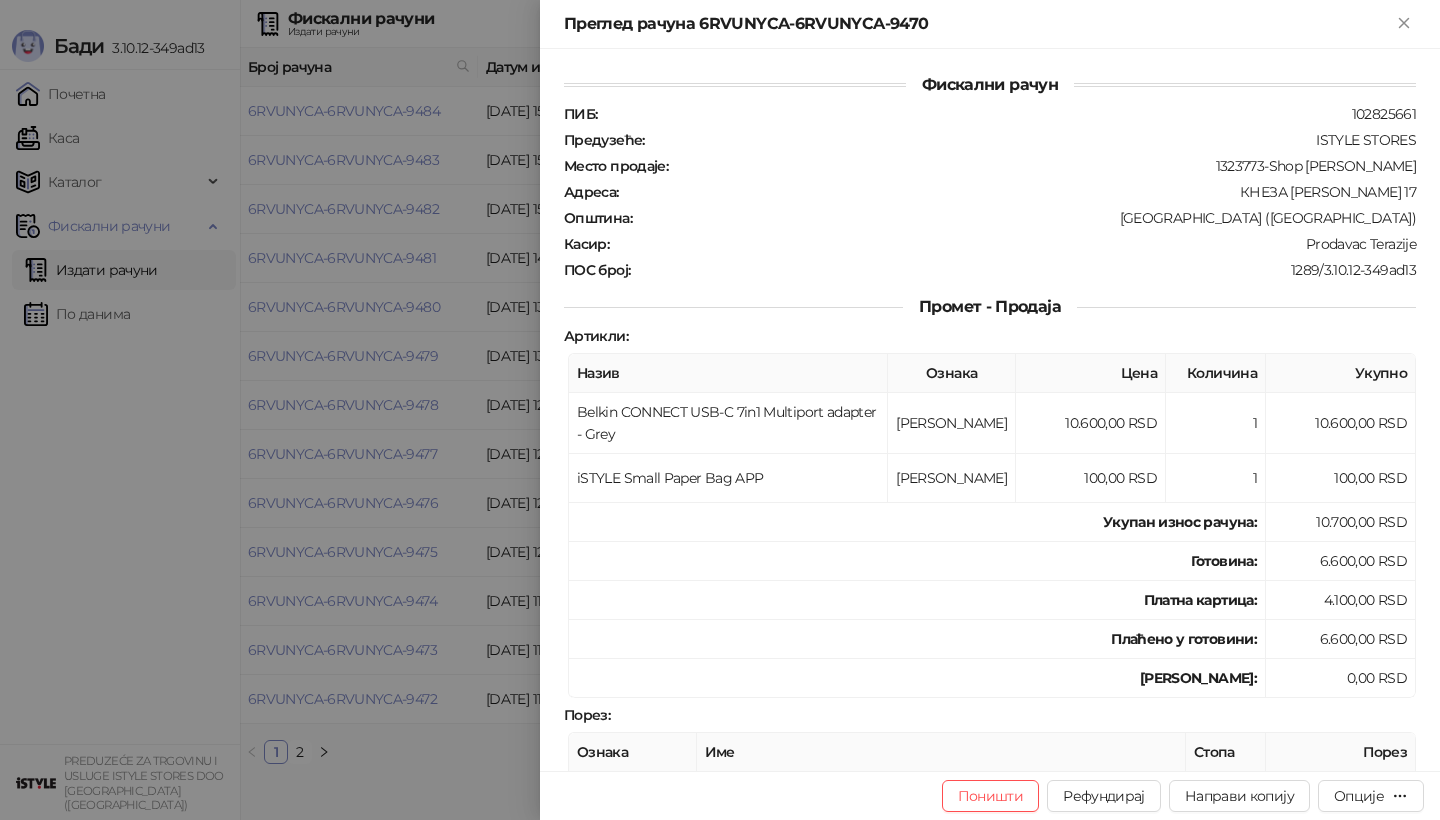 click at bounding box center [720, 410] 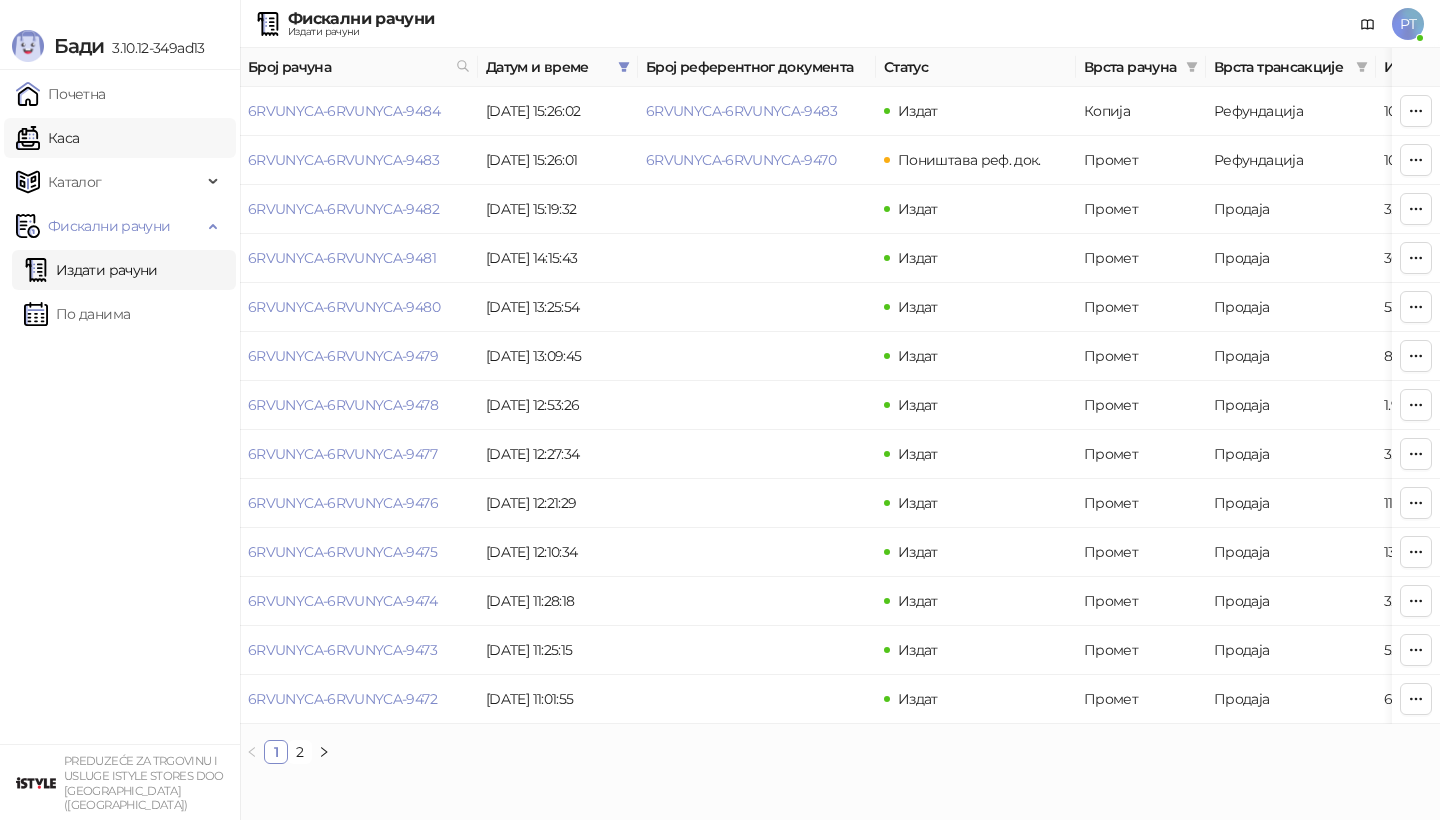 click on "Каса" at bounding box center (47, 138) 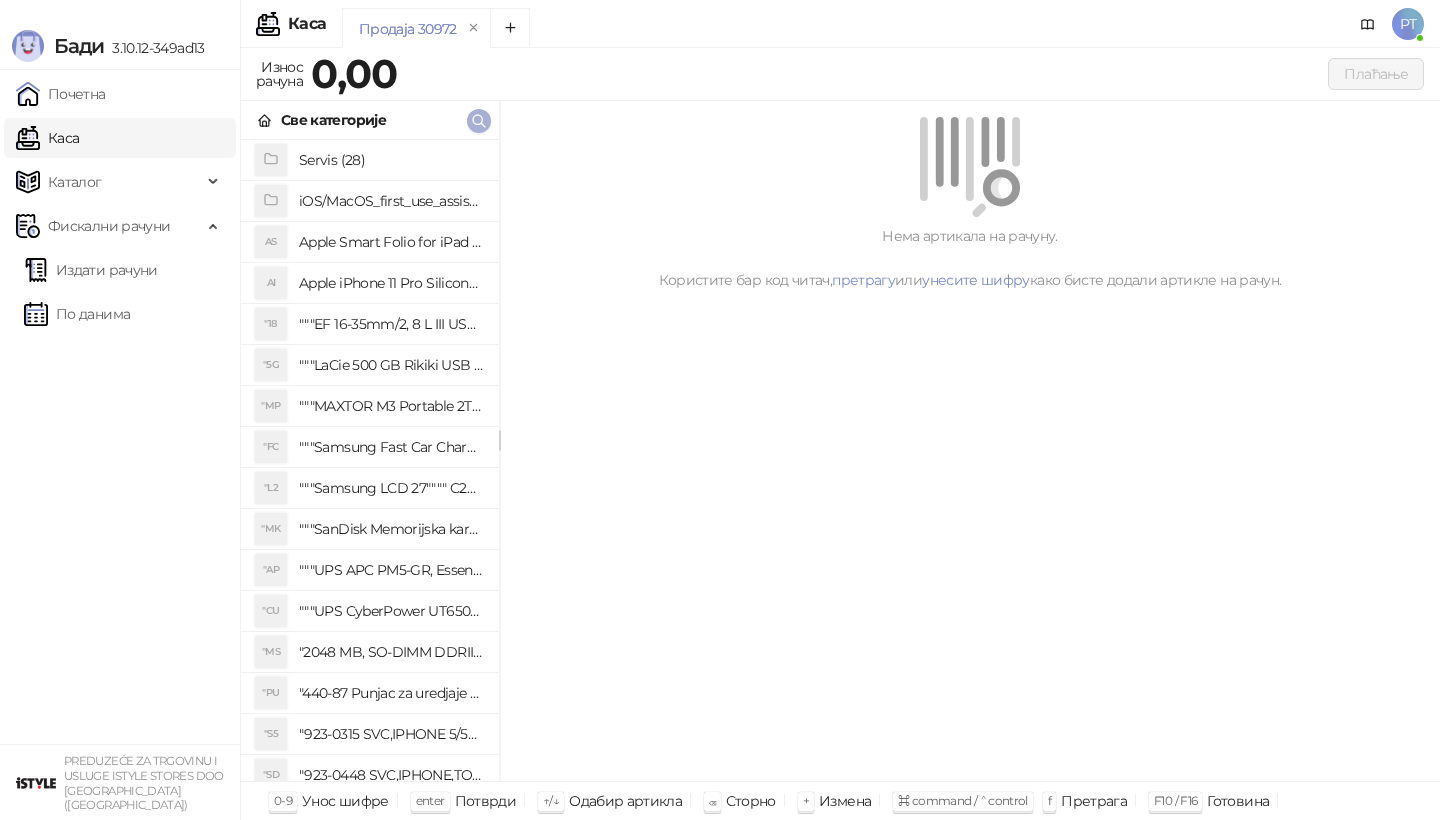click 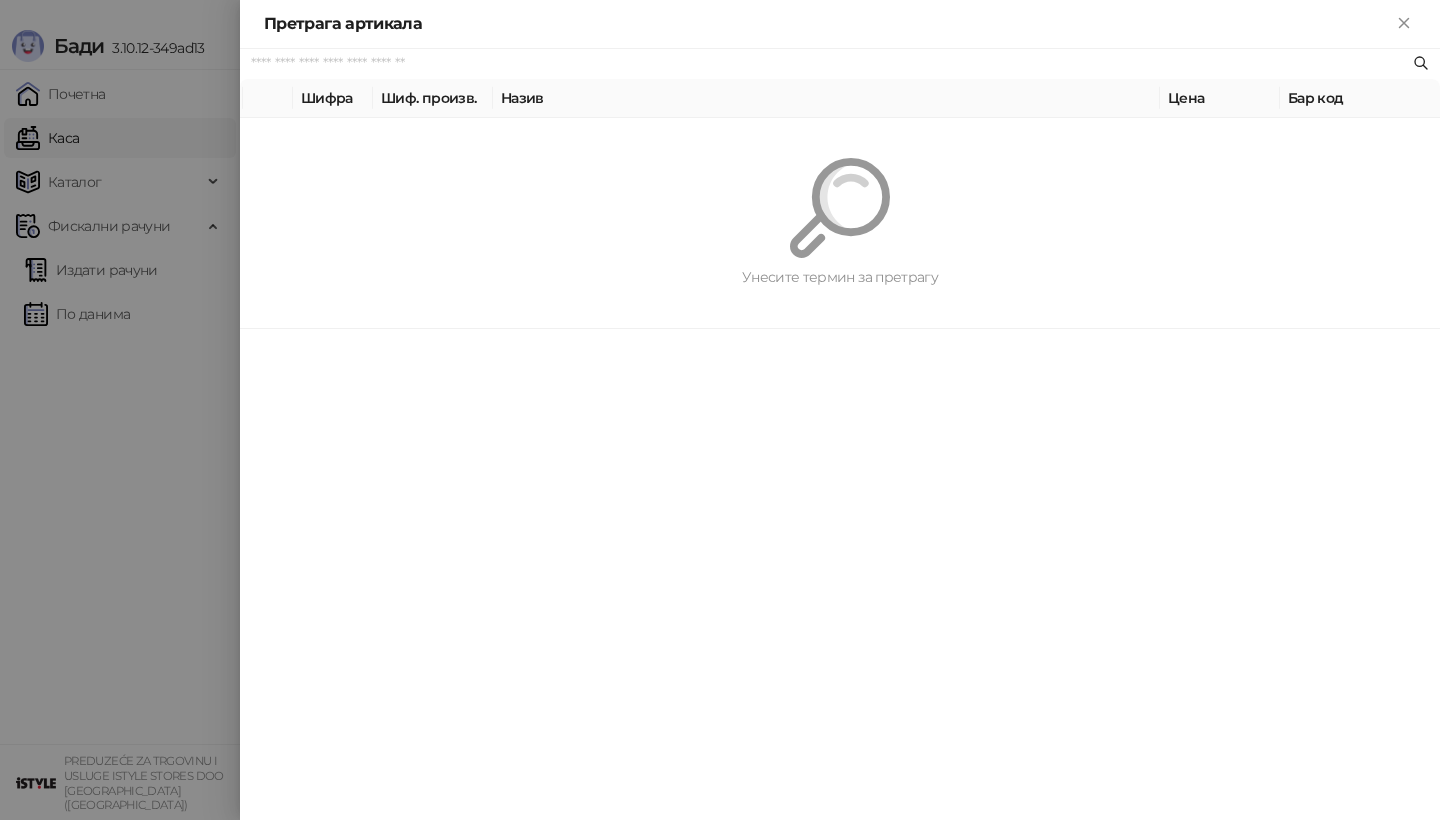 paste on "**********" 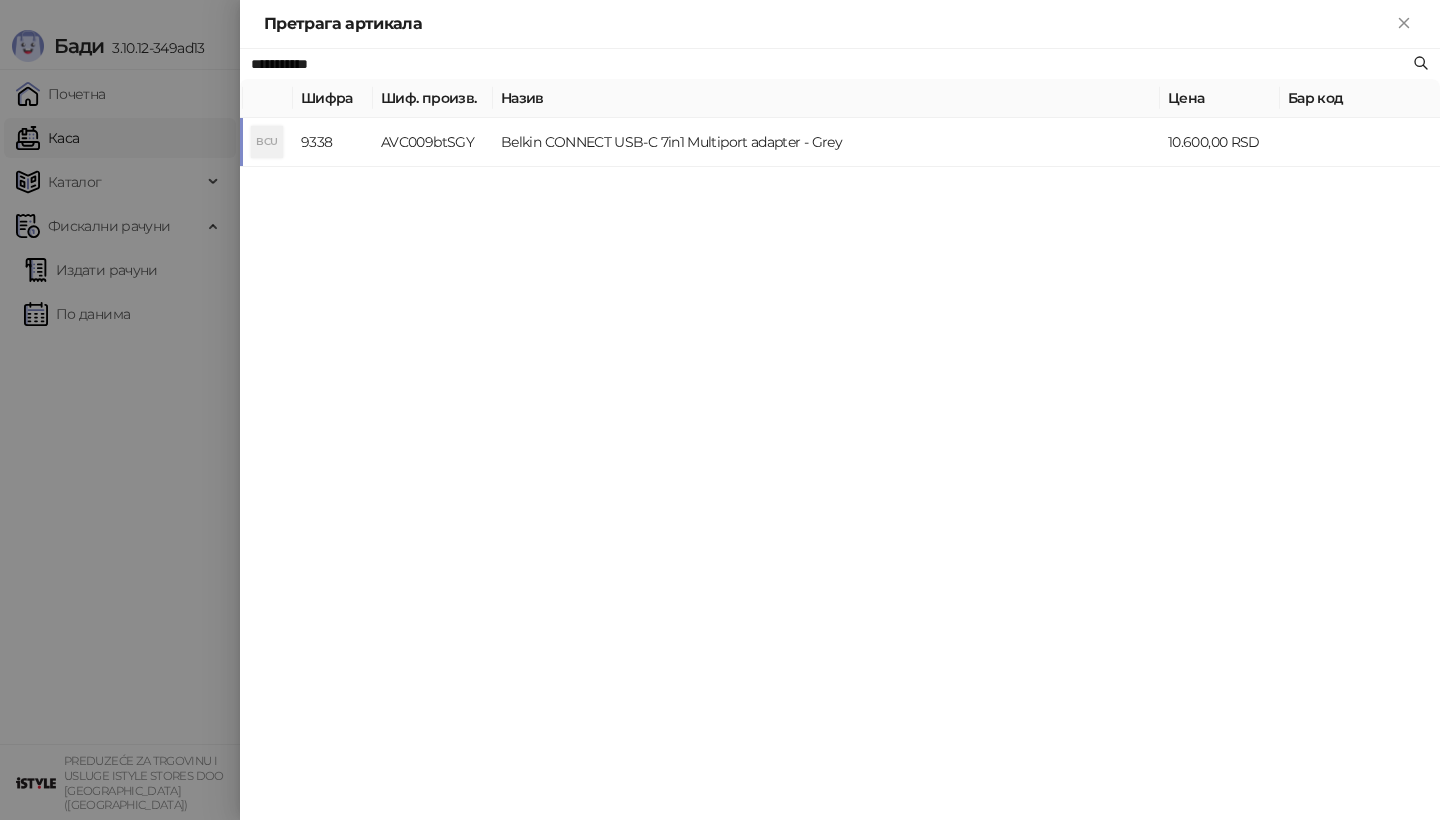 type on "**********" 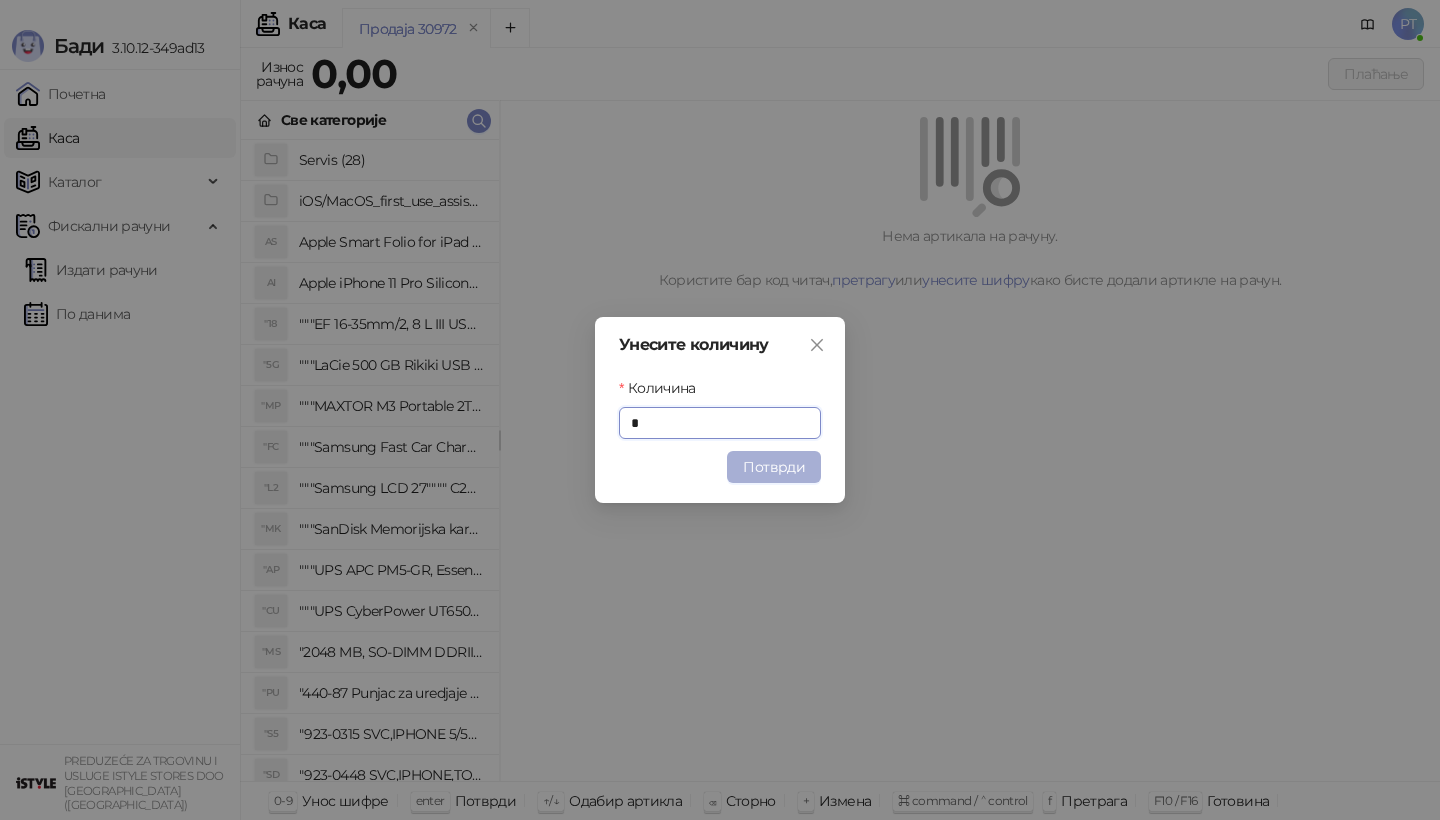 click on "Потврди" at bounding box center [774, 467] 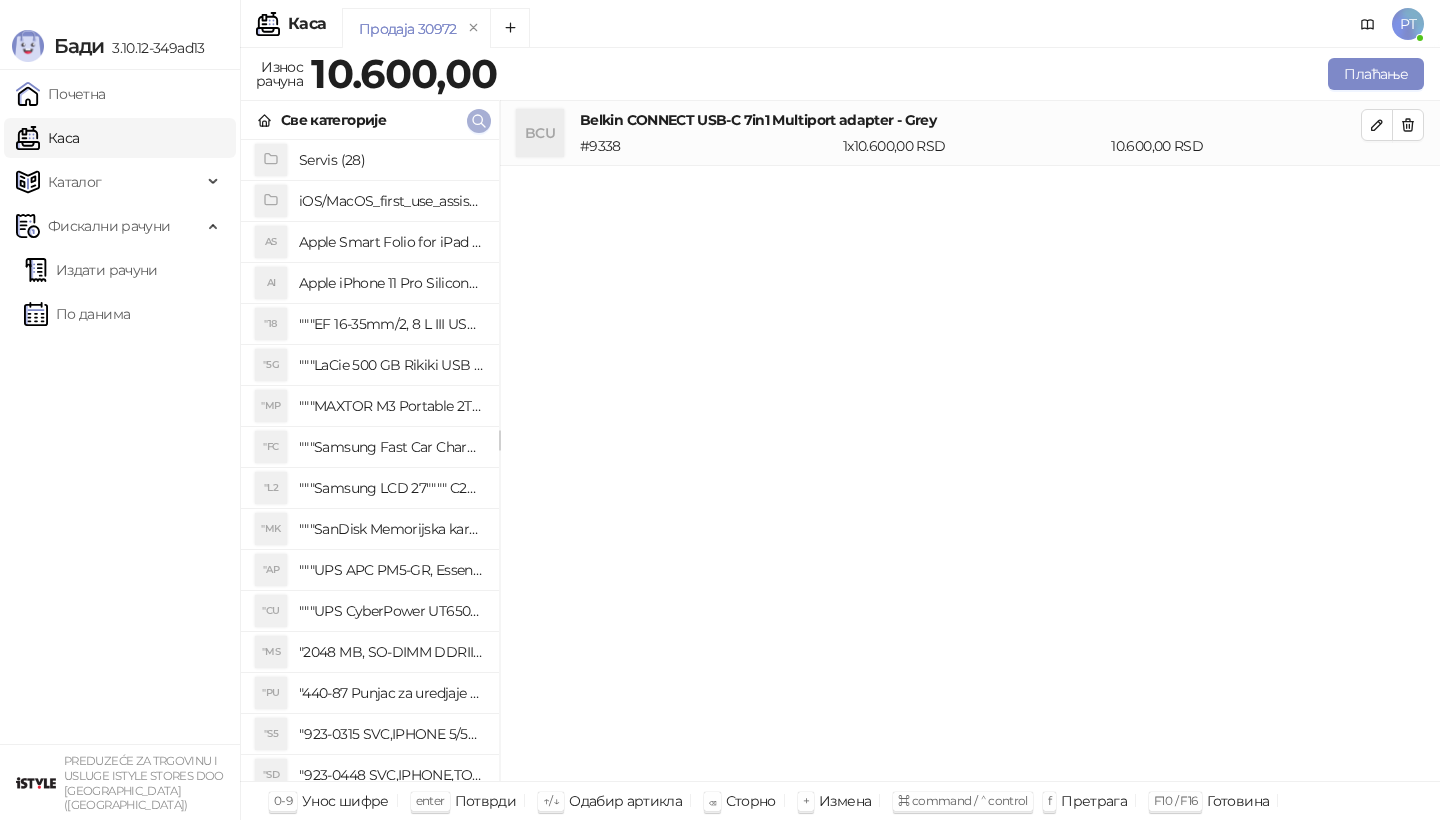 type 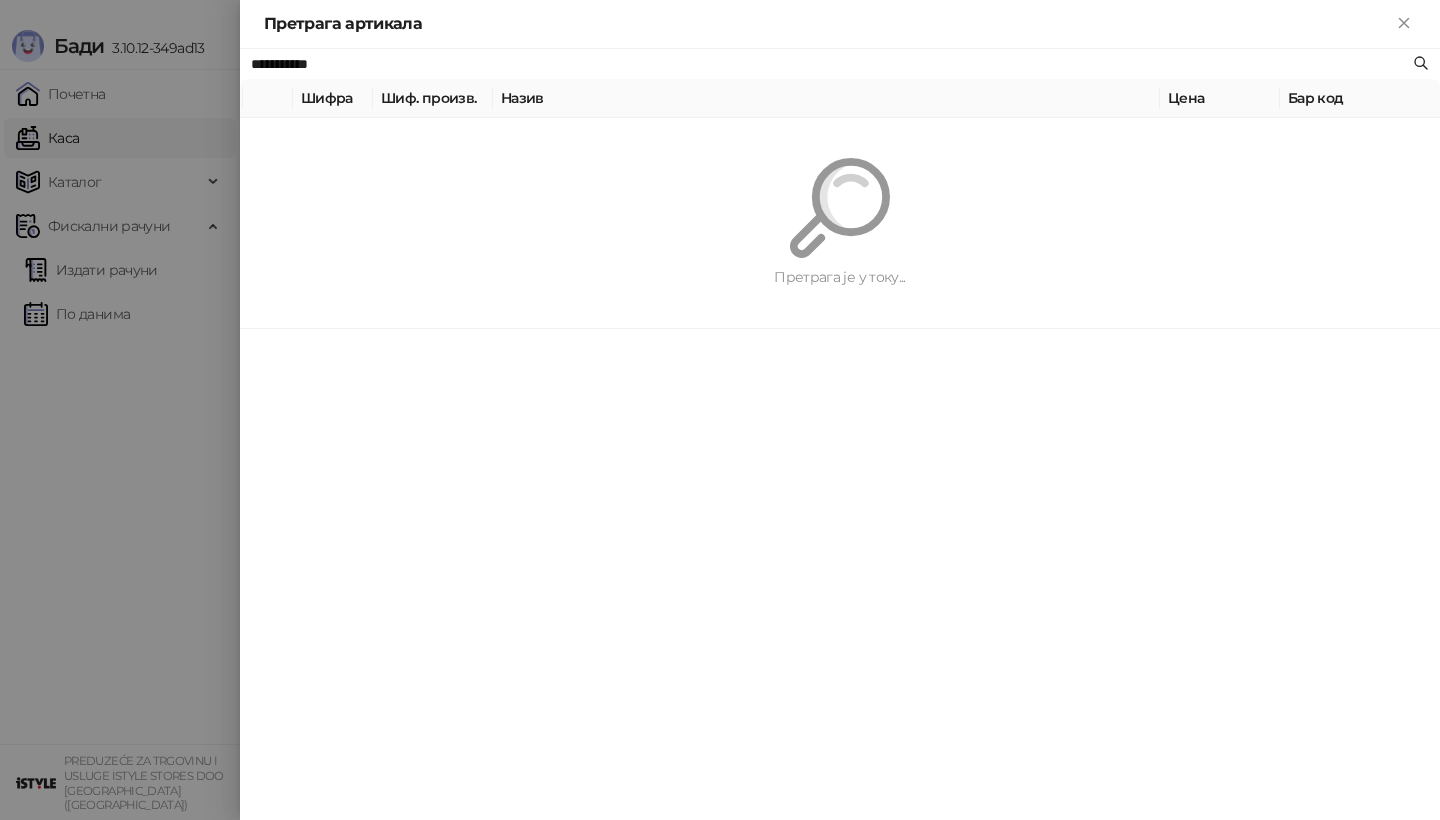 paste on "********" 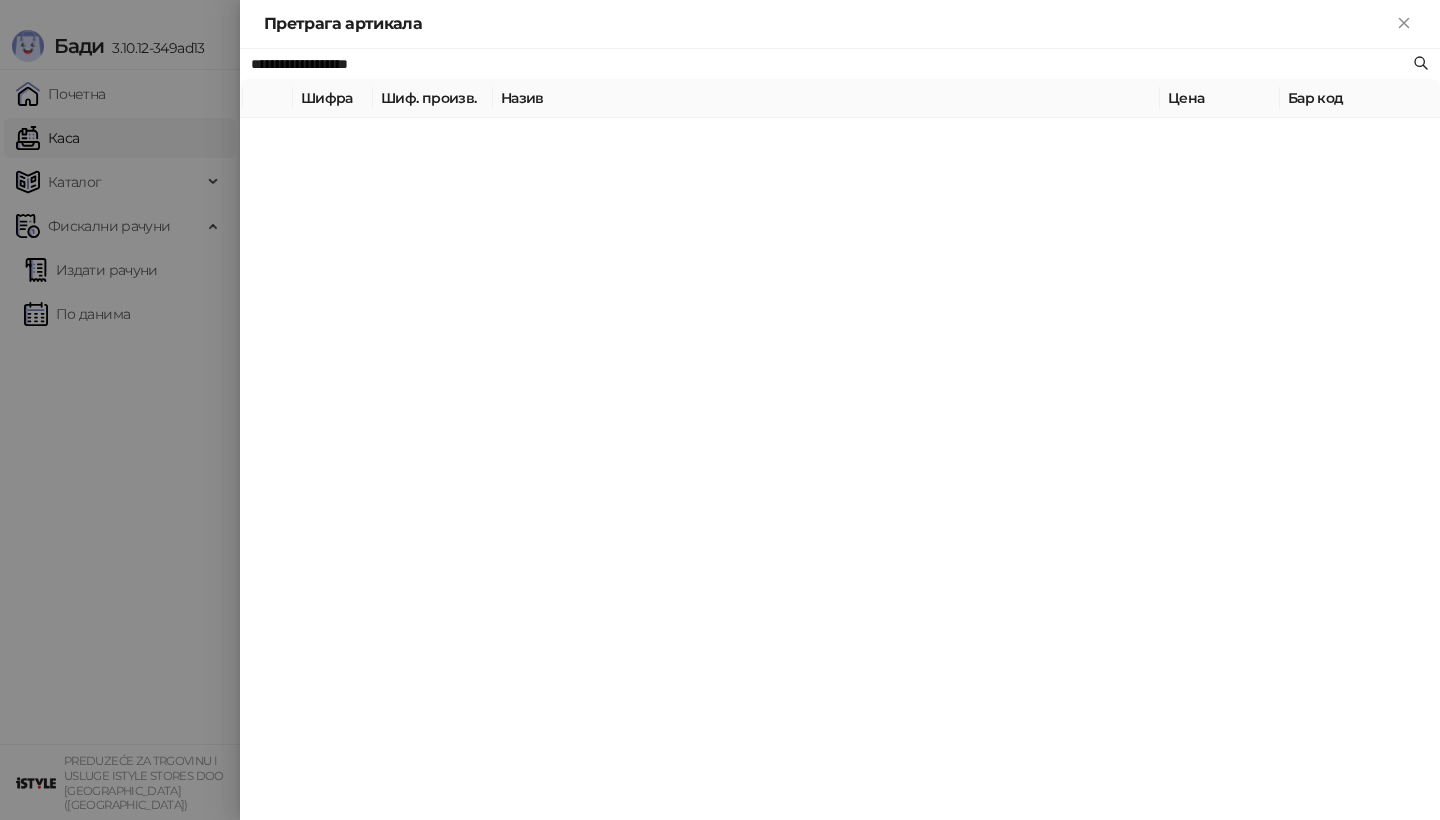 type on "**********" 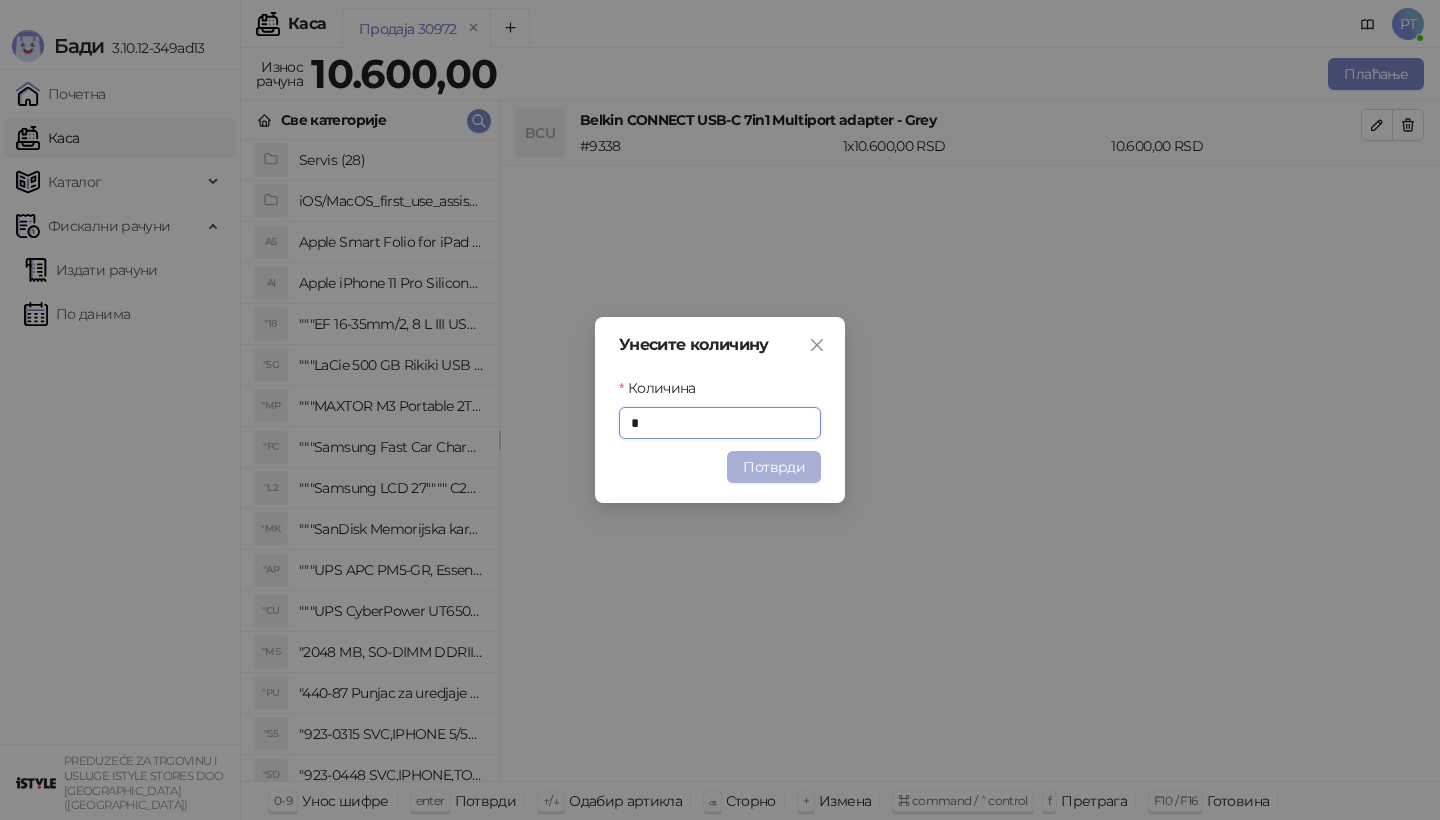 click on "Потврди" at bounding box center (774, 467) 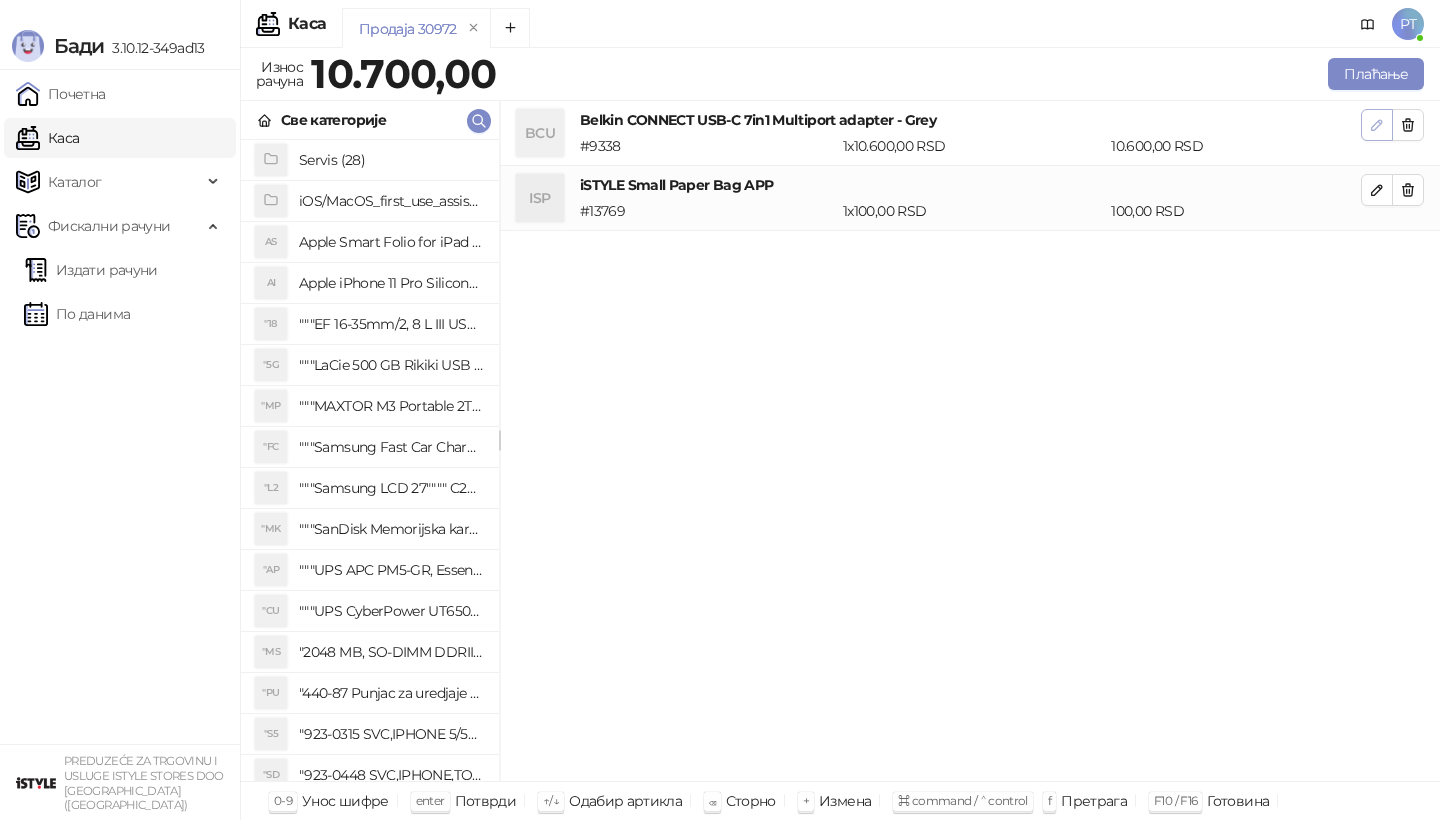 click 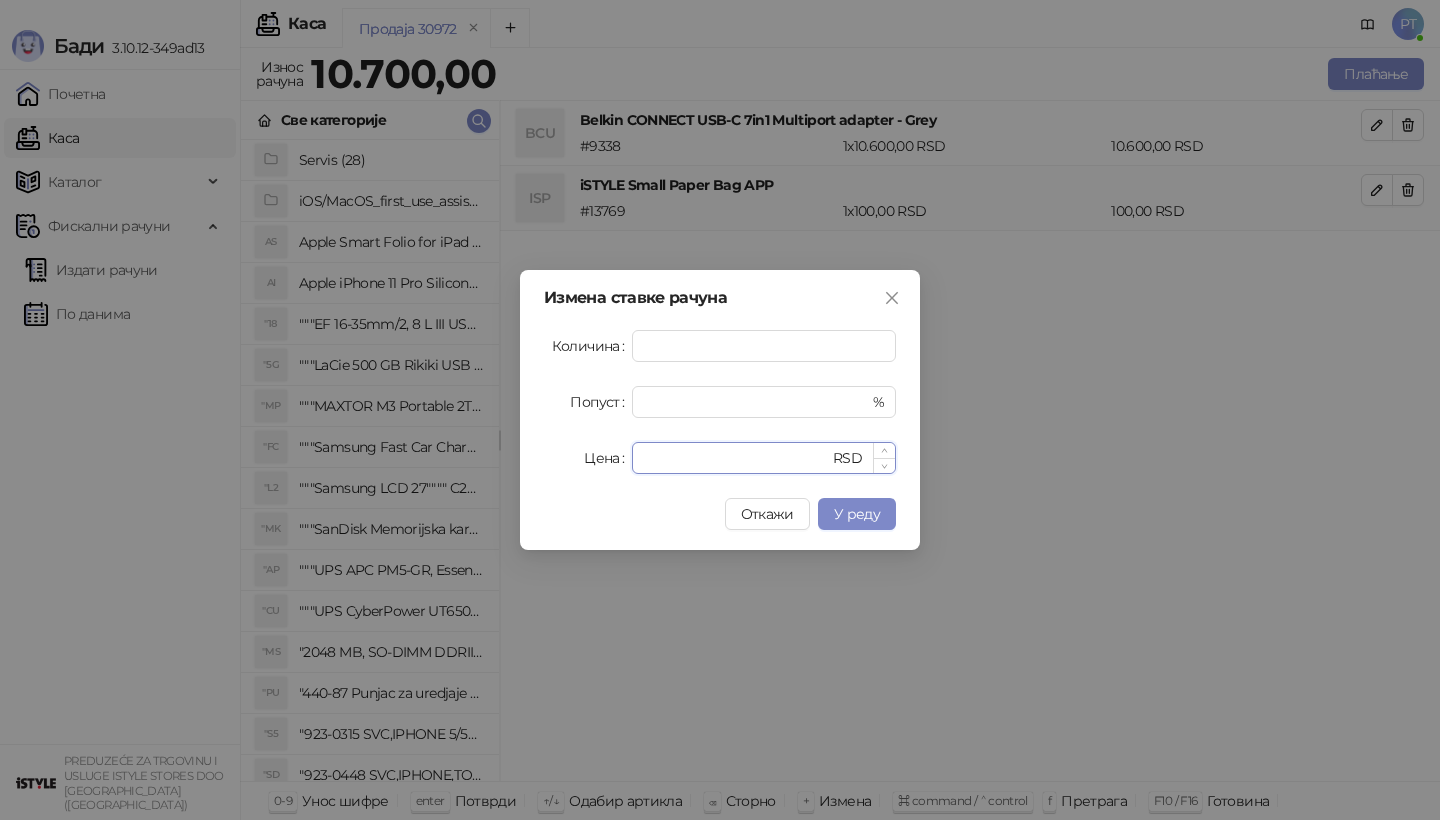 click on "*****" at bounding box center [736, 458] 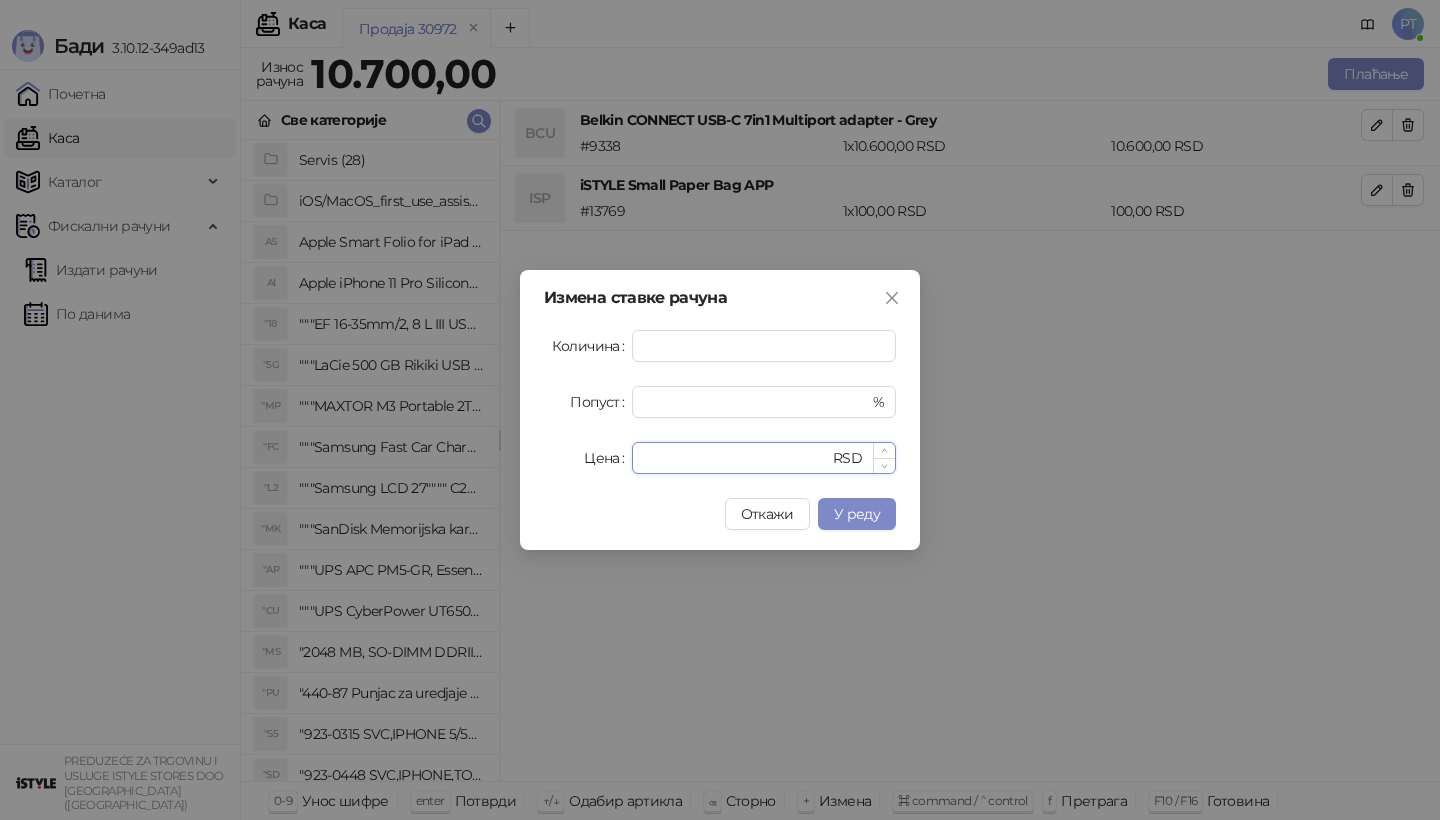type on "*****" 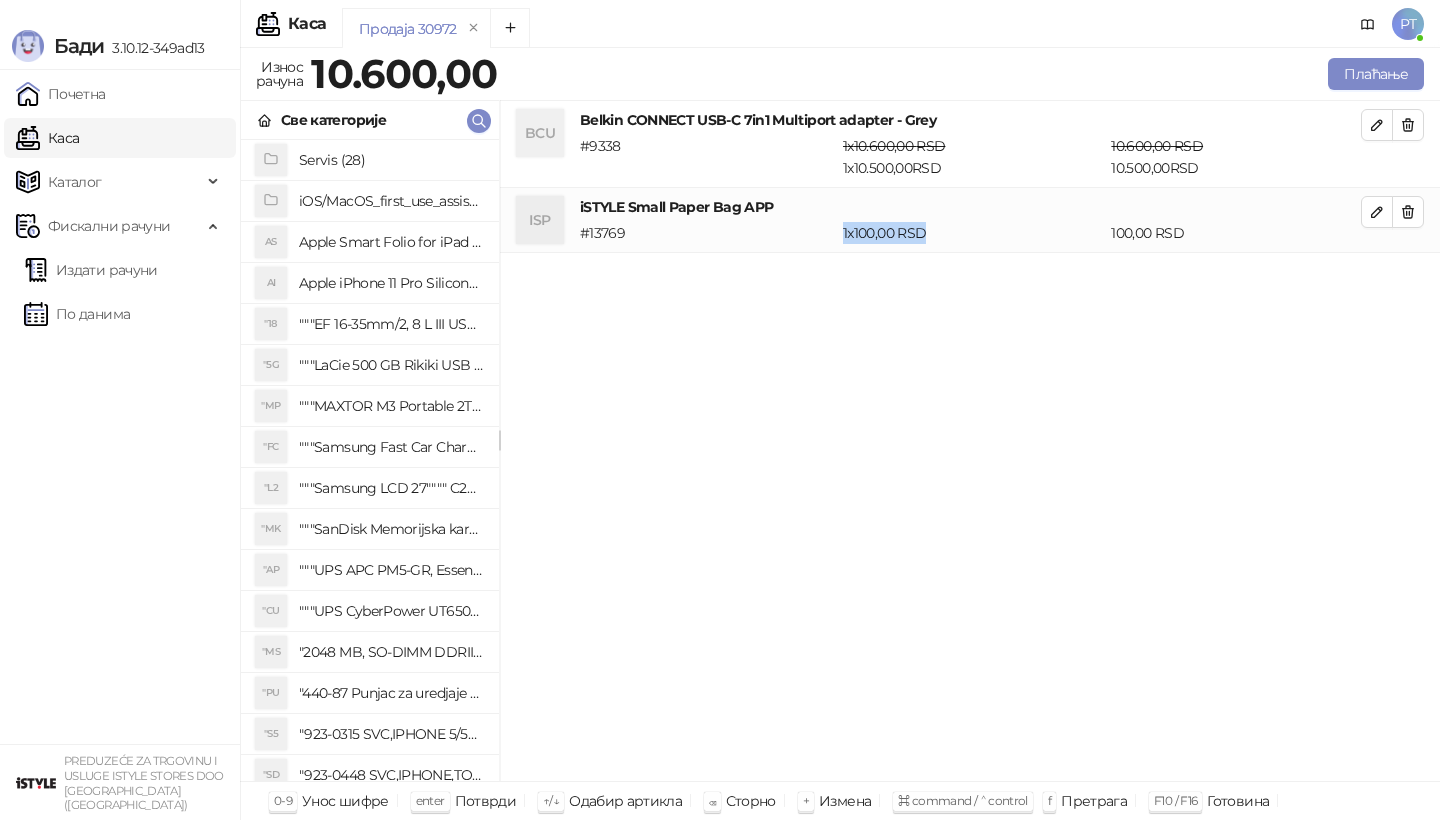 click on "BCU Belkin CONNECT USB-C 7in1 Multiport adapter - Grey    # 9338 1  x  10.600,00   RSD 1  x  10.500,00  RSD  10.600,00   RSD 10.500,00  RSD  ISP iSTYLE Small Paper Bag APP    # 13769 1  x  100,00 RSD 100,00 RSD" at bounding box center (970, 441) 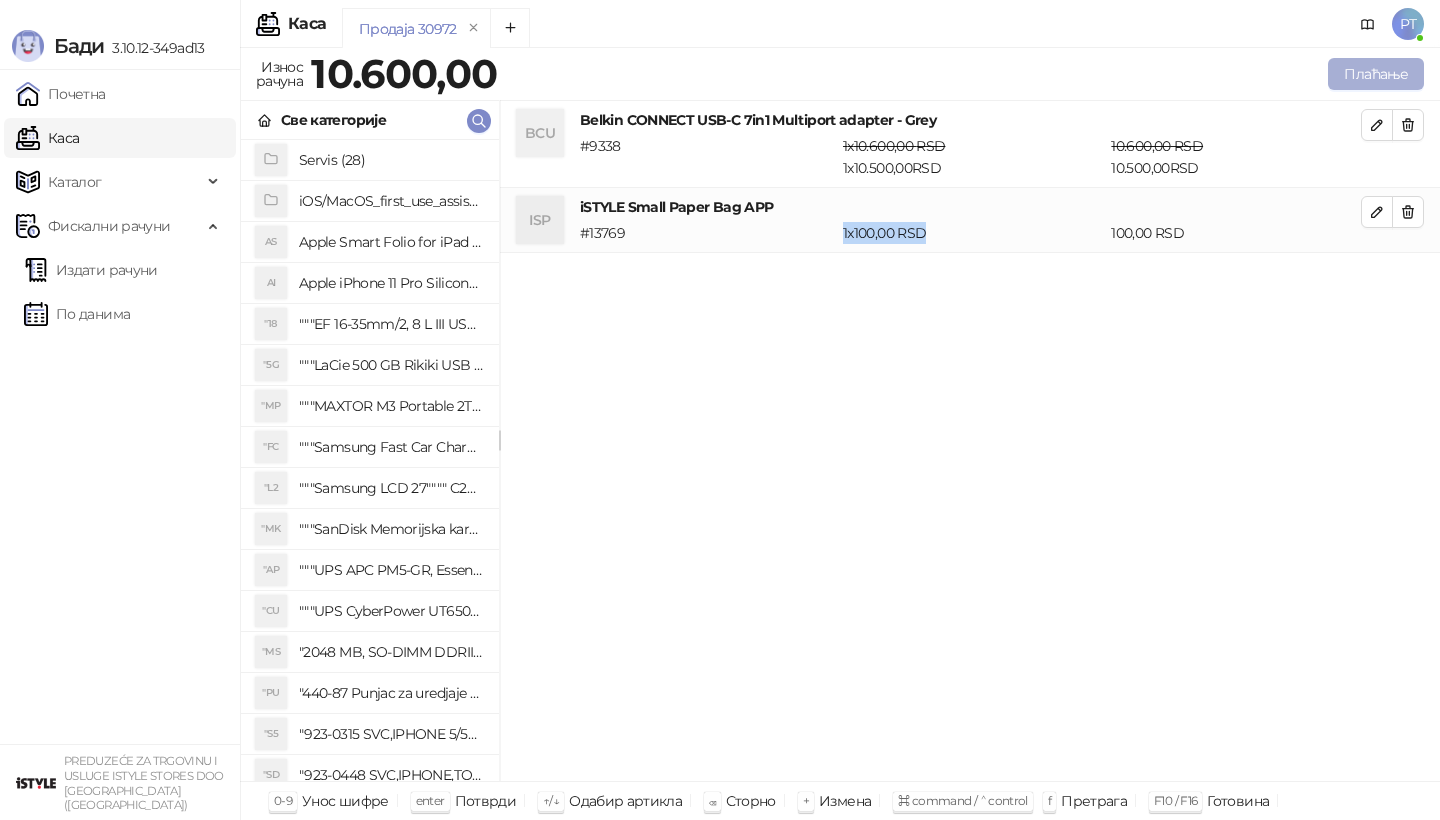 click on "Плаћање" at bounding box center [1376, 74] 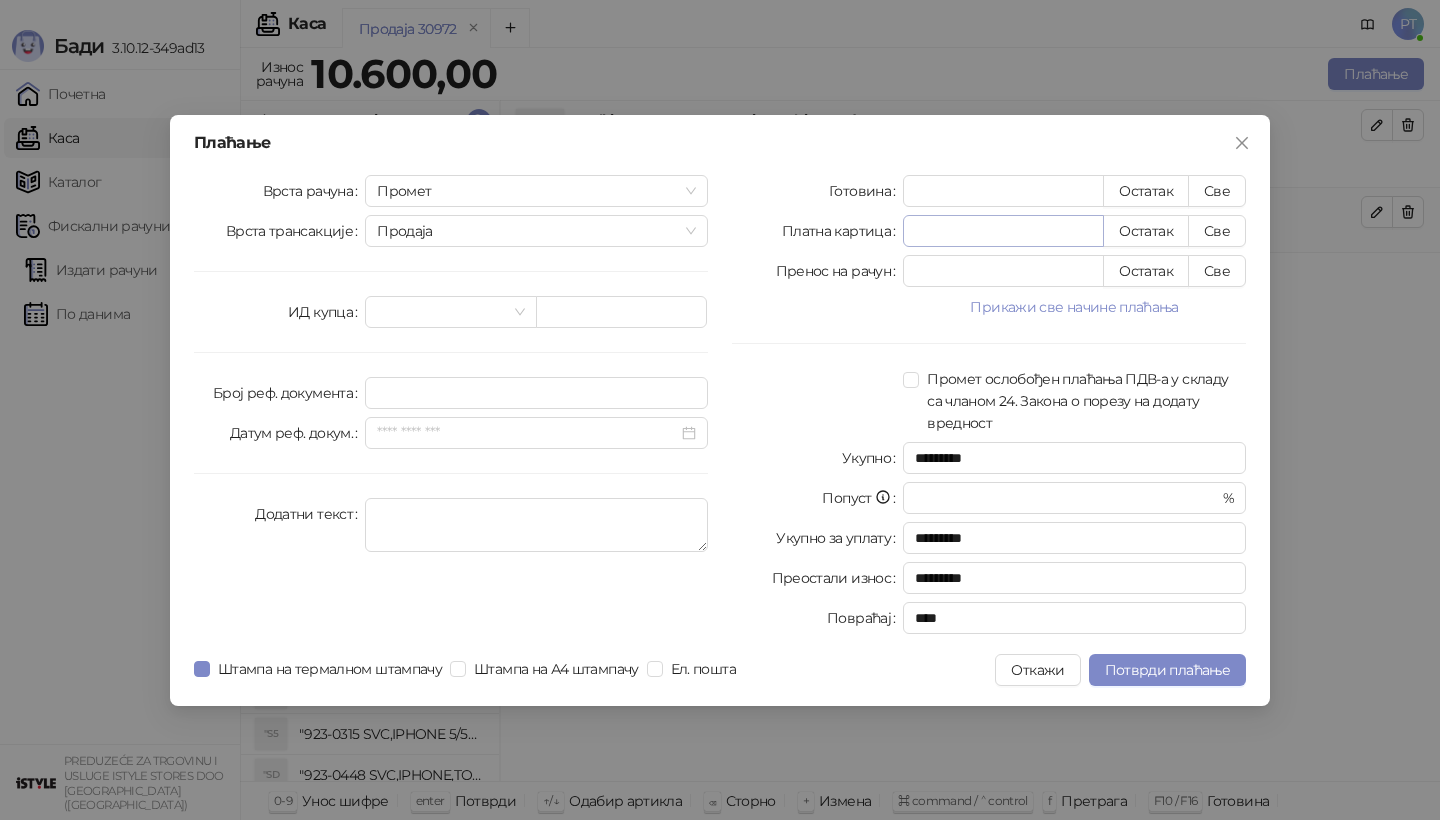 type on "*" 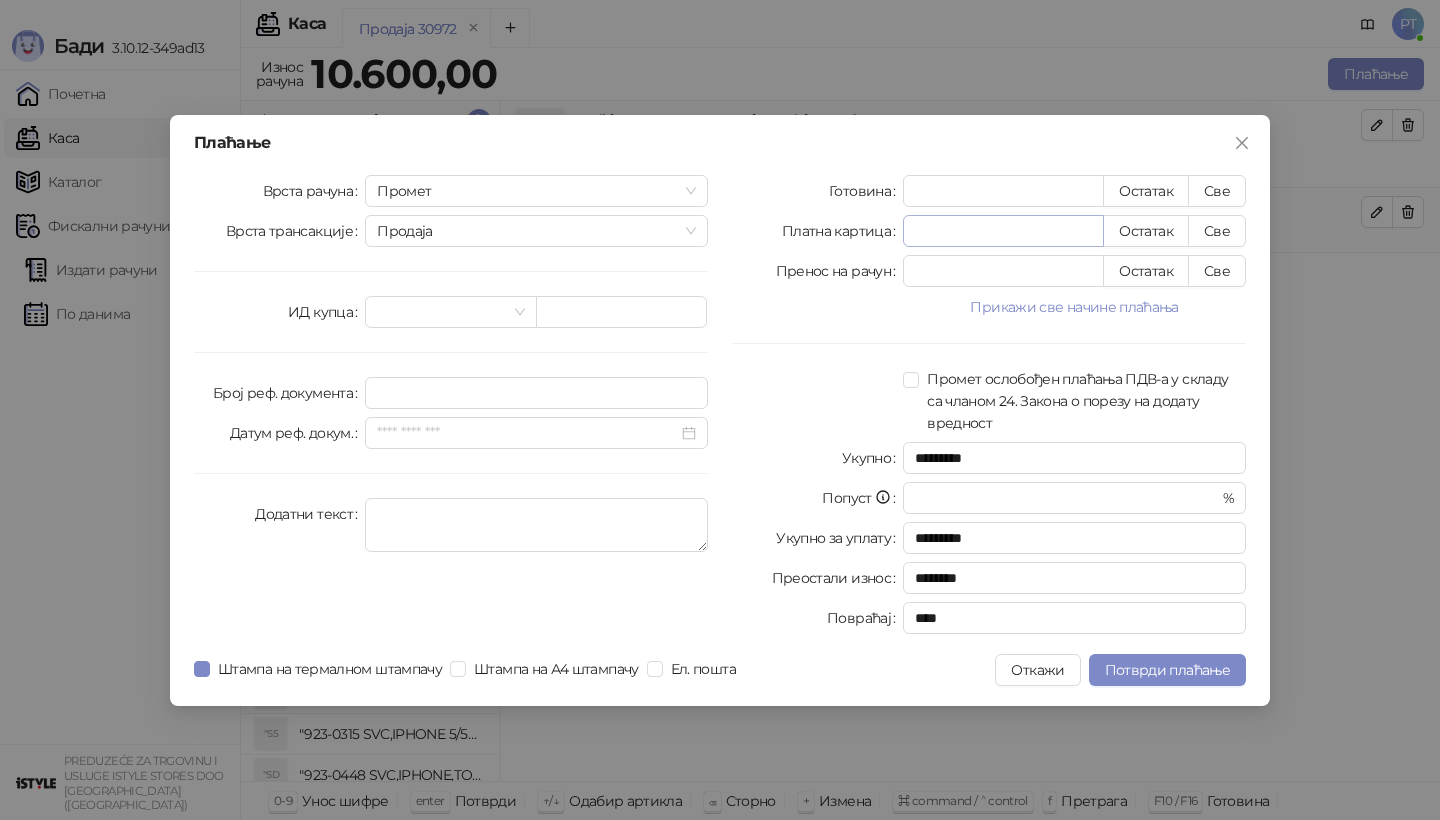 type on "****" 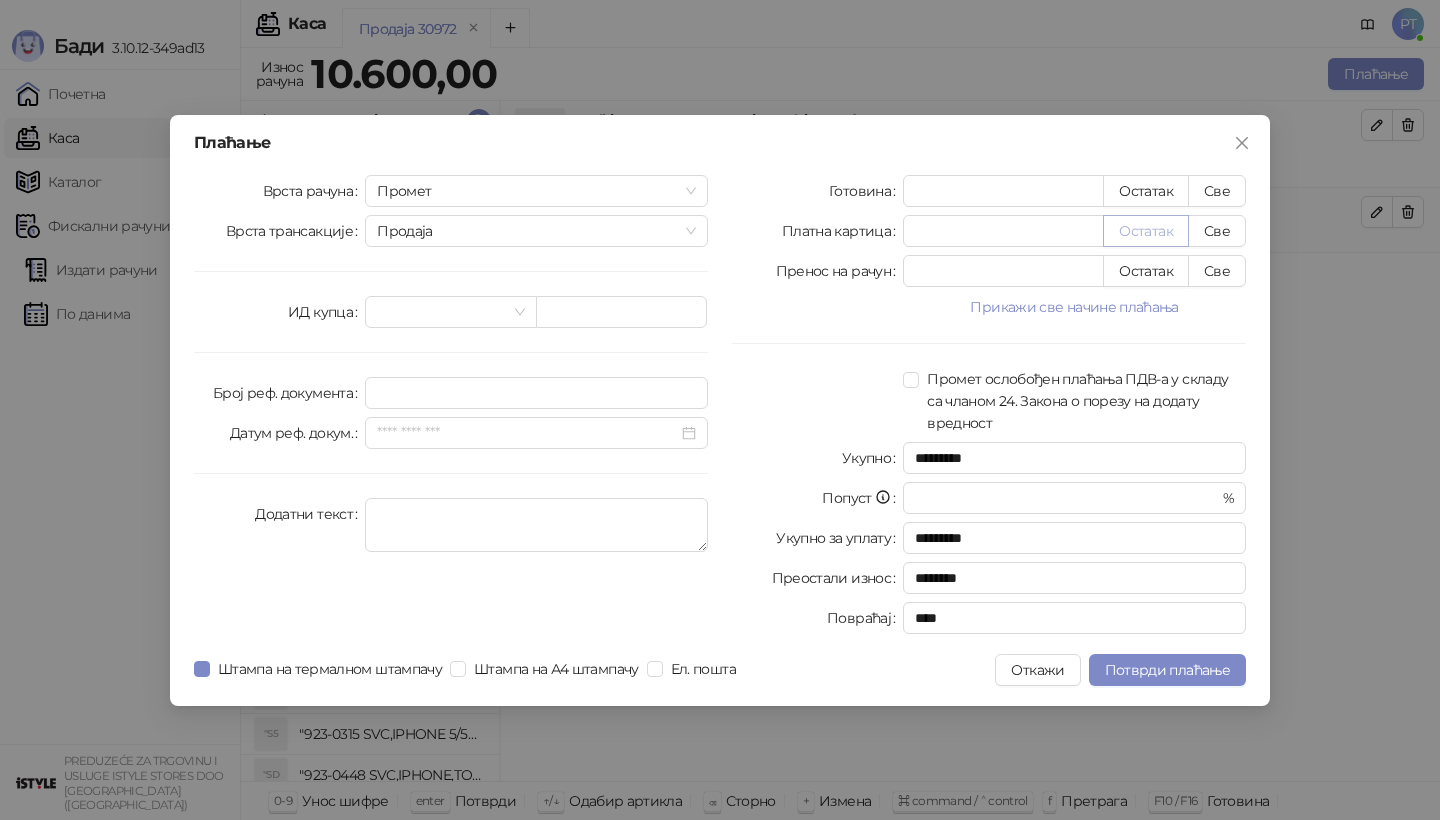 type on "****" 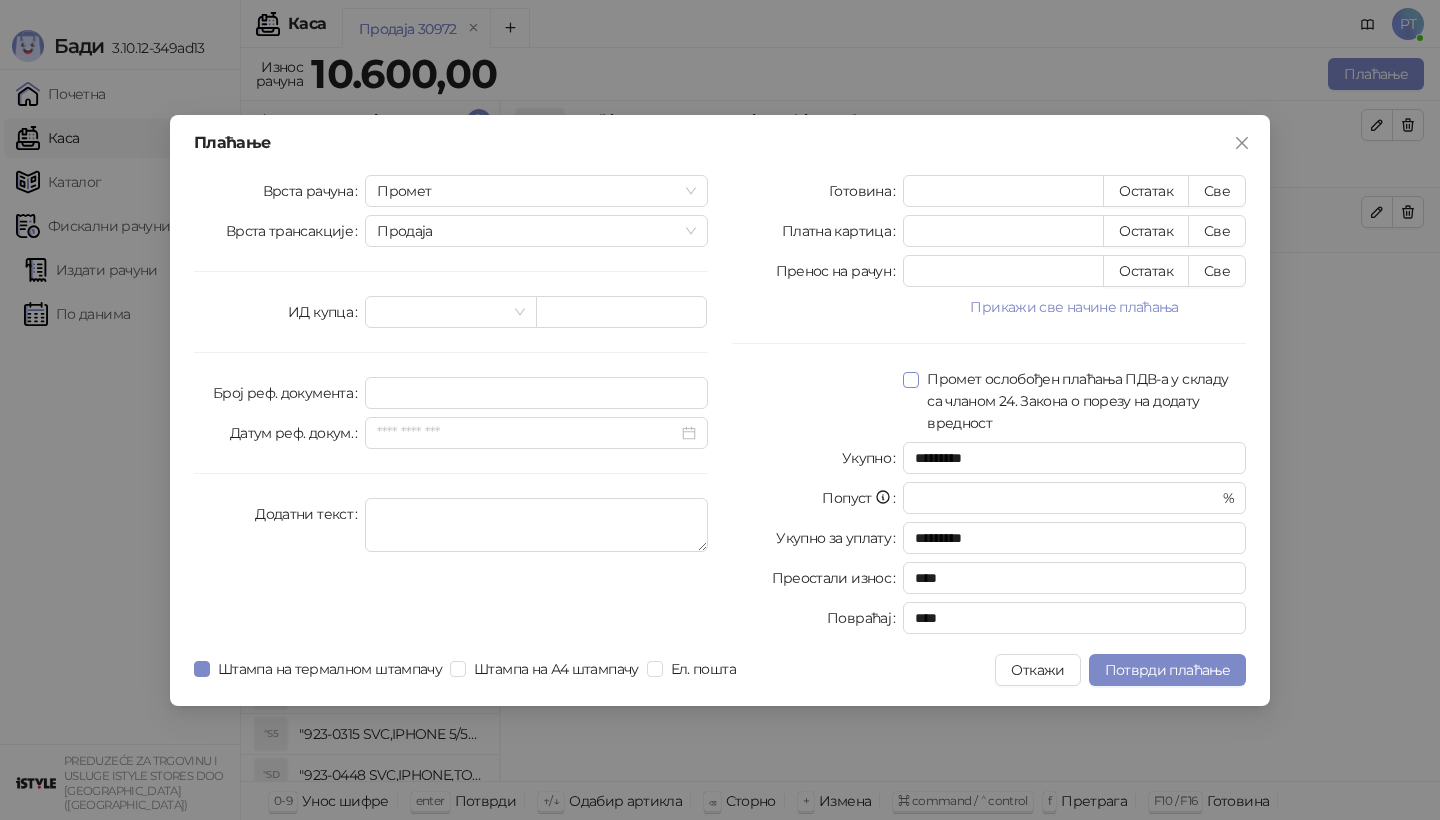 type 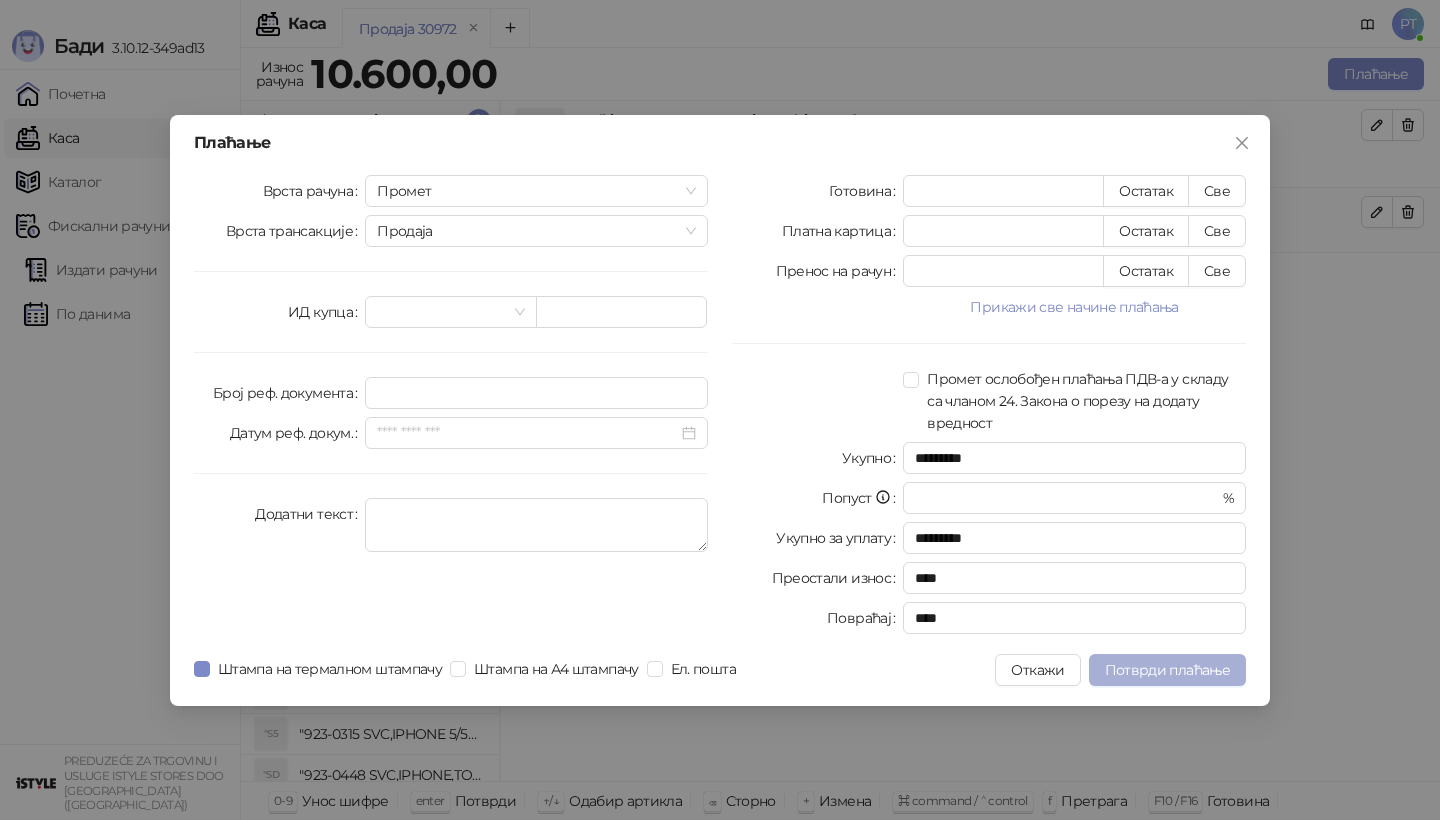 click on "Потврди плаћање" at bounding box center [1167, 670] 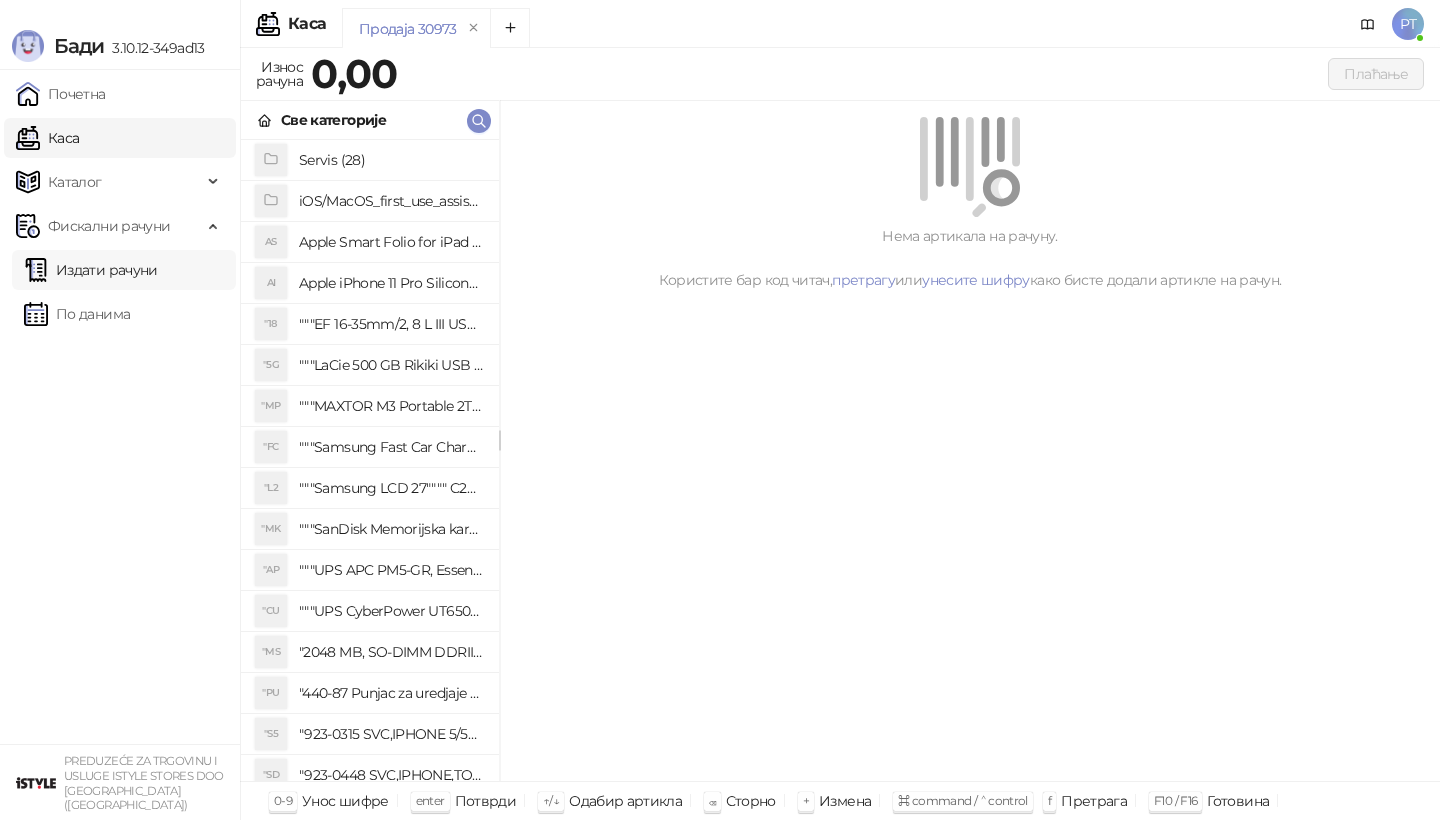 click on "Издати рачуни" at bounding box center (91, 270) 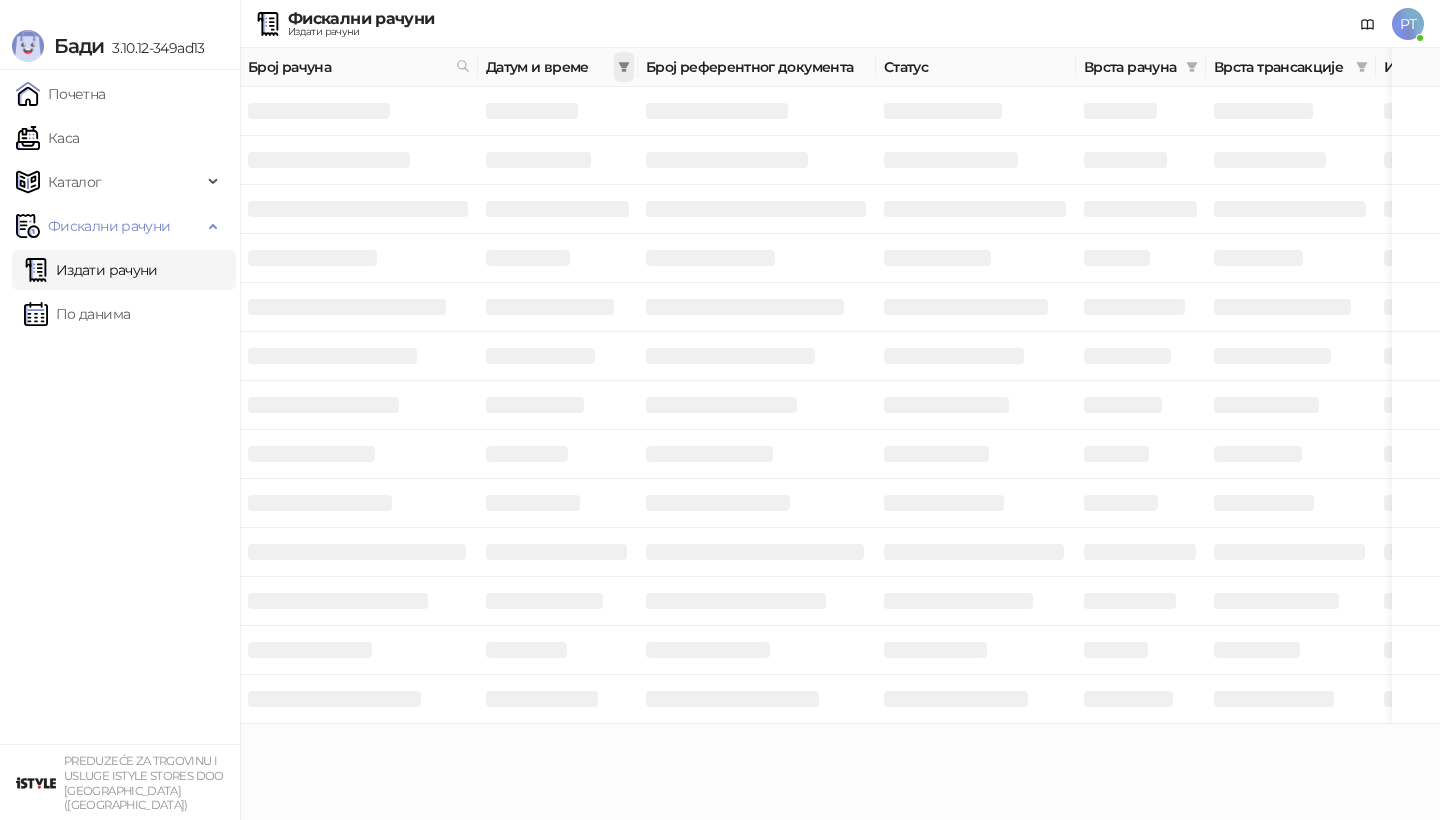 click at bounding box center (624, 67) 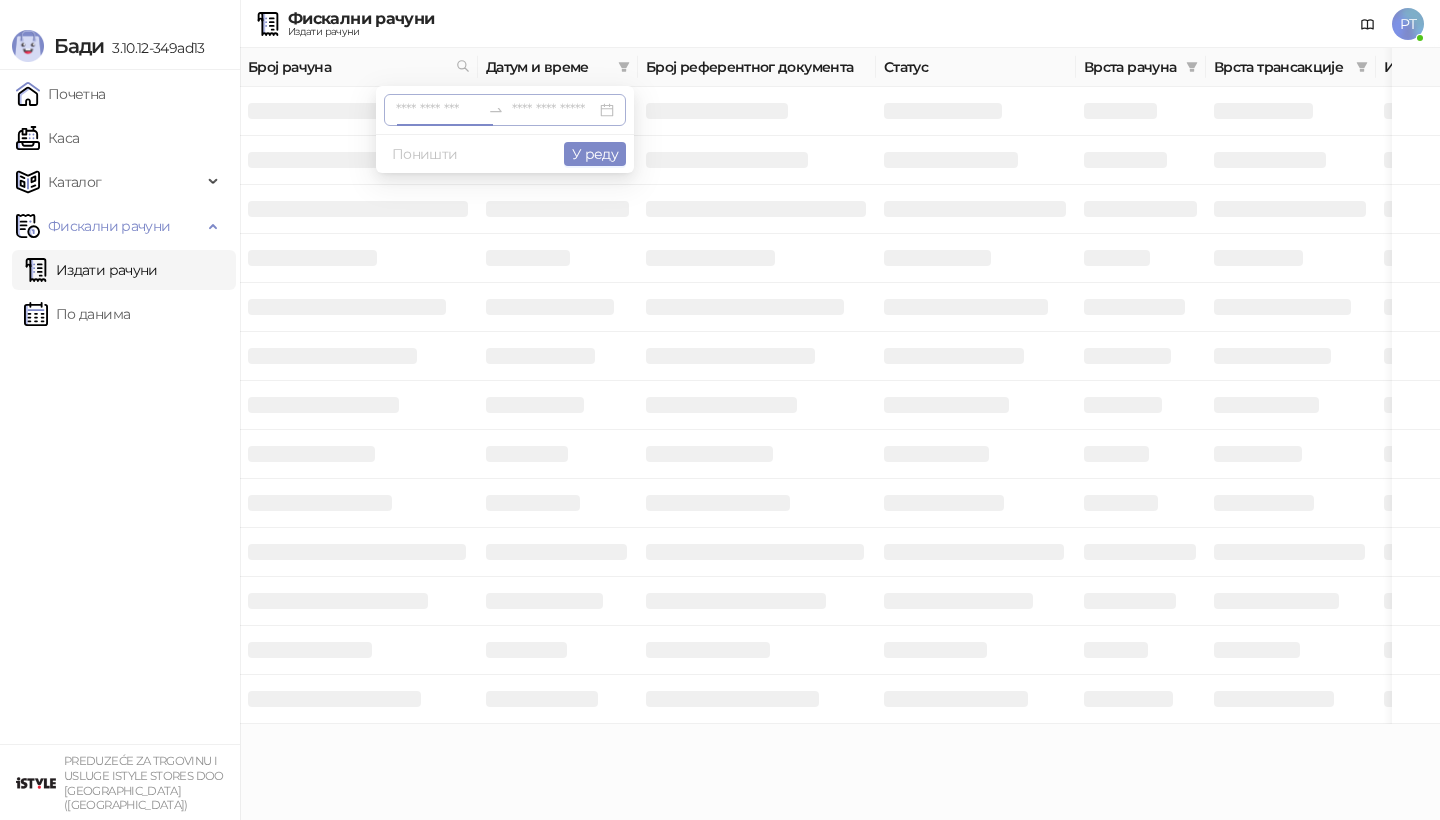 click at bounding box center [438, 110] 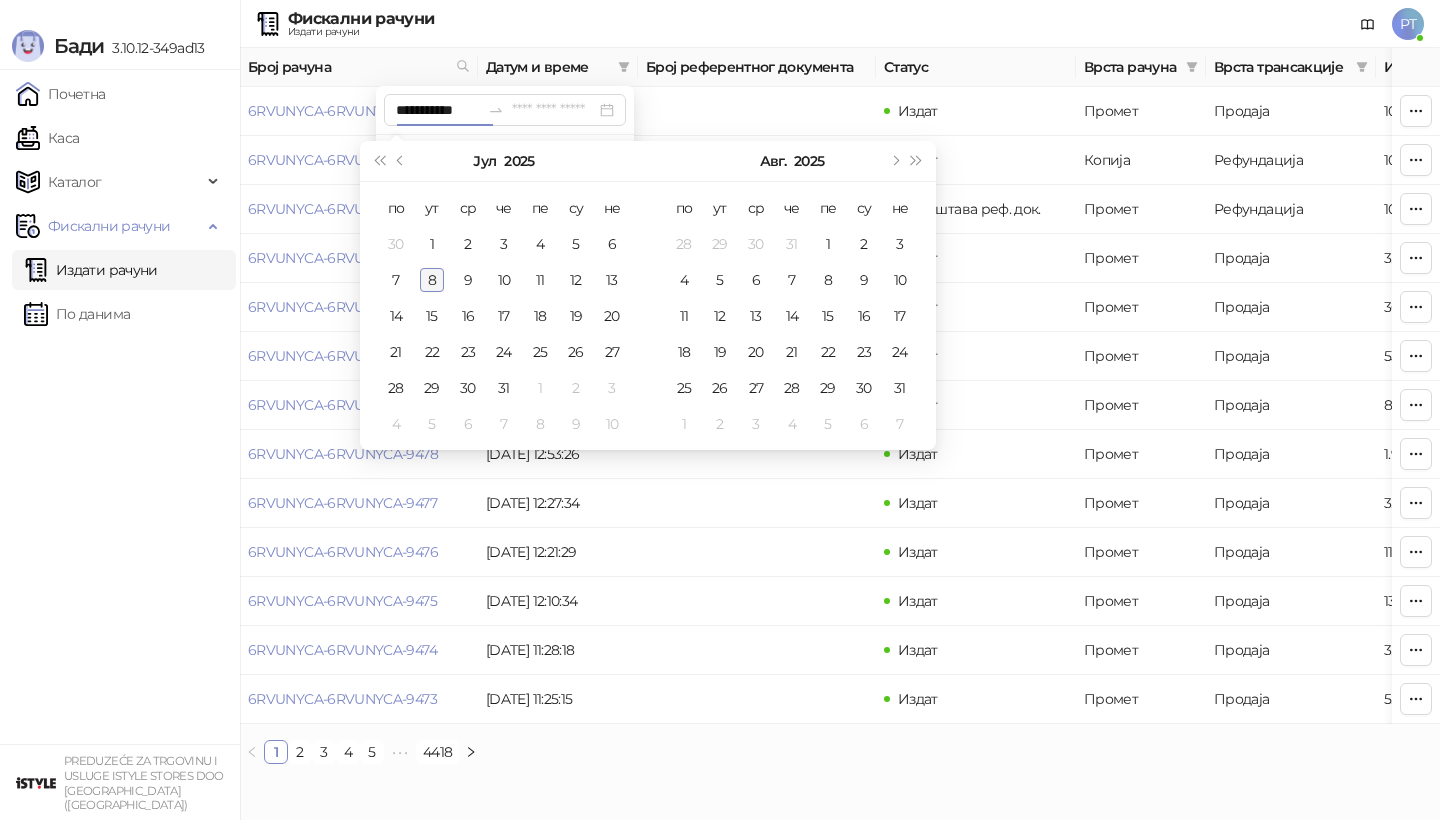 type on "**********" 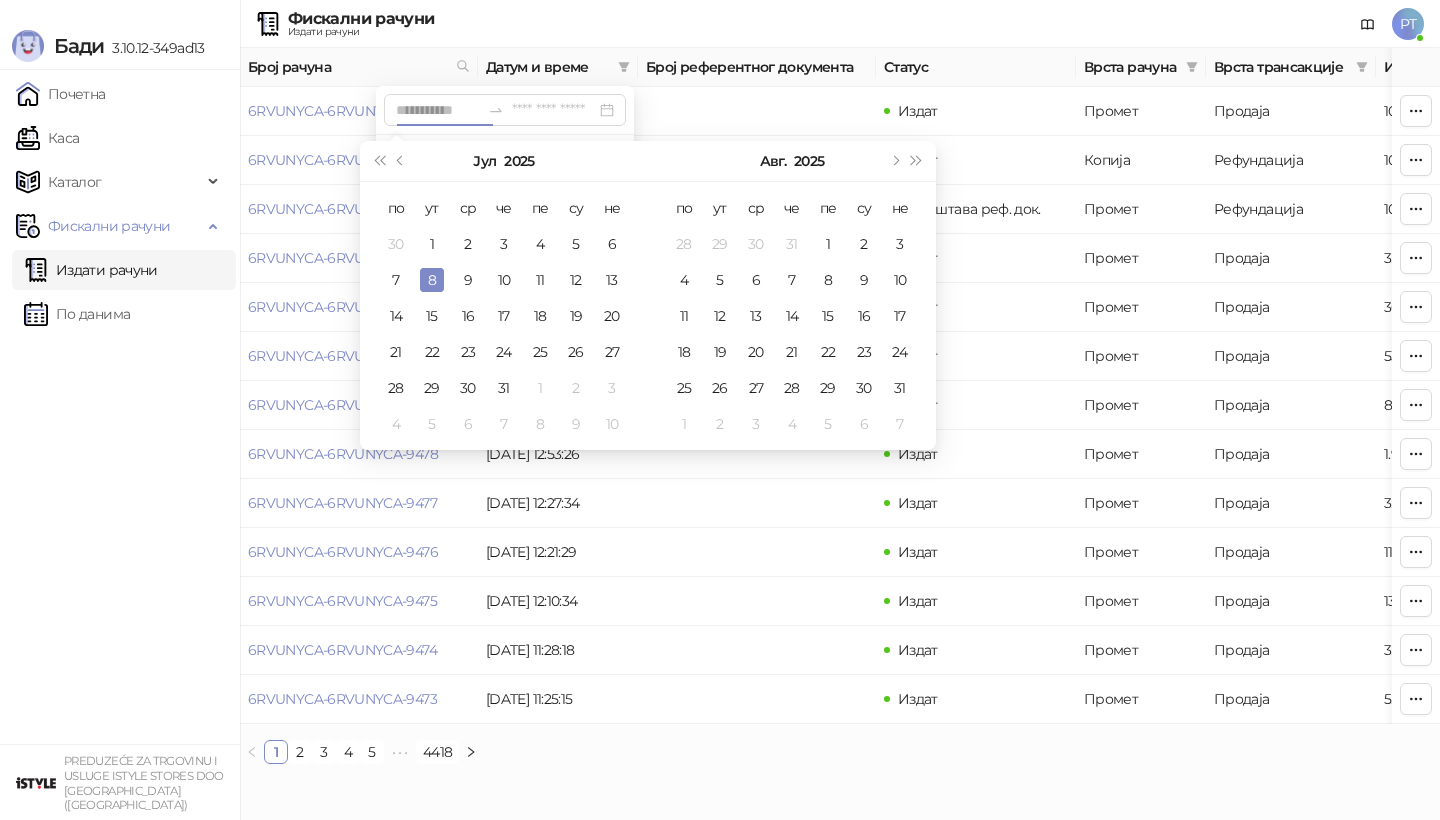 click on "8" at bounding box center (432, 280) 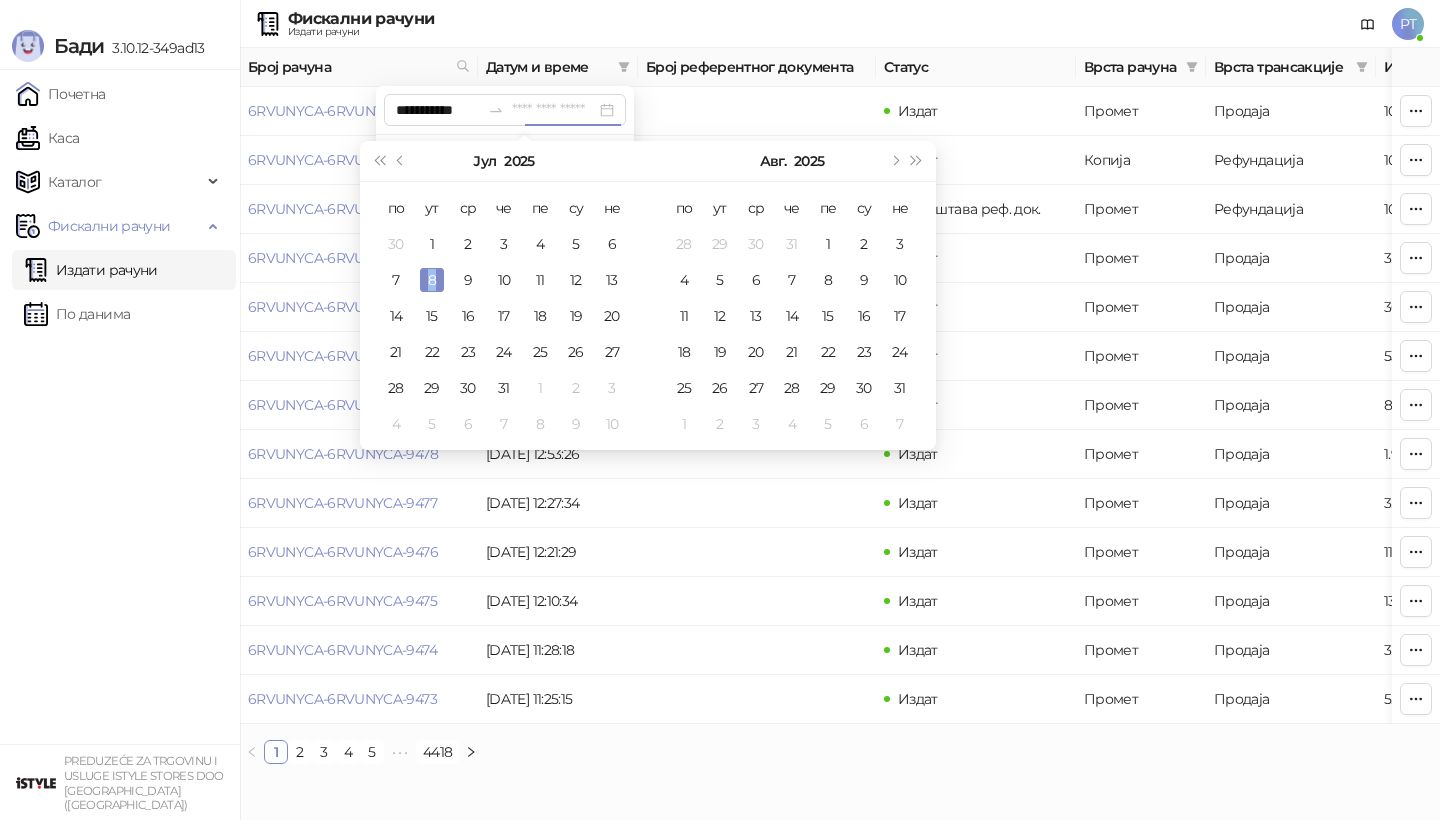 click on "8" at bounding box center [432, 280] 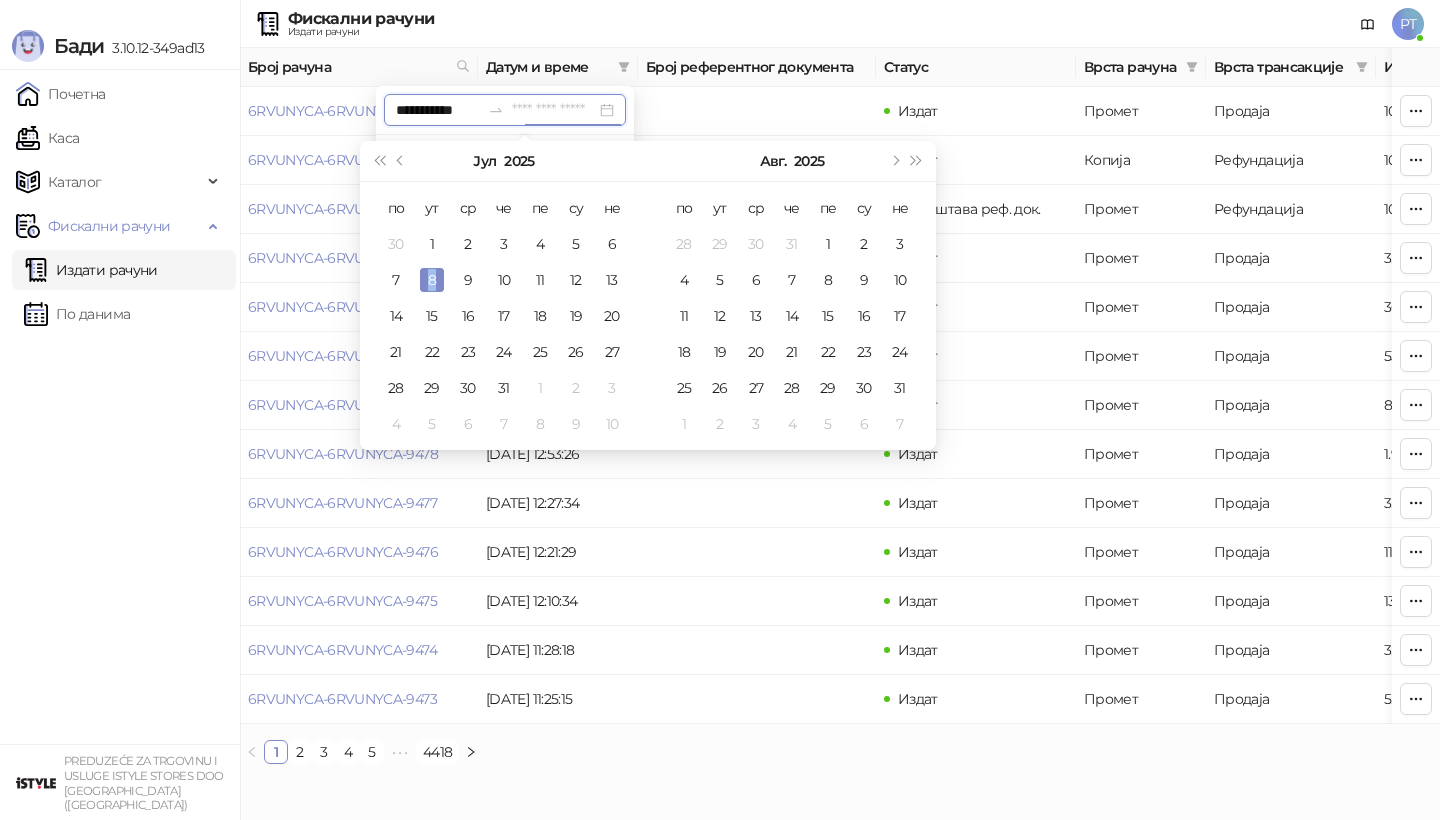 type on "**********" 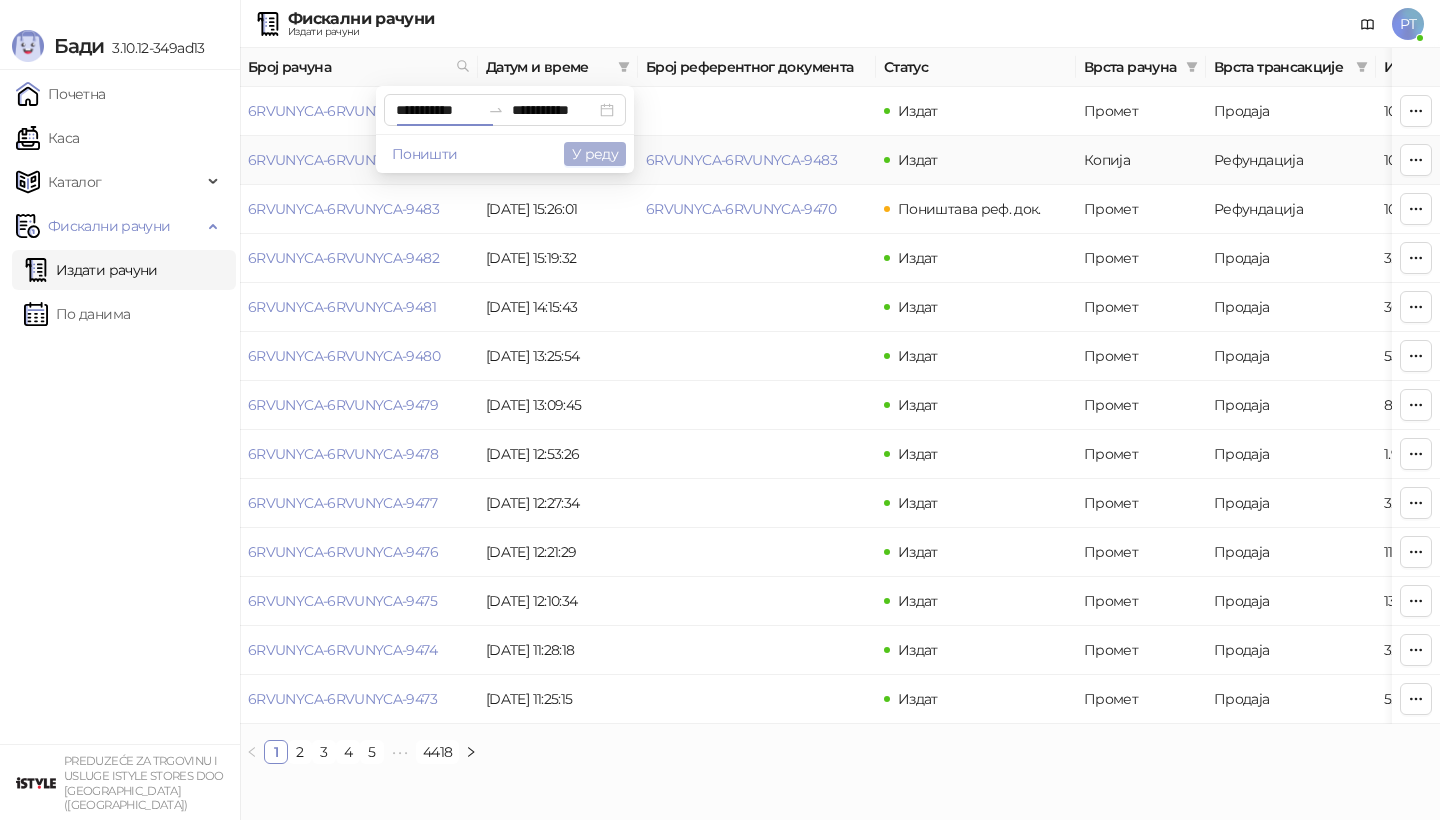 click on "У реду" at bounding box center [595, 154] 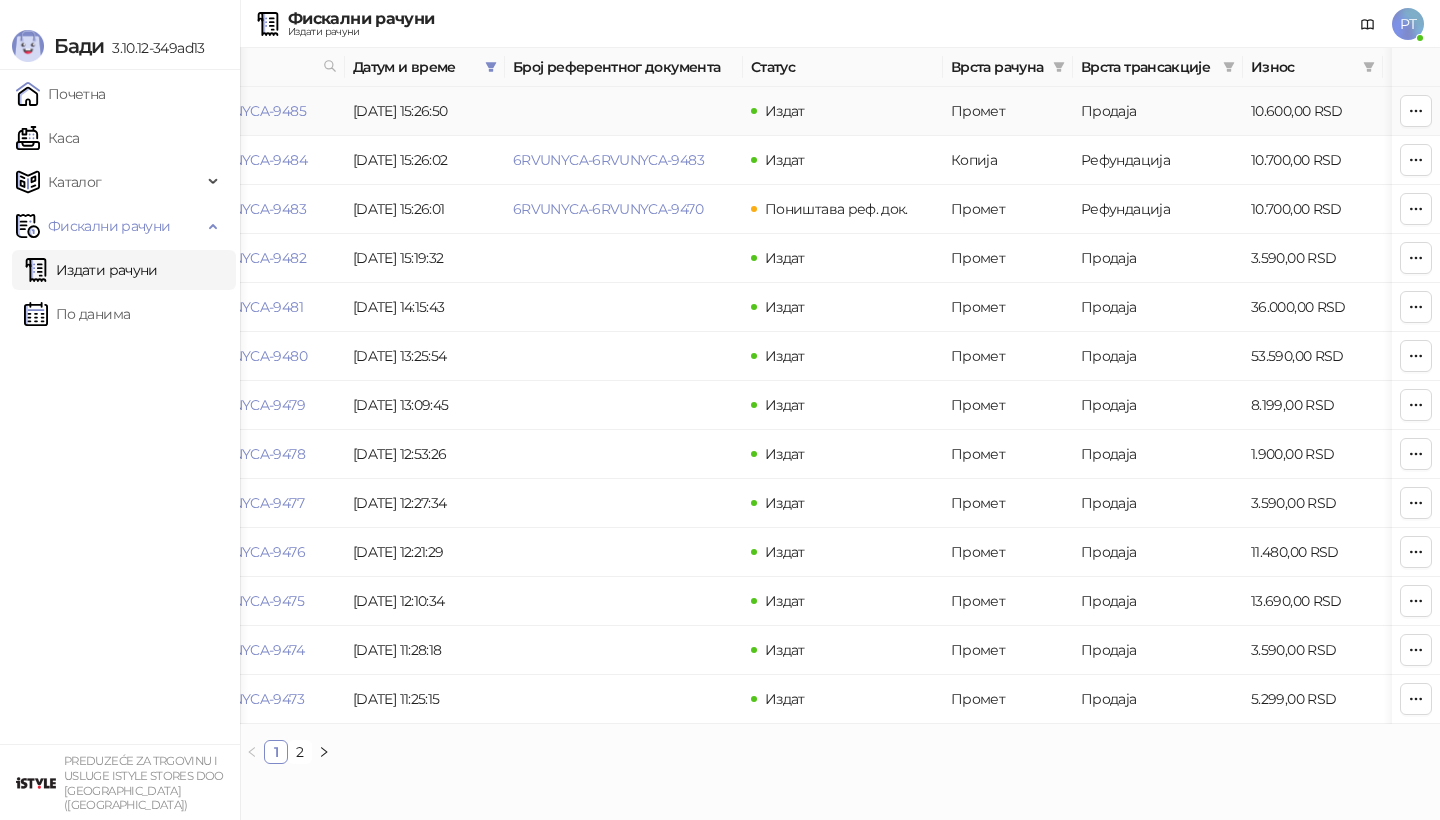 scroll, scrollTop: 0, scrollLeft: 163, axis: horizontal 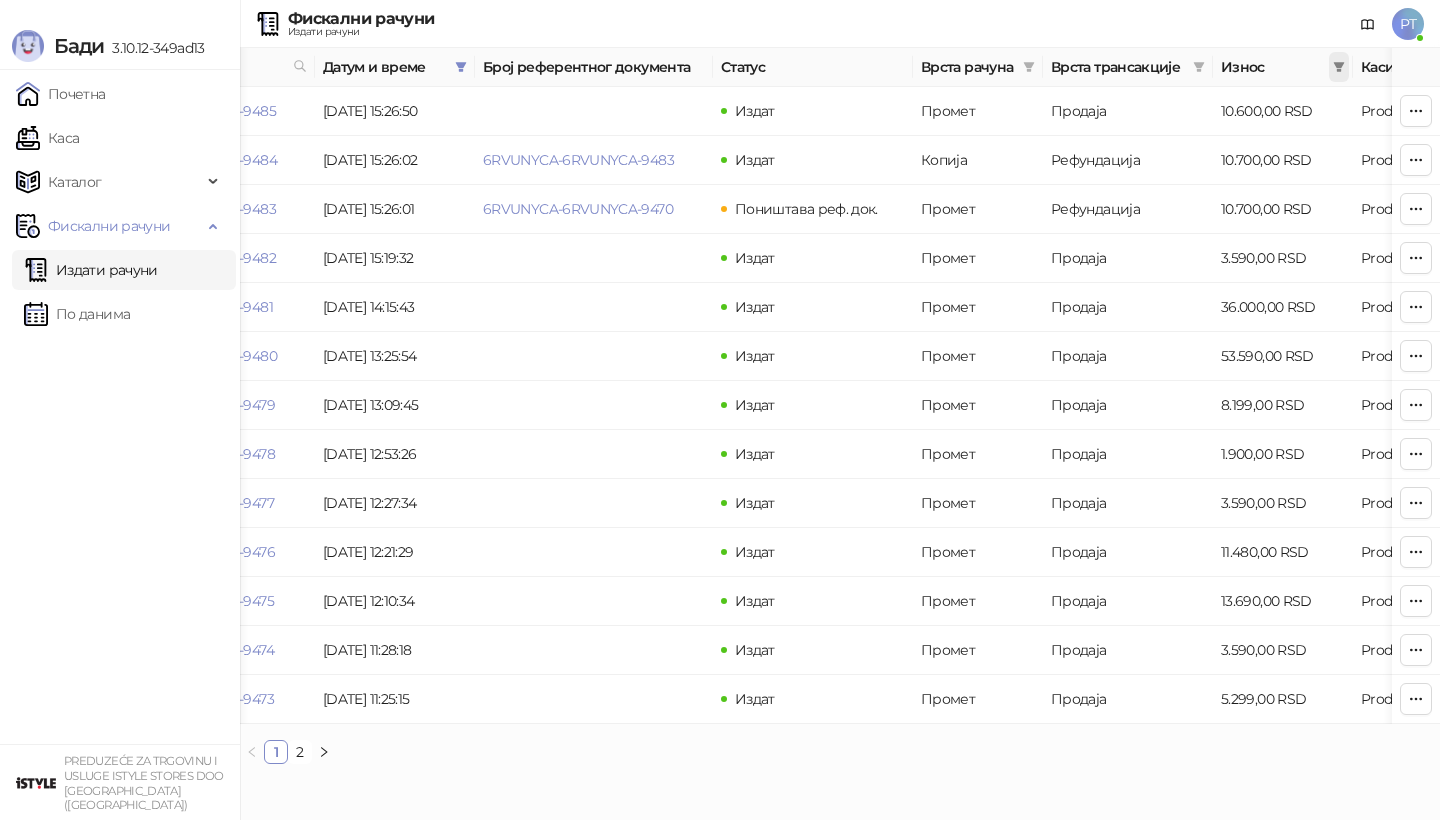 click 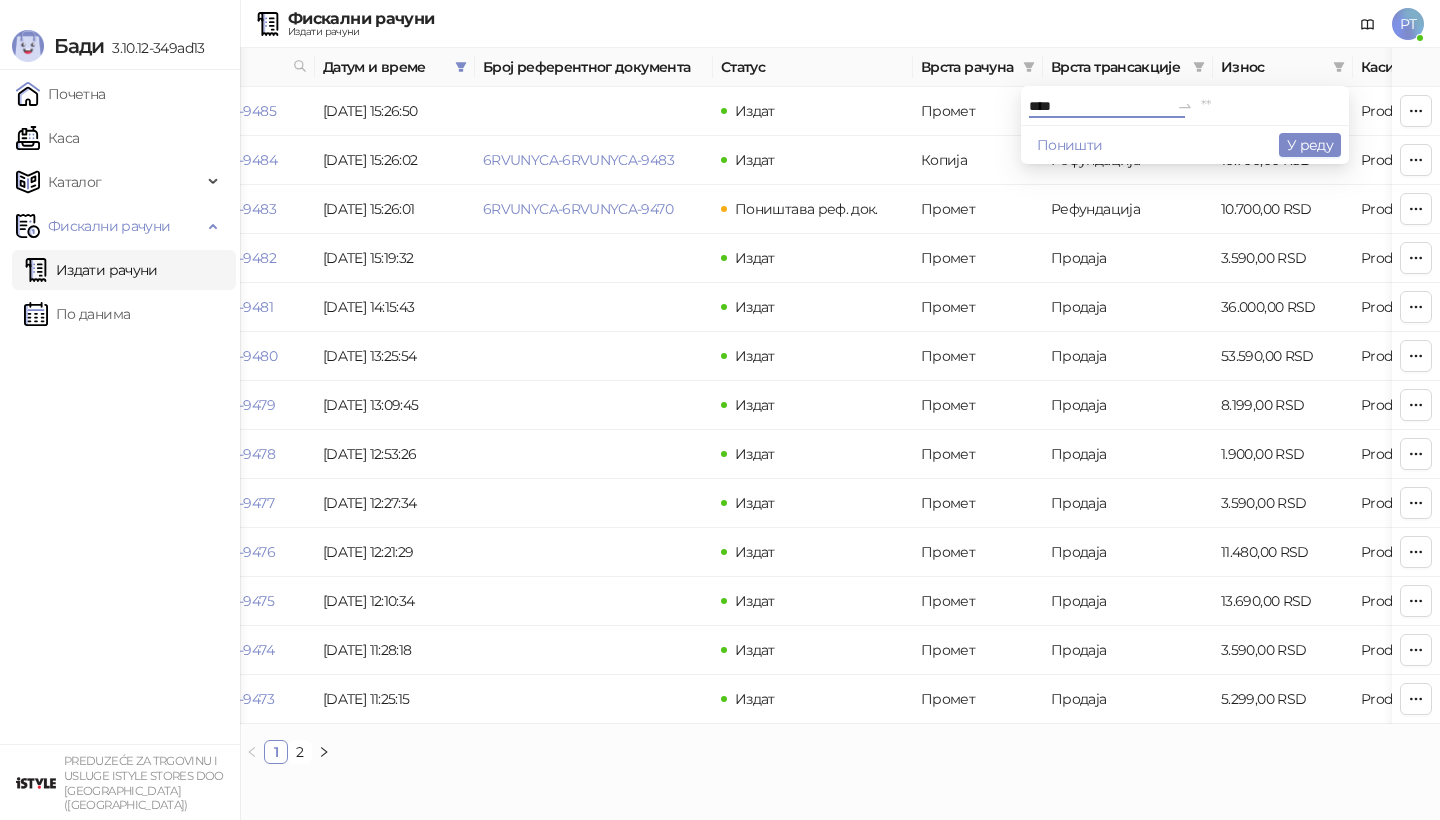 type on "****" 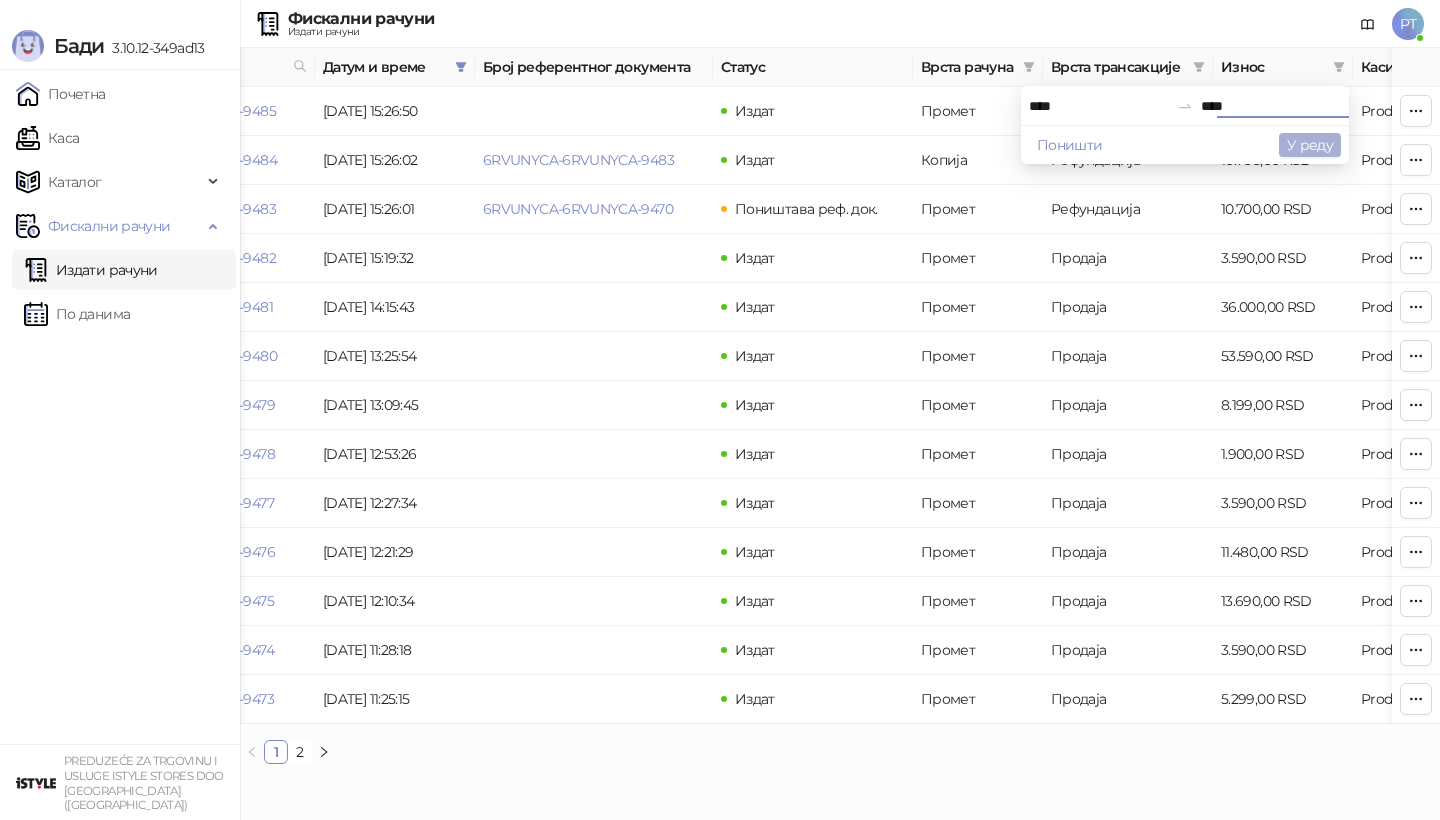 type on "****" 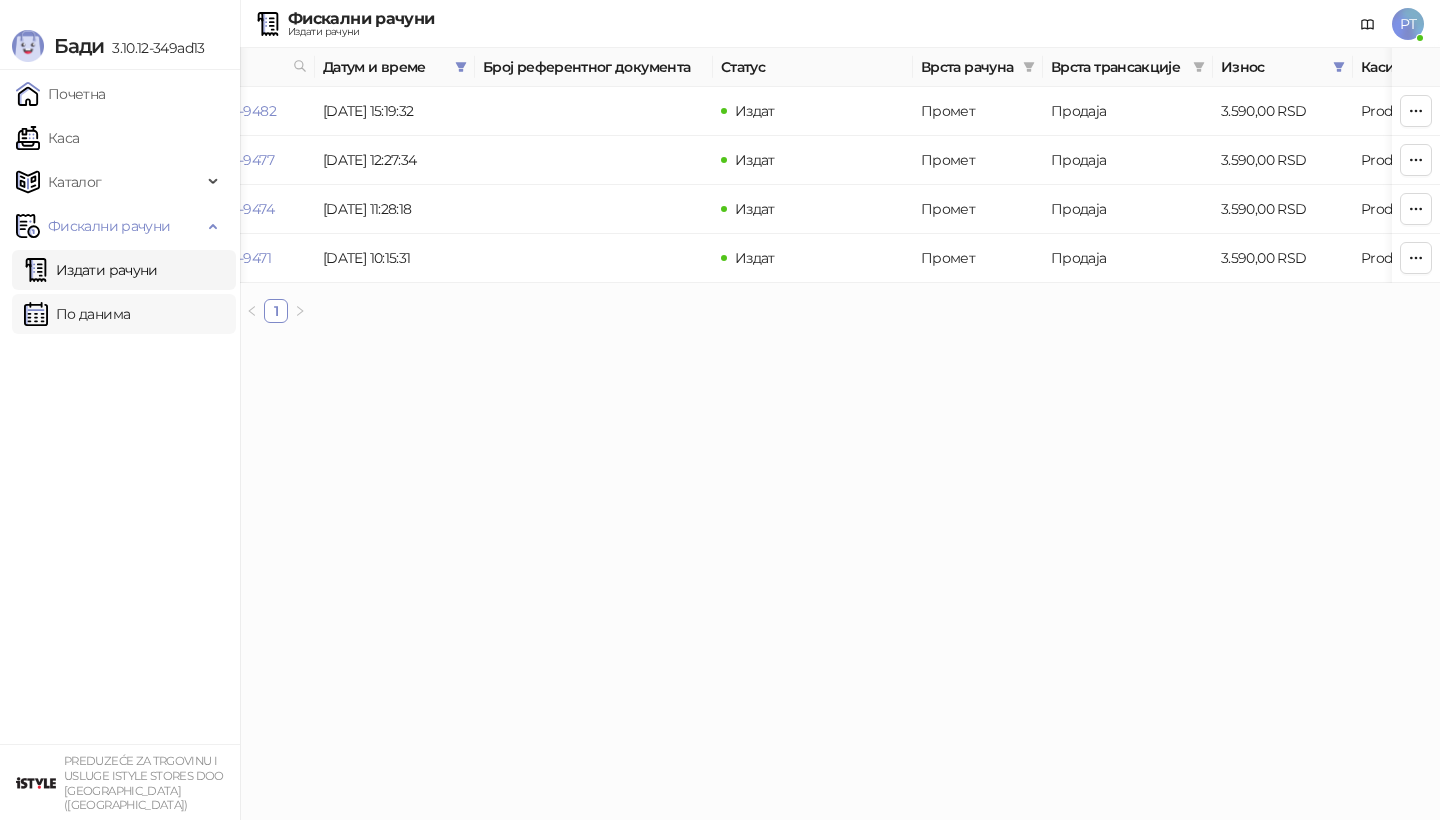 click on "По данима" at bounding box center (77, 314) 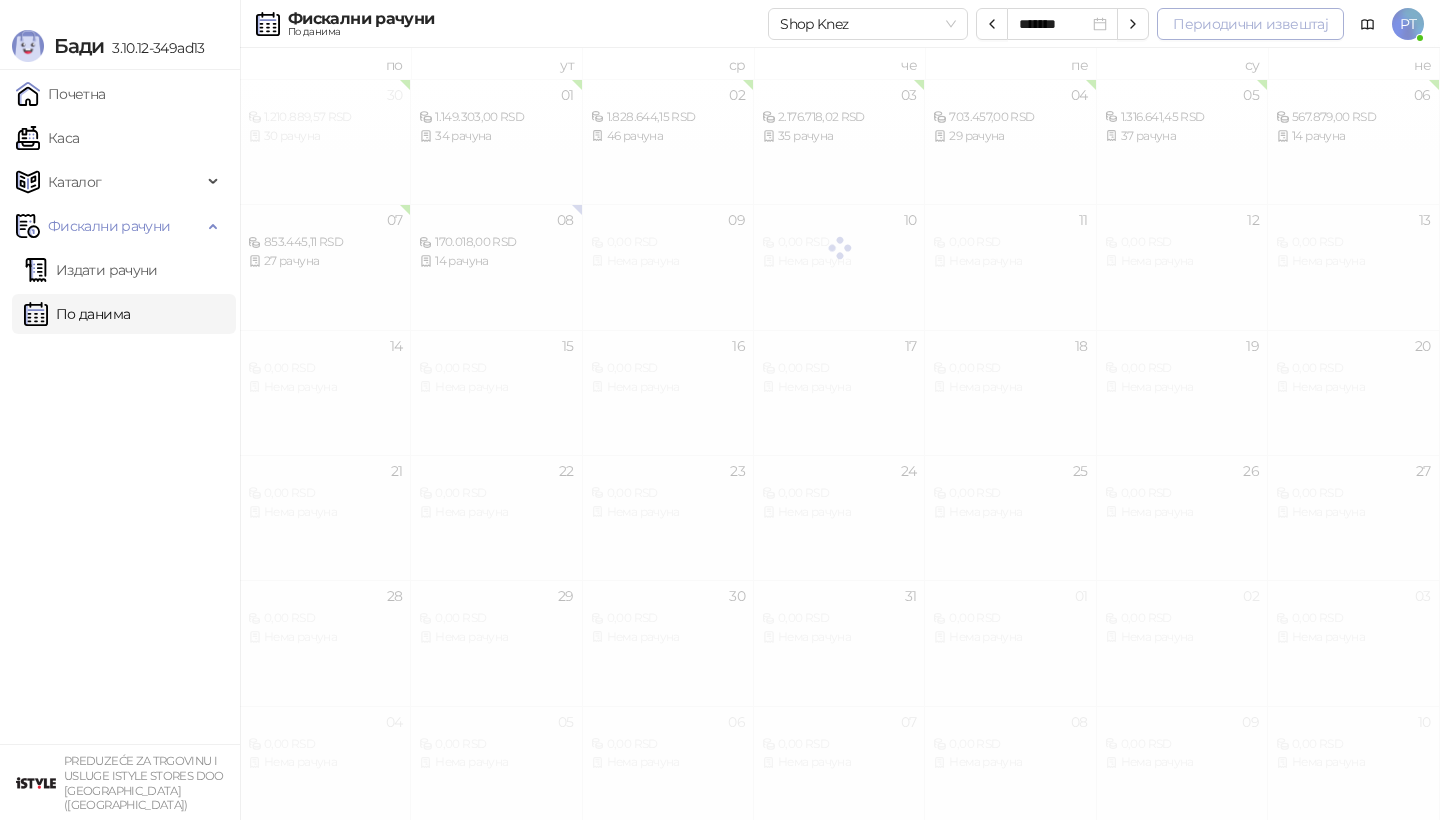 click on "Периодични извештај" at bounding box center [1250, 24] 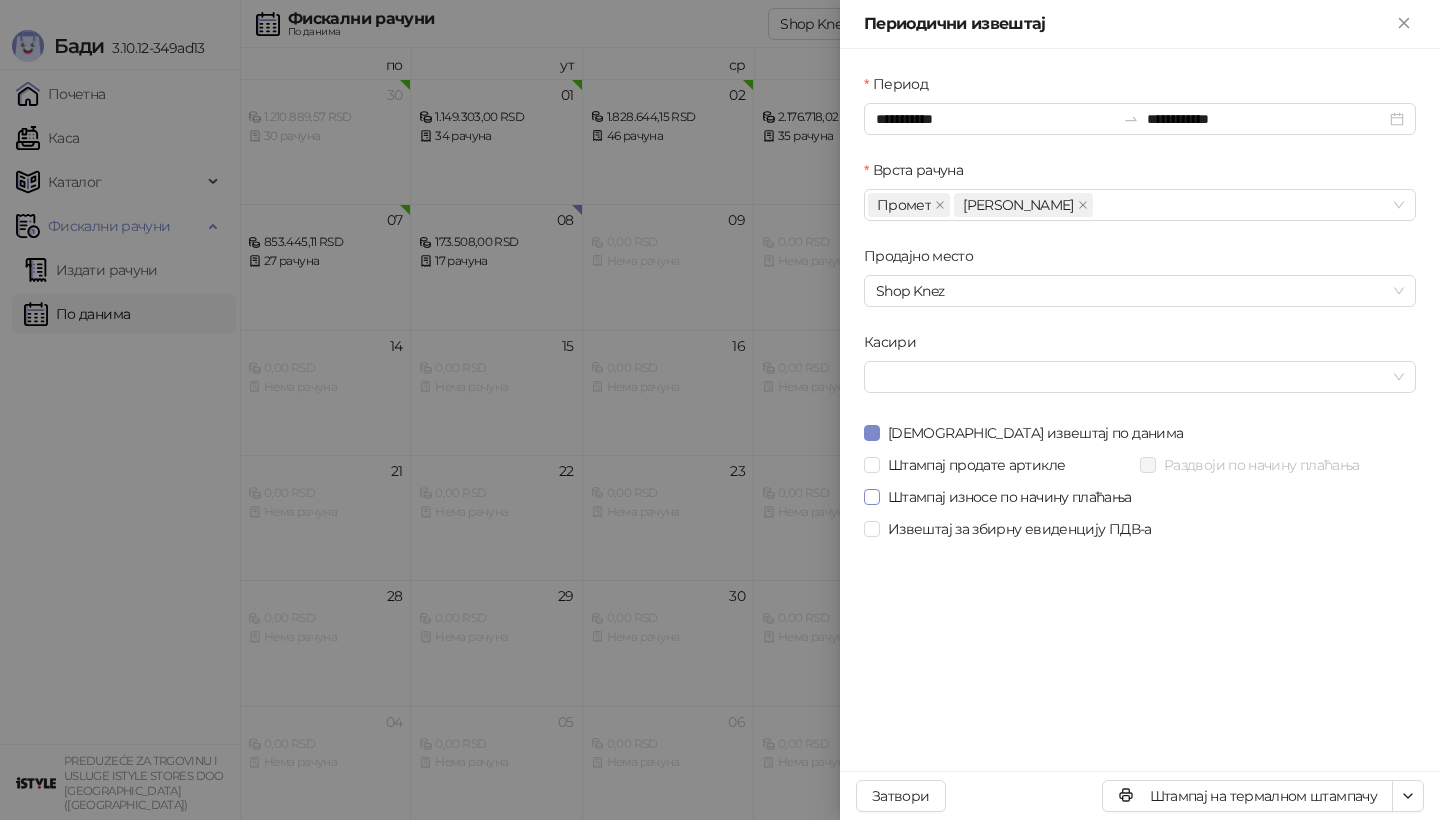 click on "Штампај износе по начину плаћања" at bounding box center [1010, 497] 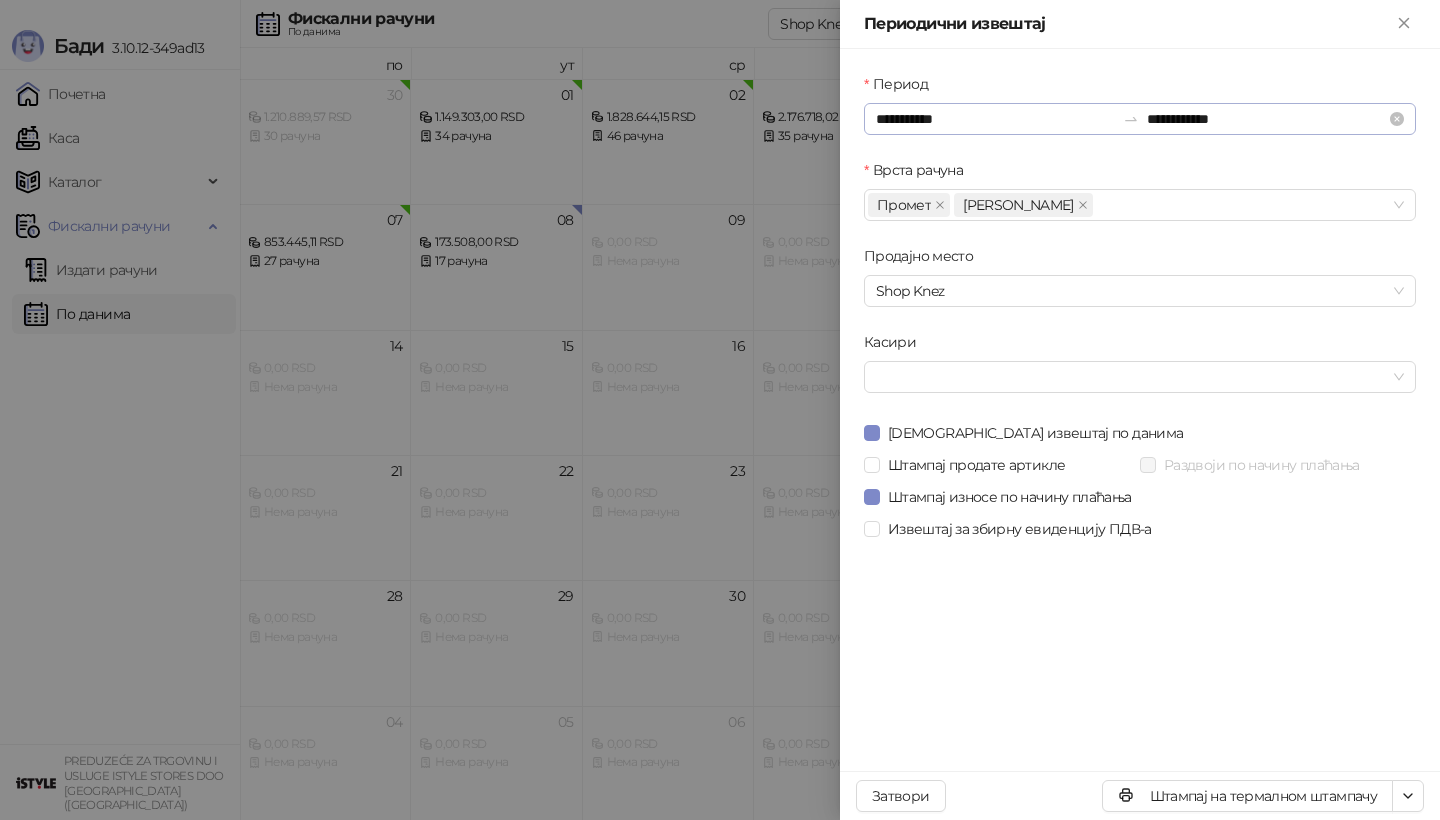click on "**********" at bounding box center (1140, 119) 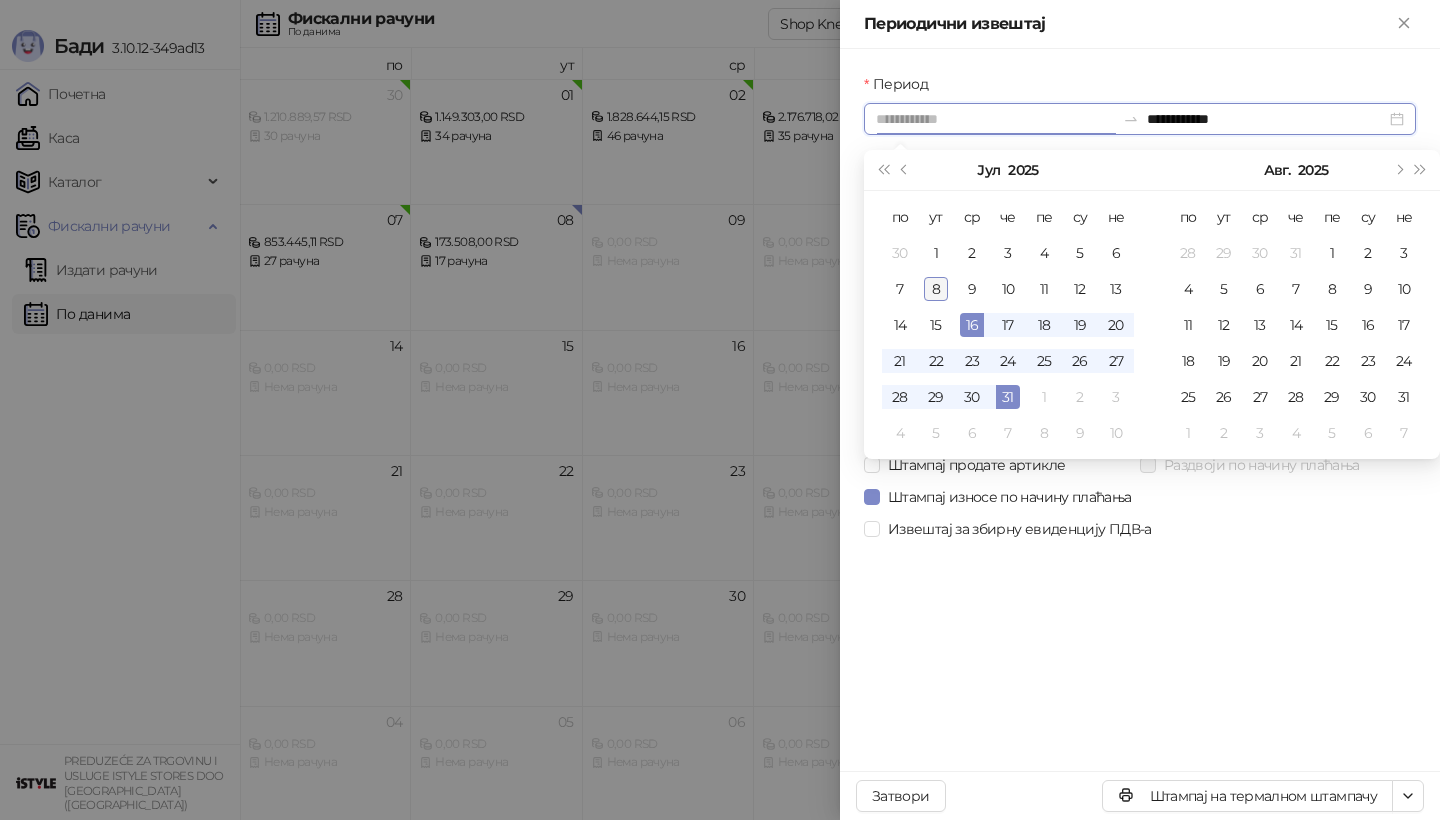 type on "**********" 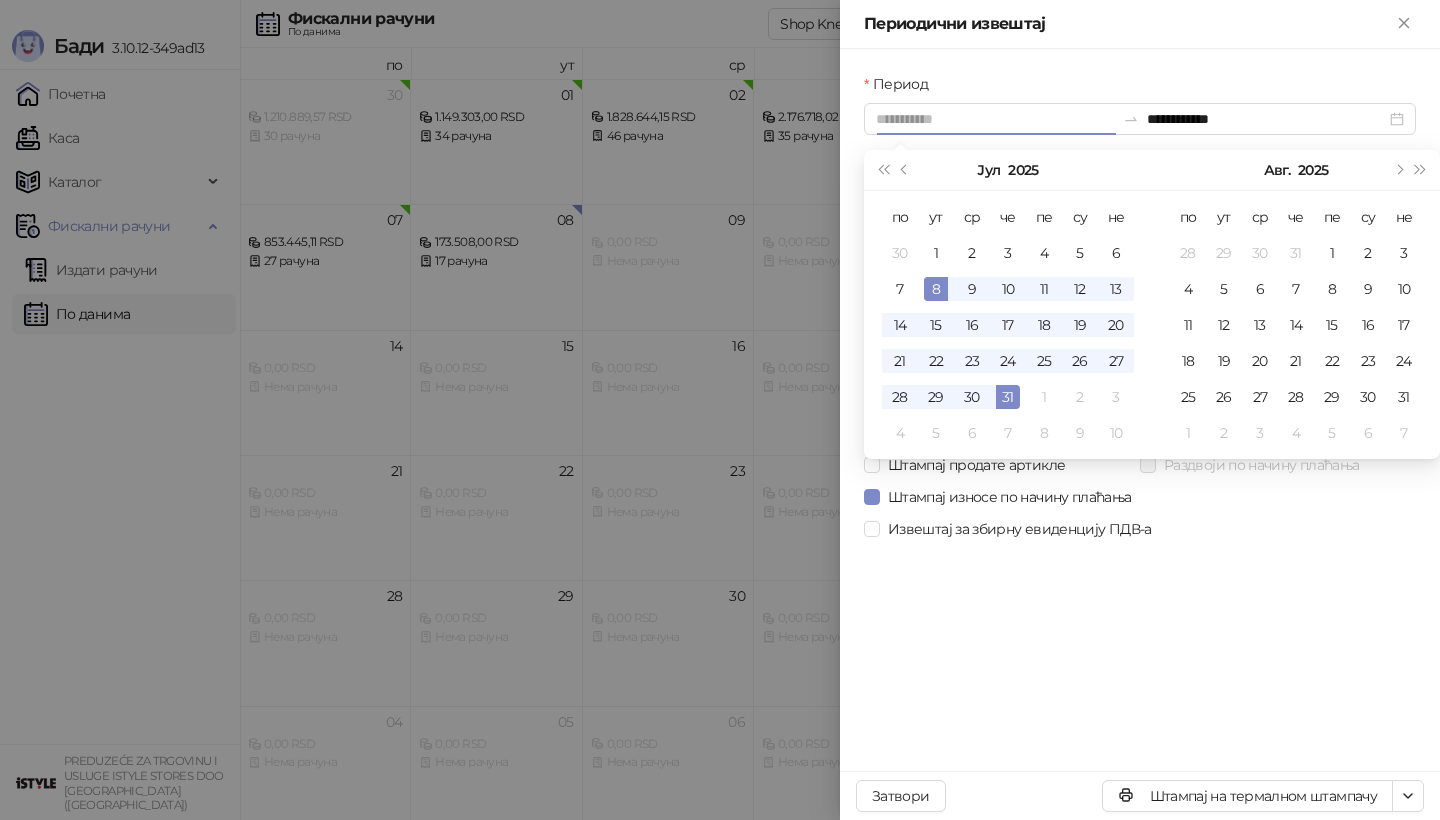 click on "8" at bounding box center (936, 289) 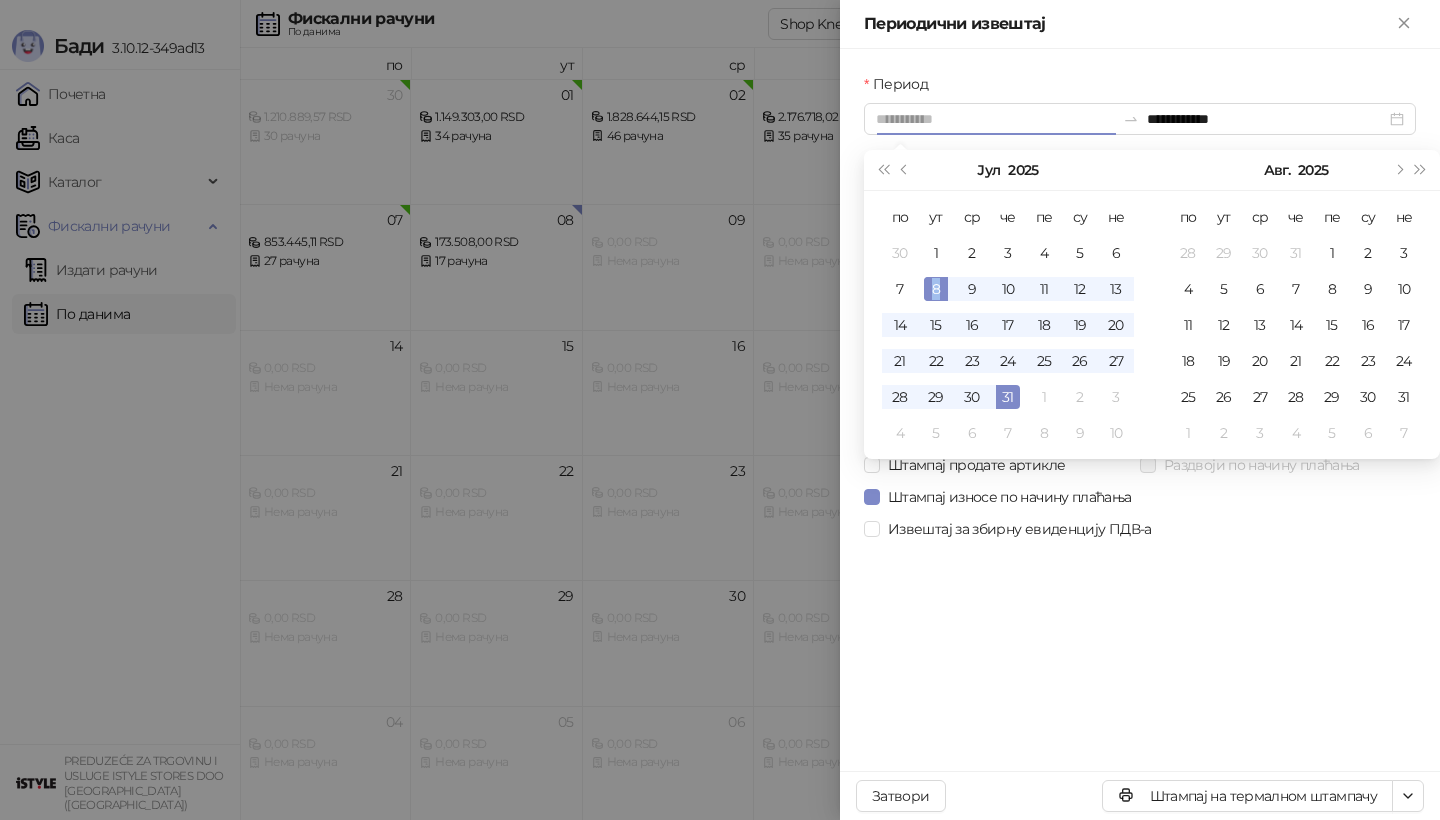 click on "8" at bounding box center (936, 289) 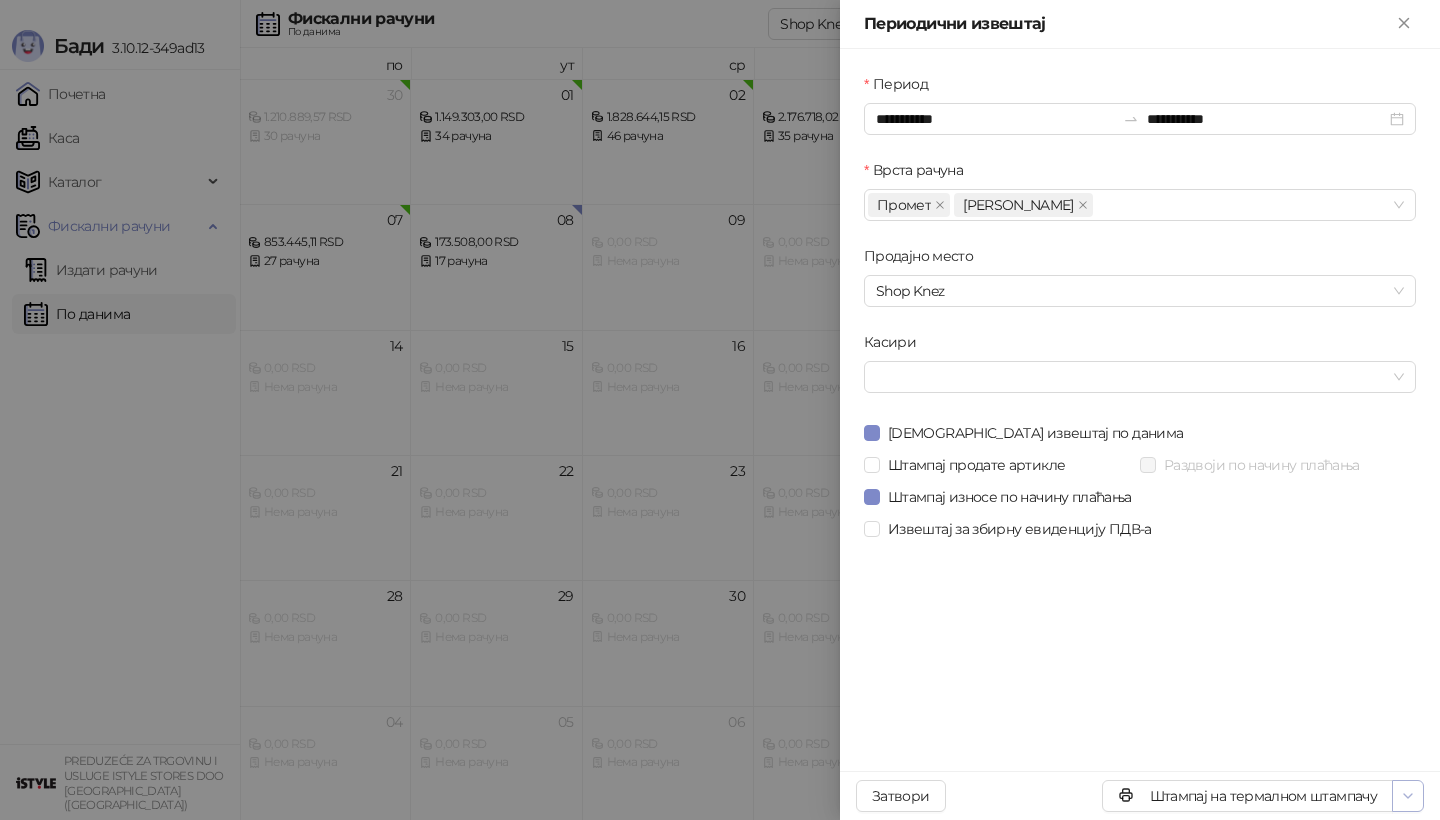 click 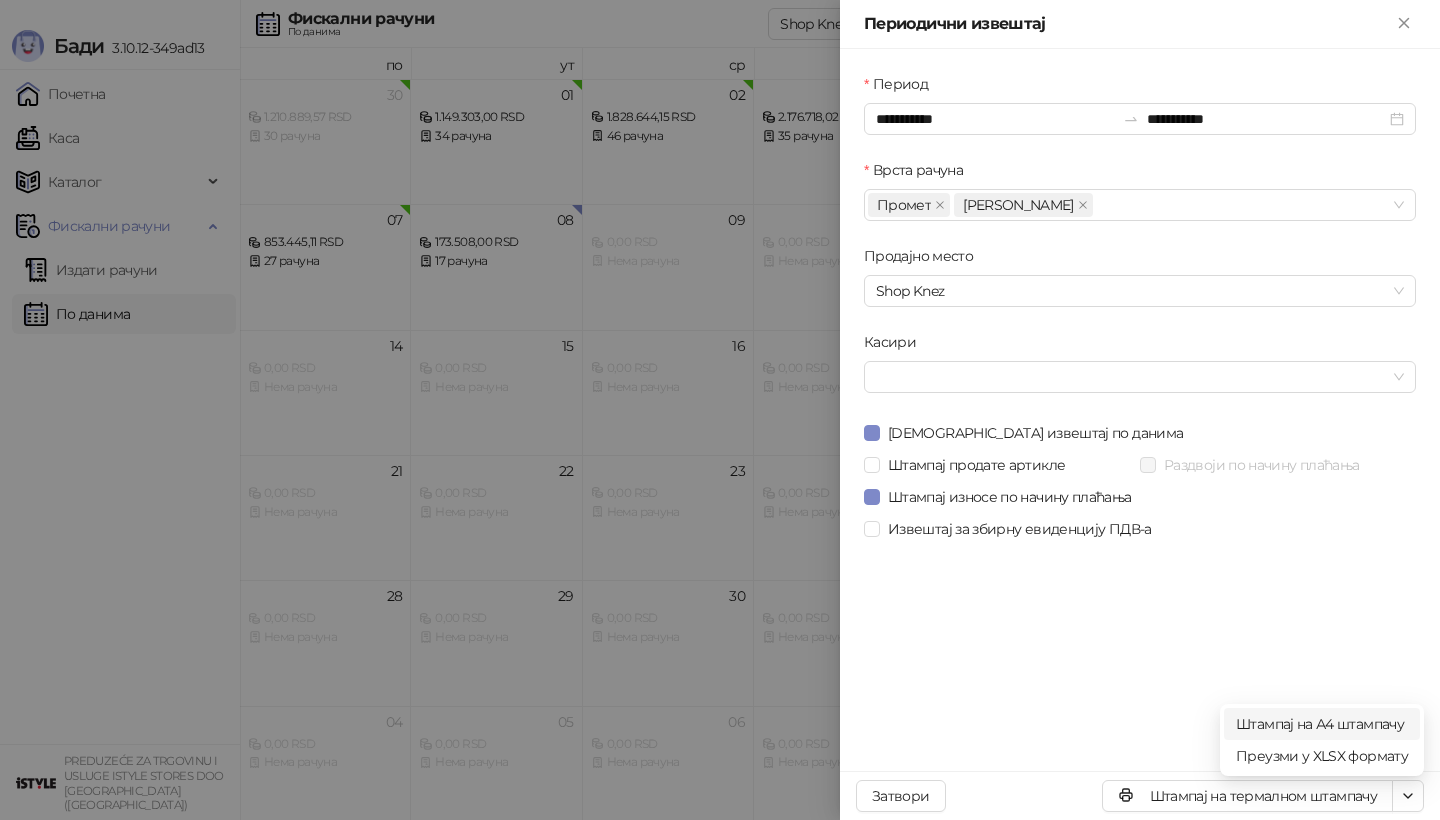 click on "Штампај на А4 штампачу" at bounding box center (1322, 724) 